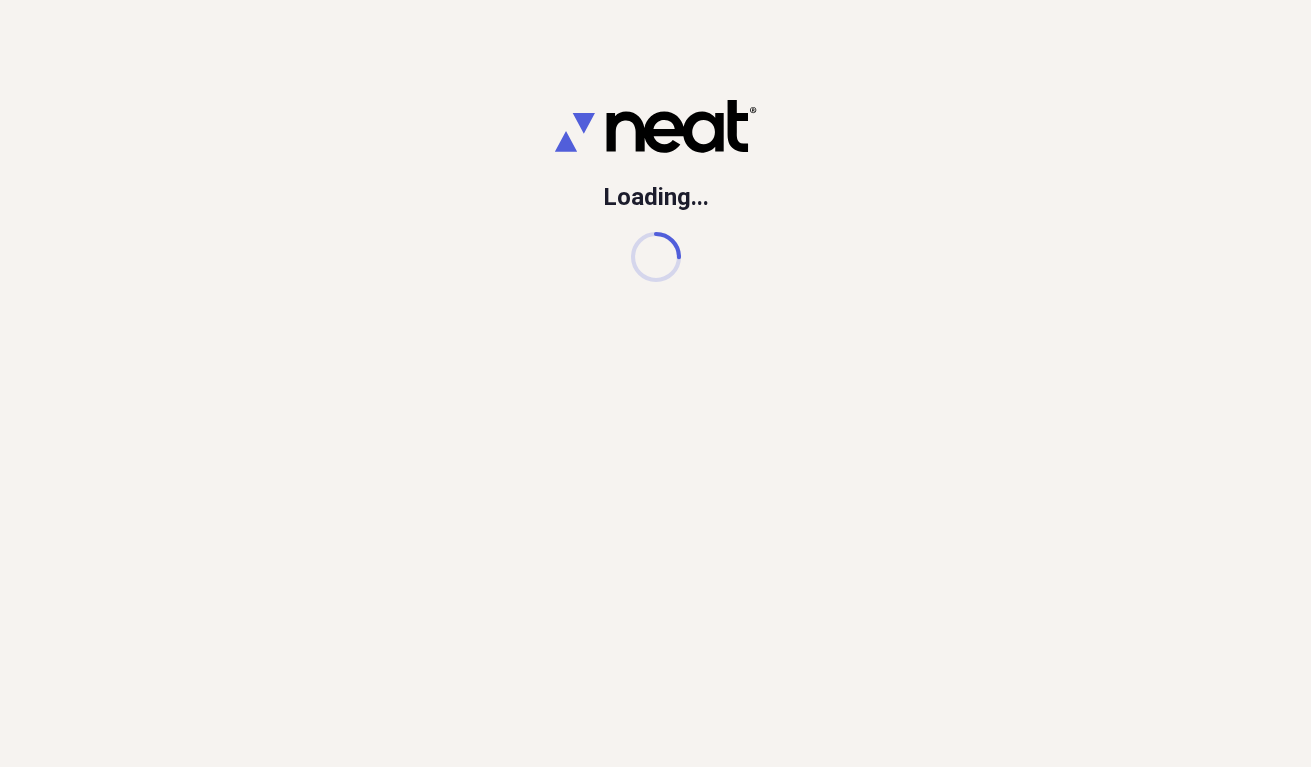 scroll, scrollTop: 0, scrollLeft: 0, axis: both 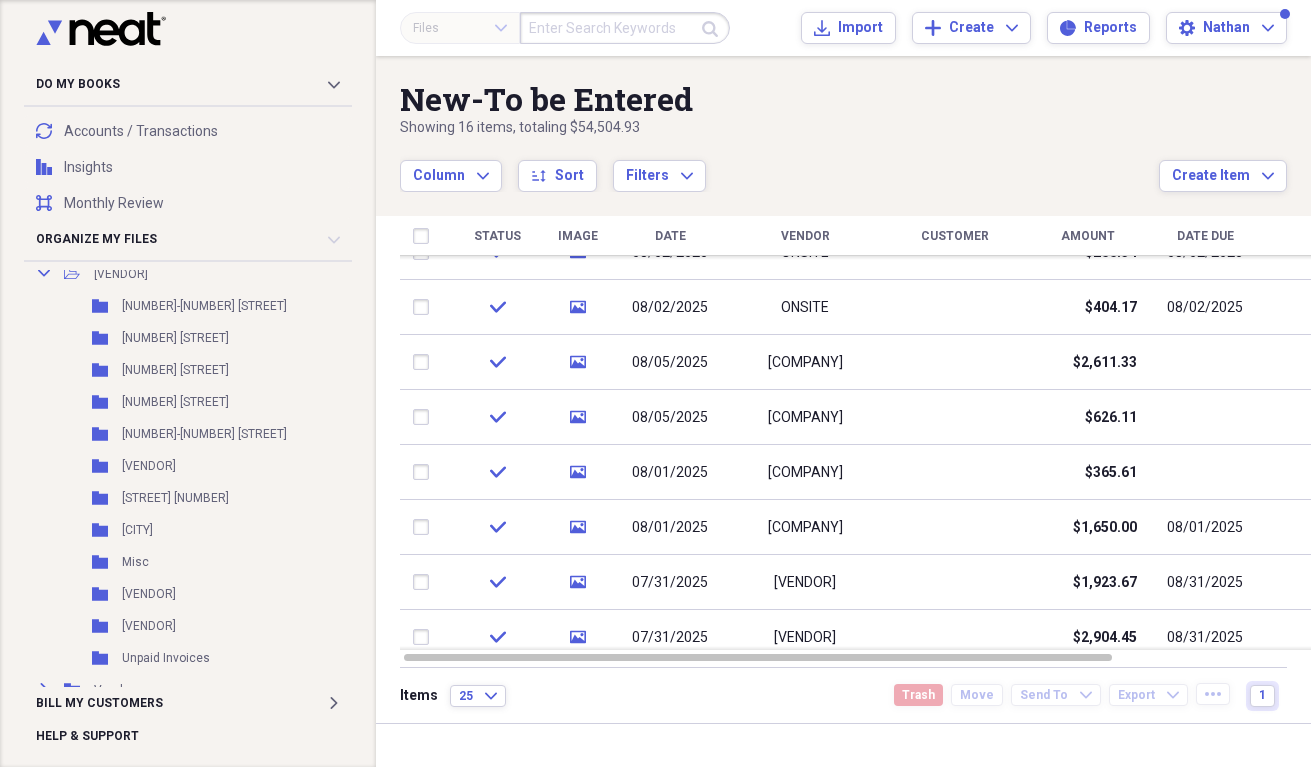 click on "Column Expand sort Sort Filters  Expand" at bounding box center (779, 165) 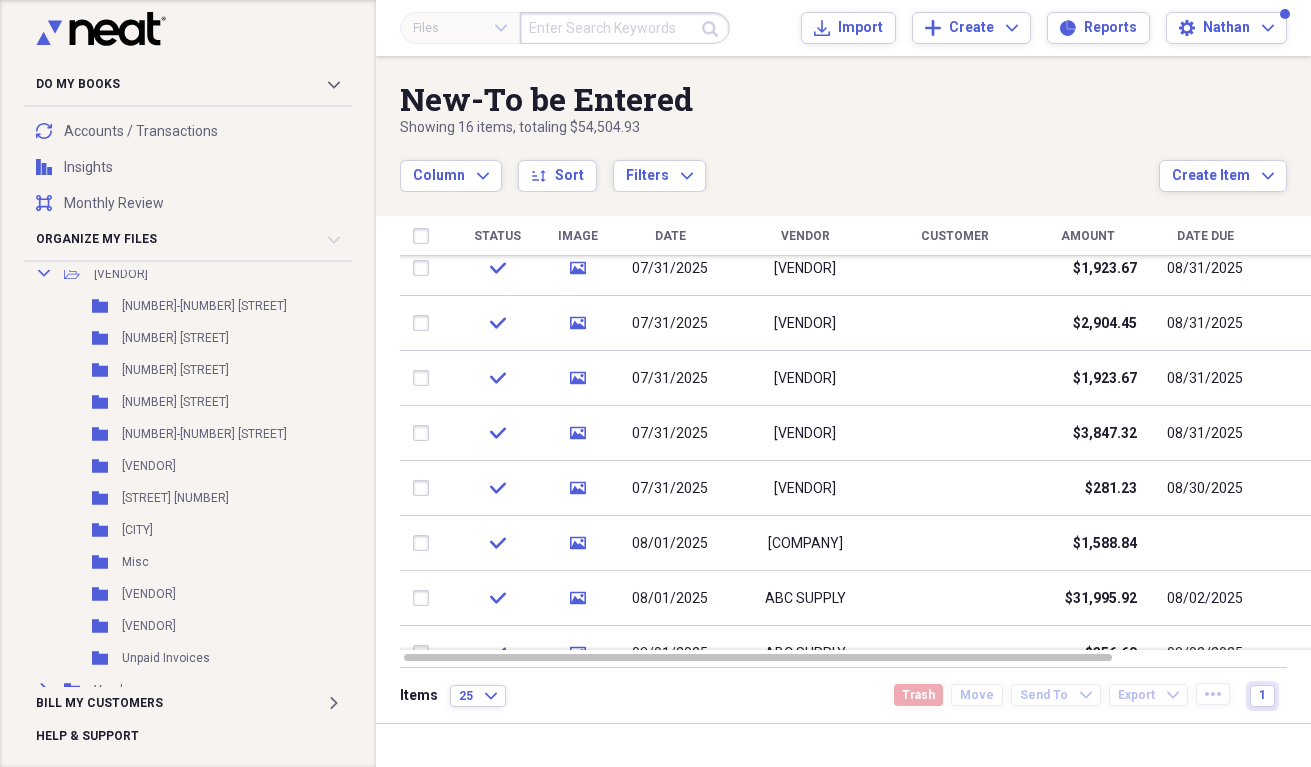 click on "Showing 16 items , totaling $54,504.93" at bounding box center [779, 128] 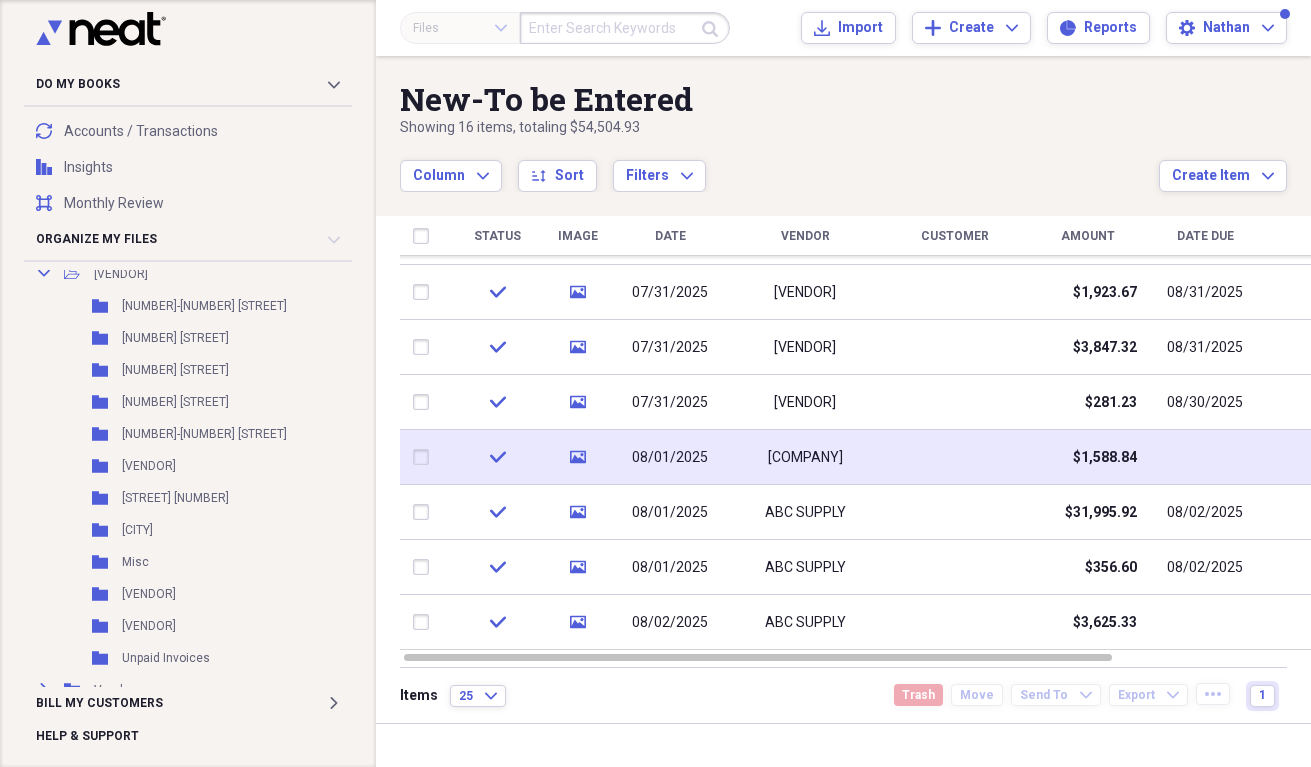 click at bounding box center [425, 457] 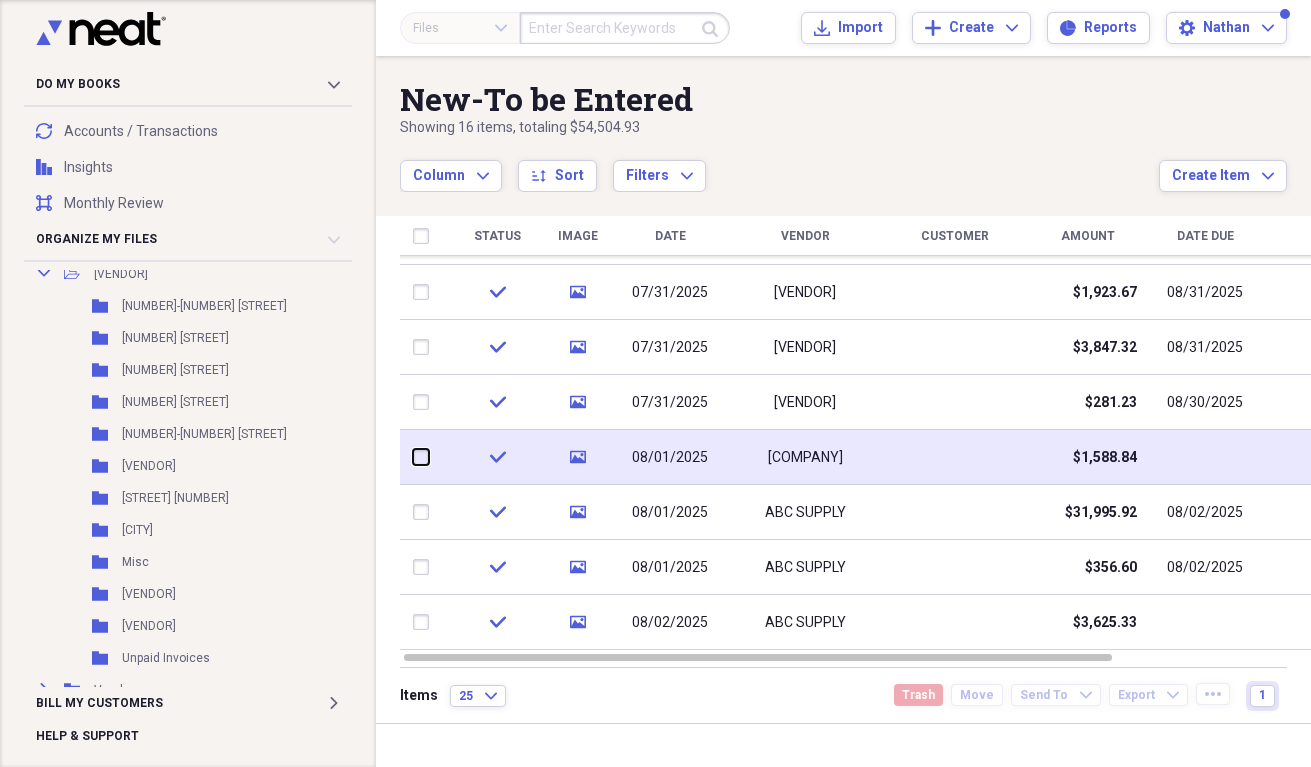 click at bounding box center [413, 457] 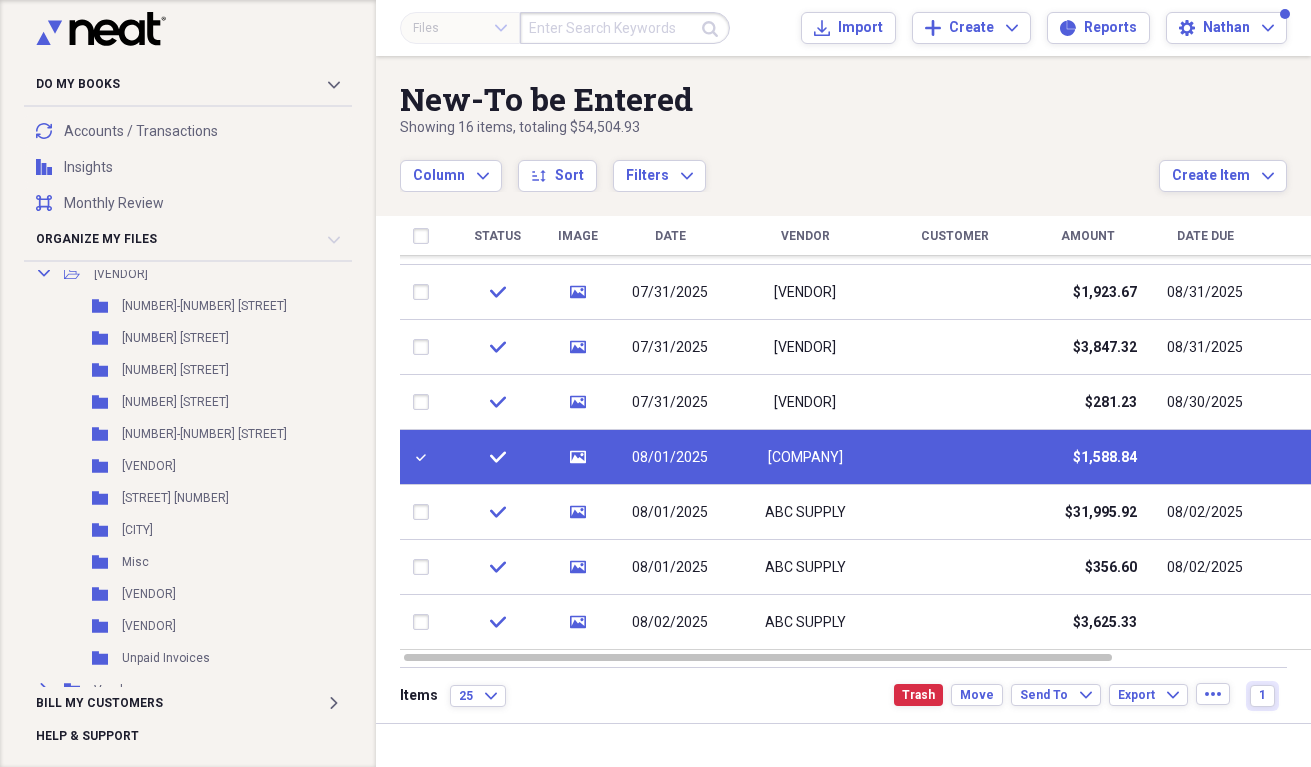 click at bounding box center [425, 457] 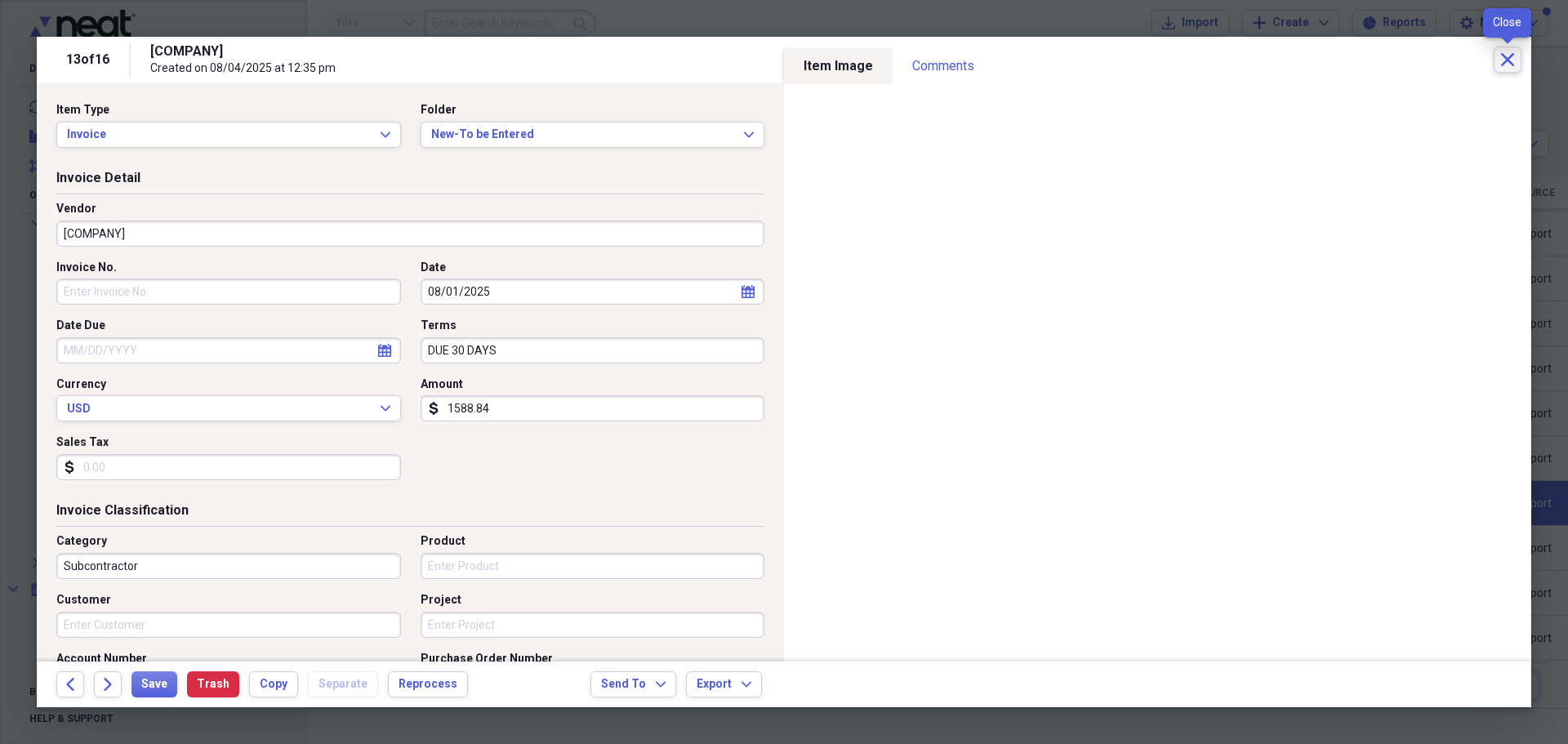 click 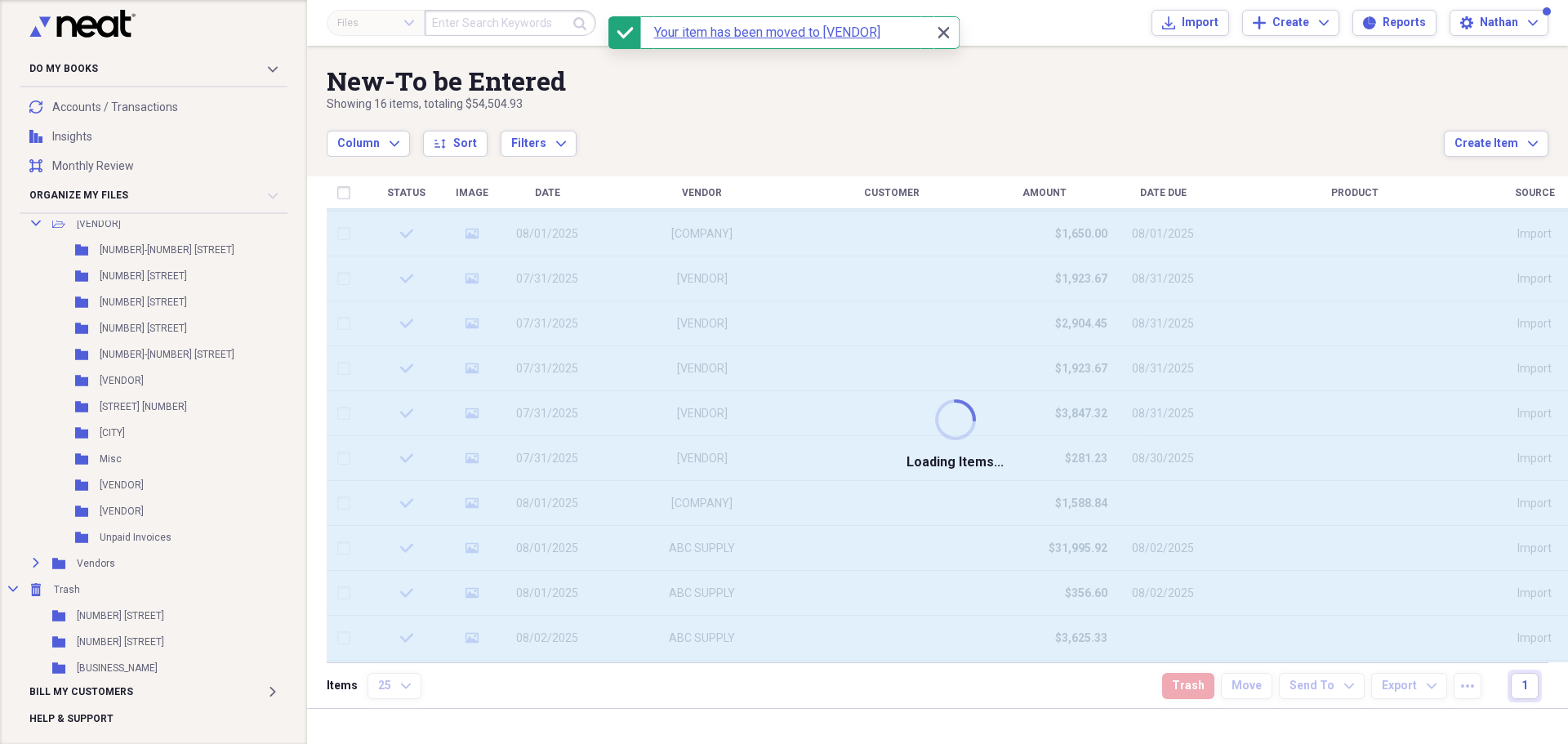 checkbox on "false" 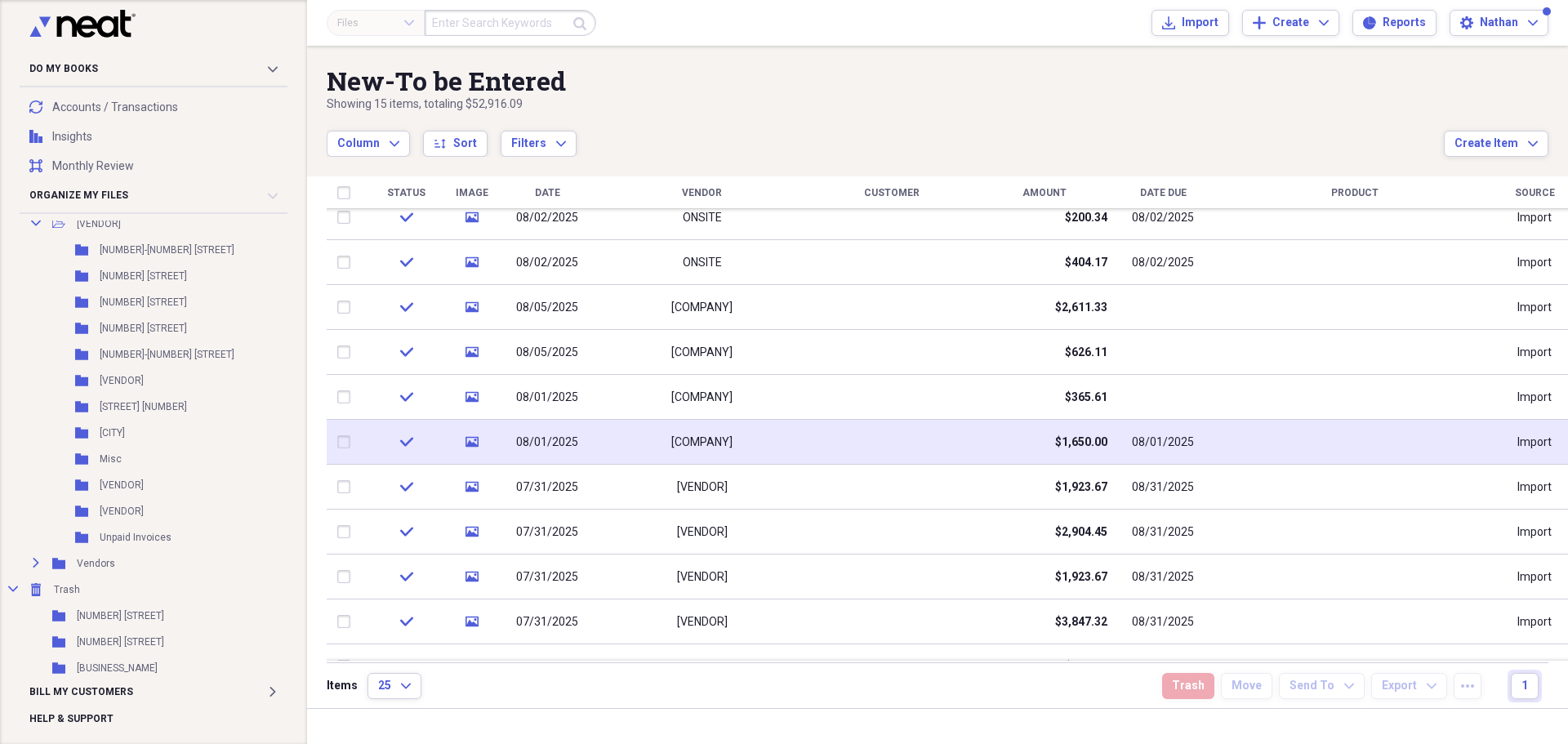 click on "check" at bounding box center [406, 442] 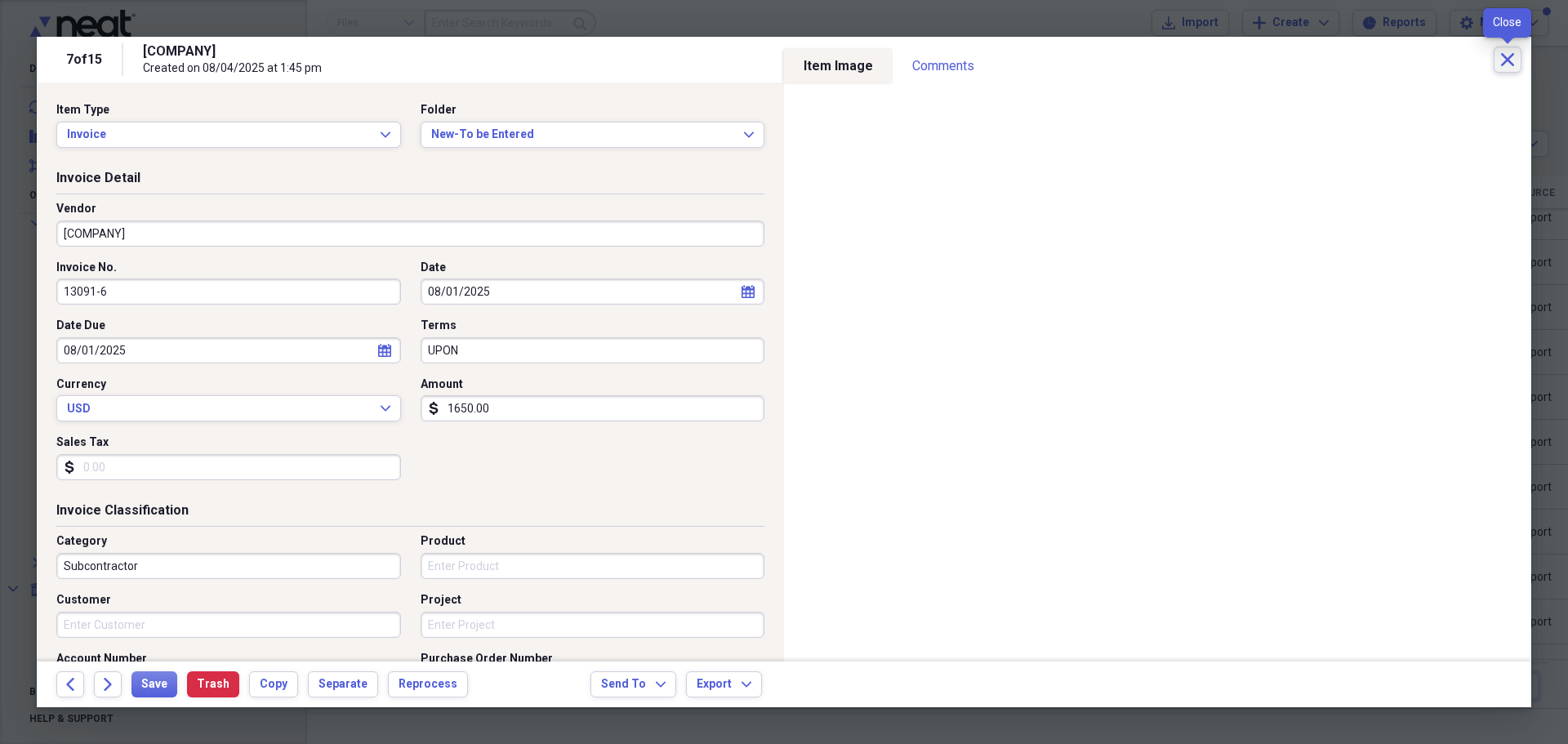 click on "Close" at bounding box center [1508, 60] 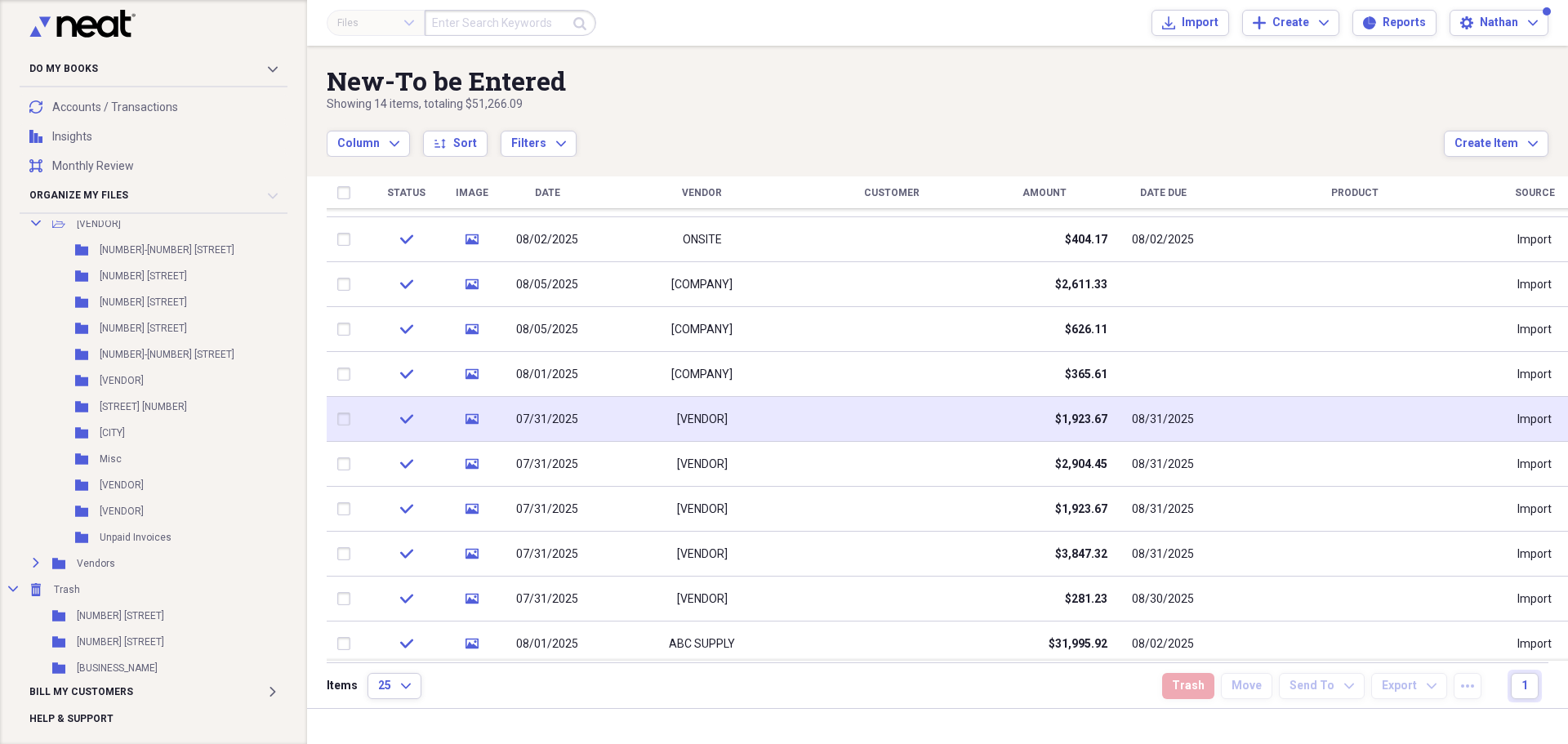 click at bounding box center [347, 419] 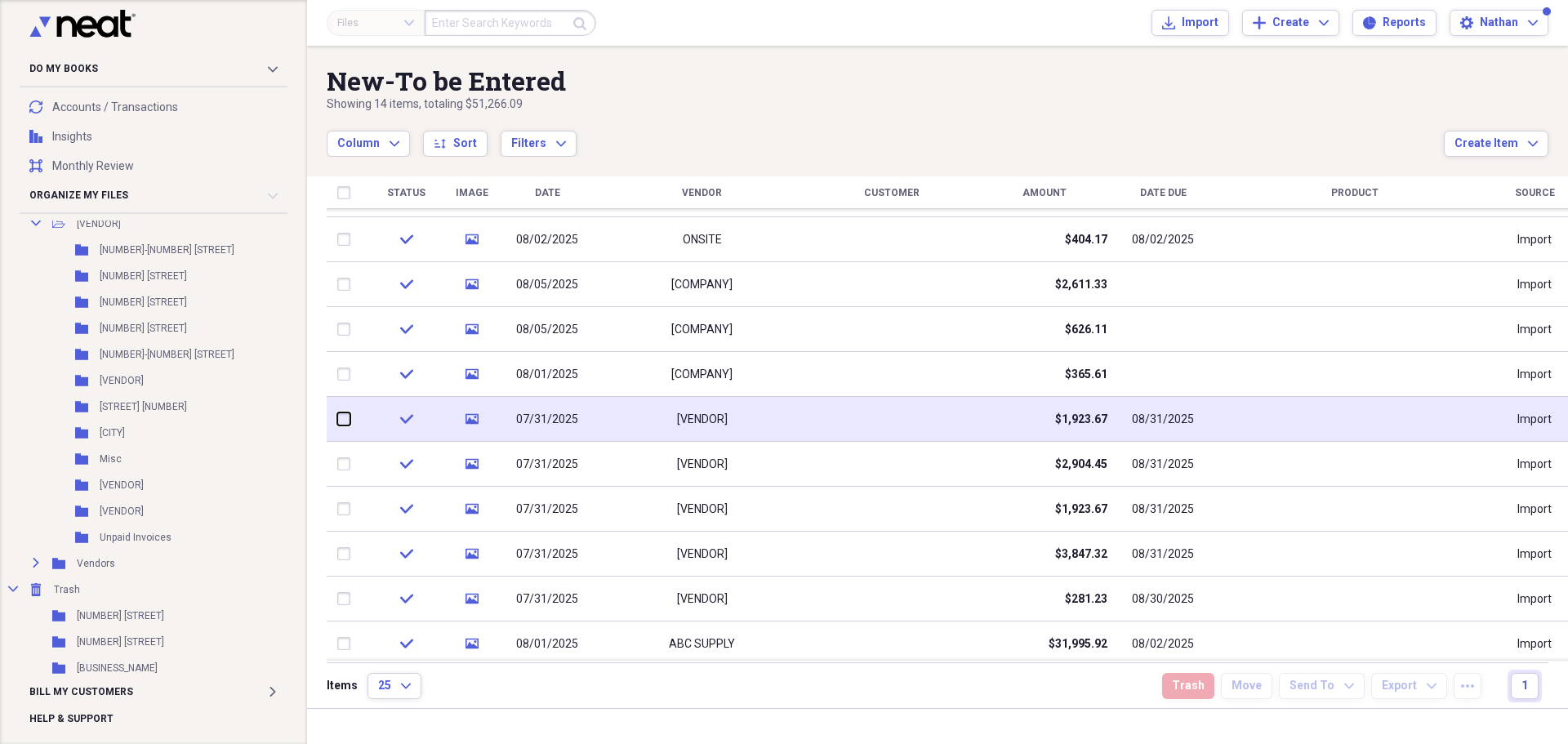 click at bounding box center [337, 419] 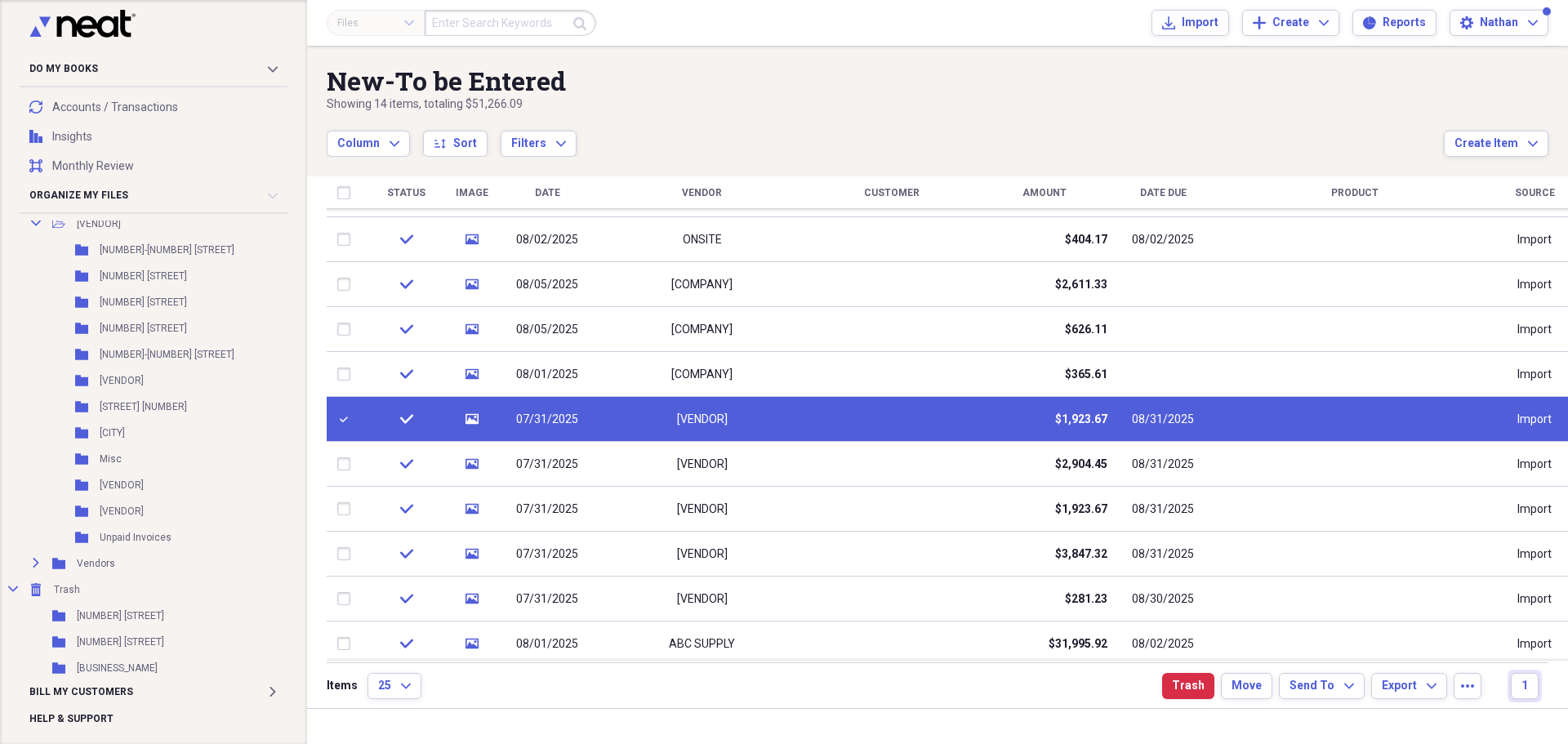 click on "check" at bounding box center (406, 419) 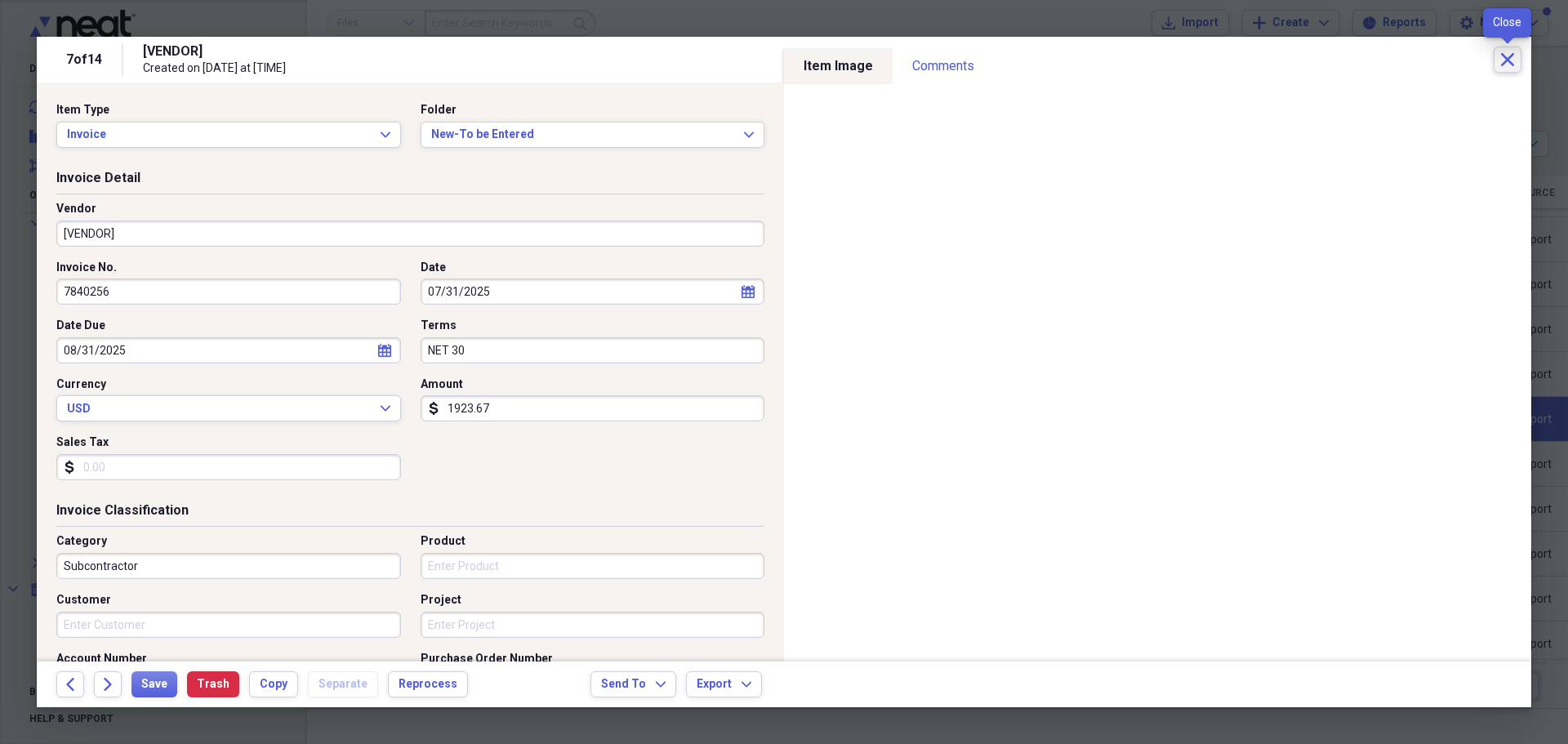 click on "Close" at bounding box center [1508, 60] 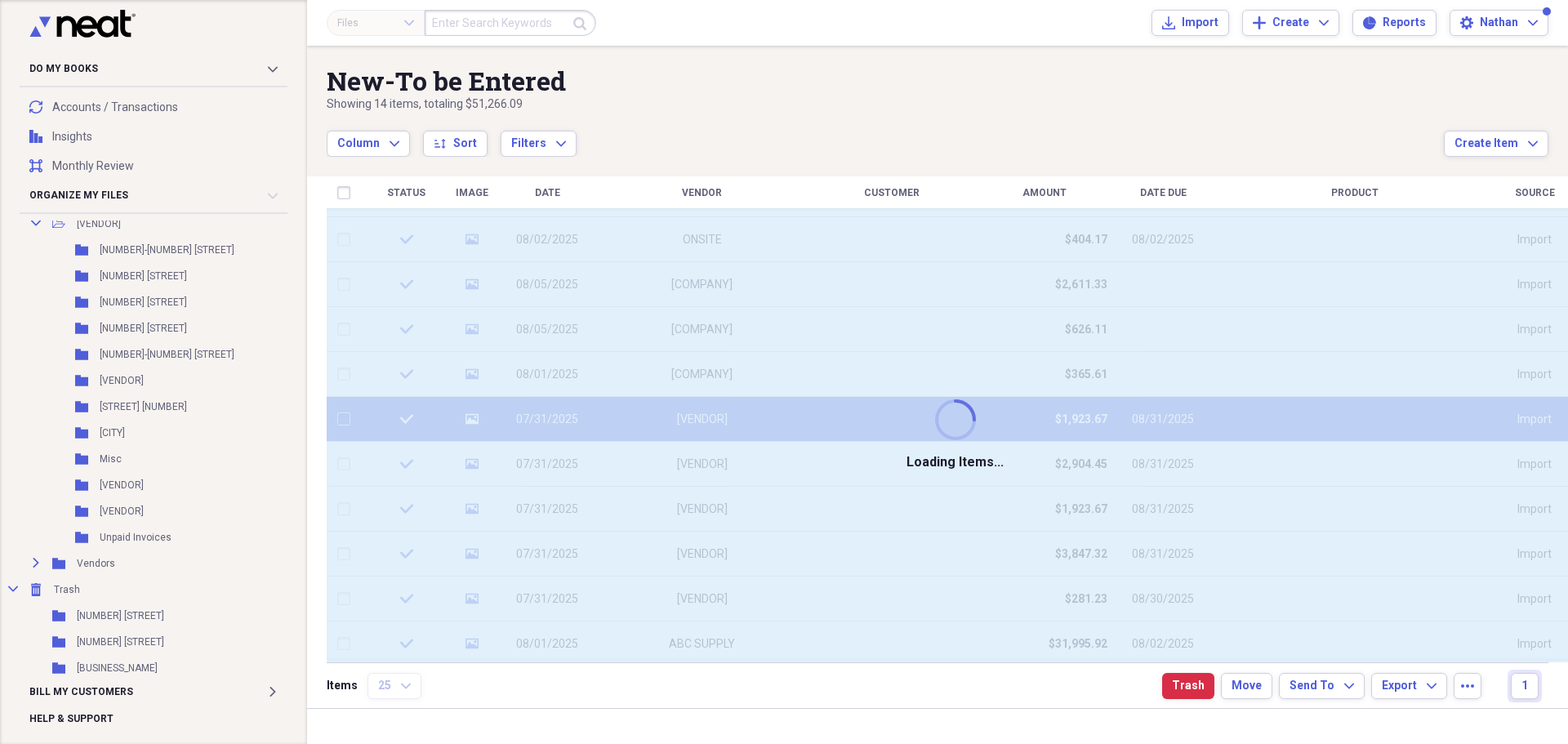 checkbox on "false" 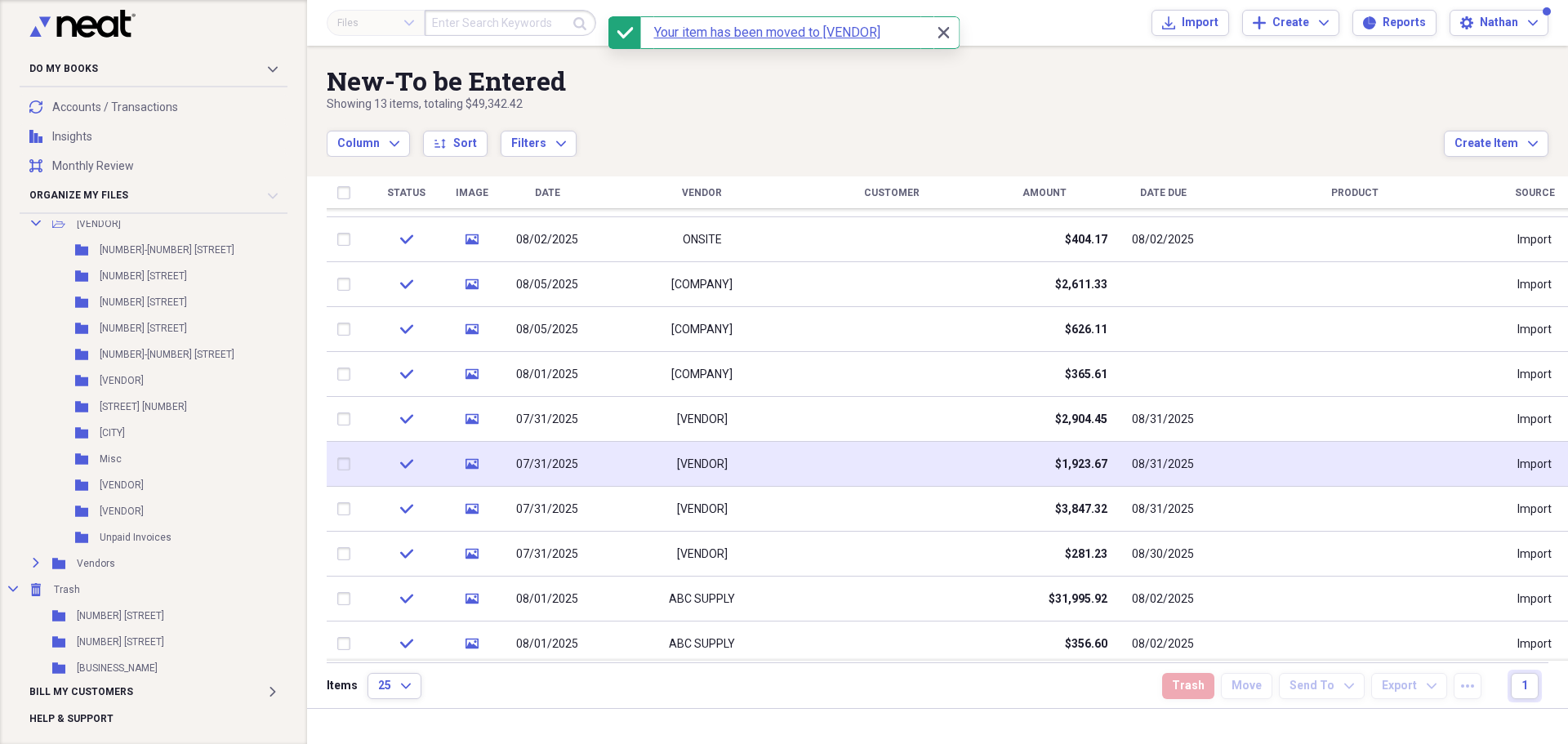 click at bounding box center (347, 464) 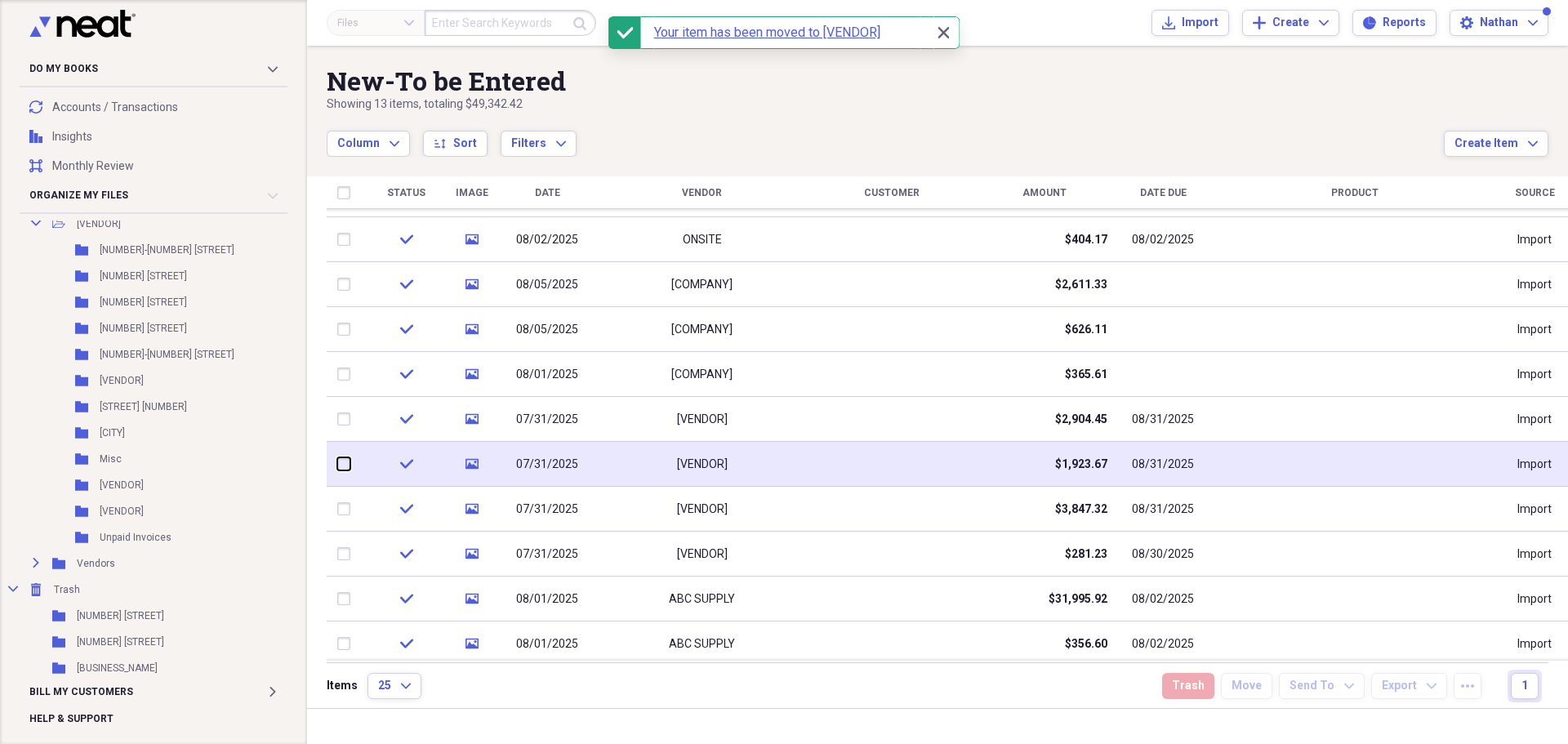 click at bounding box center [337, 464] 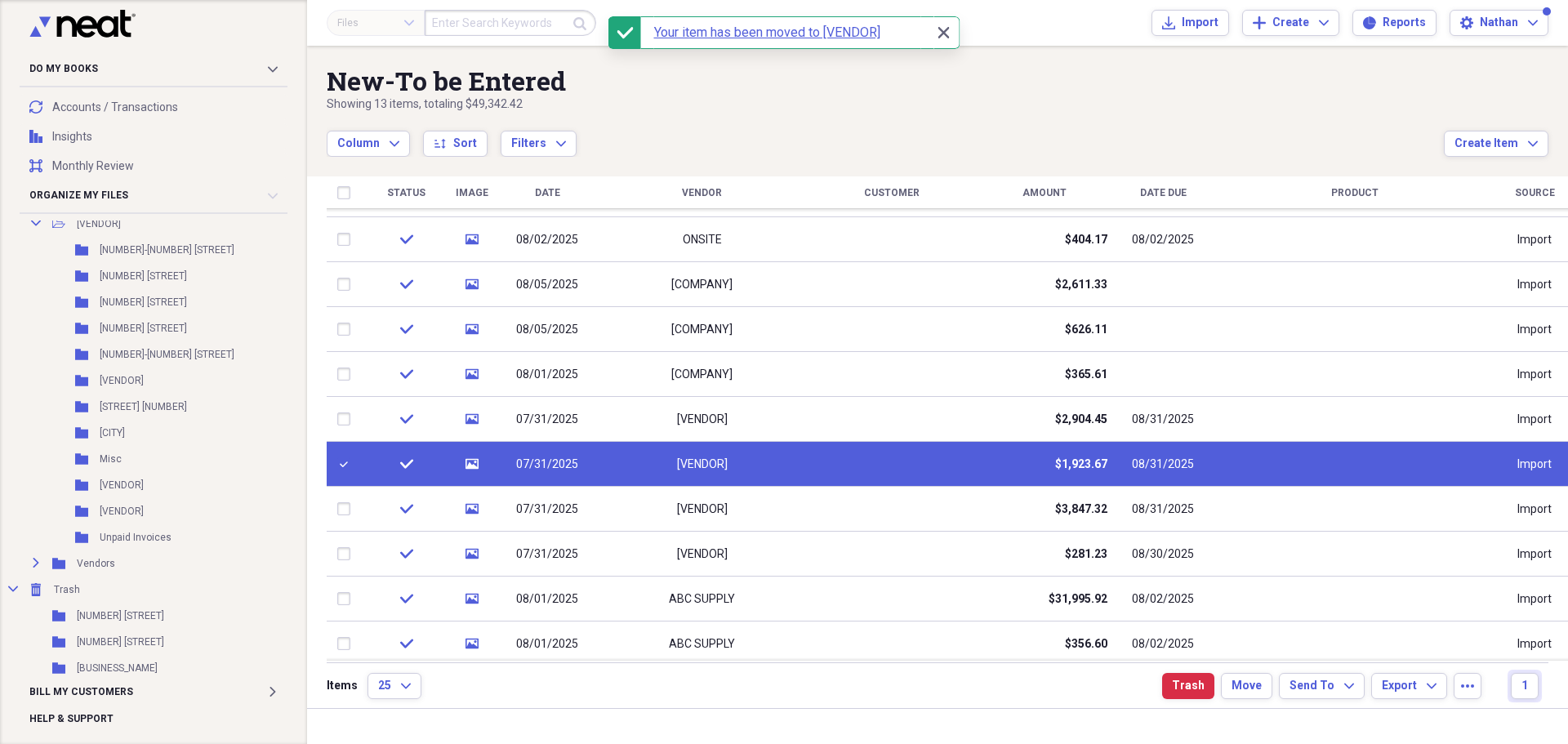 click at bounding box center (347, 464) 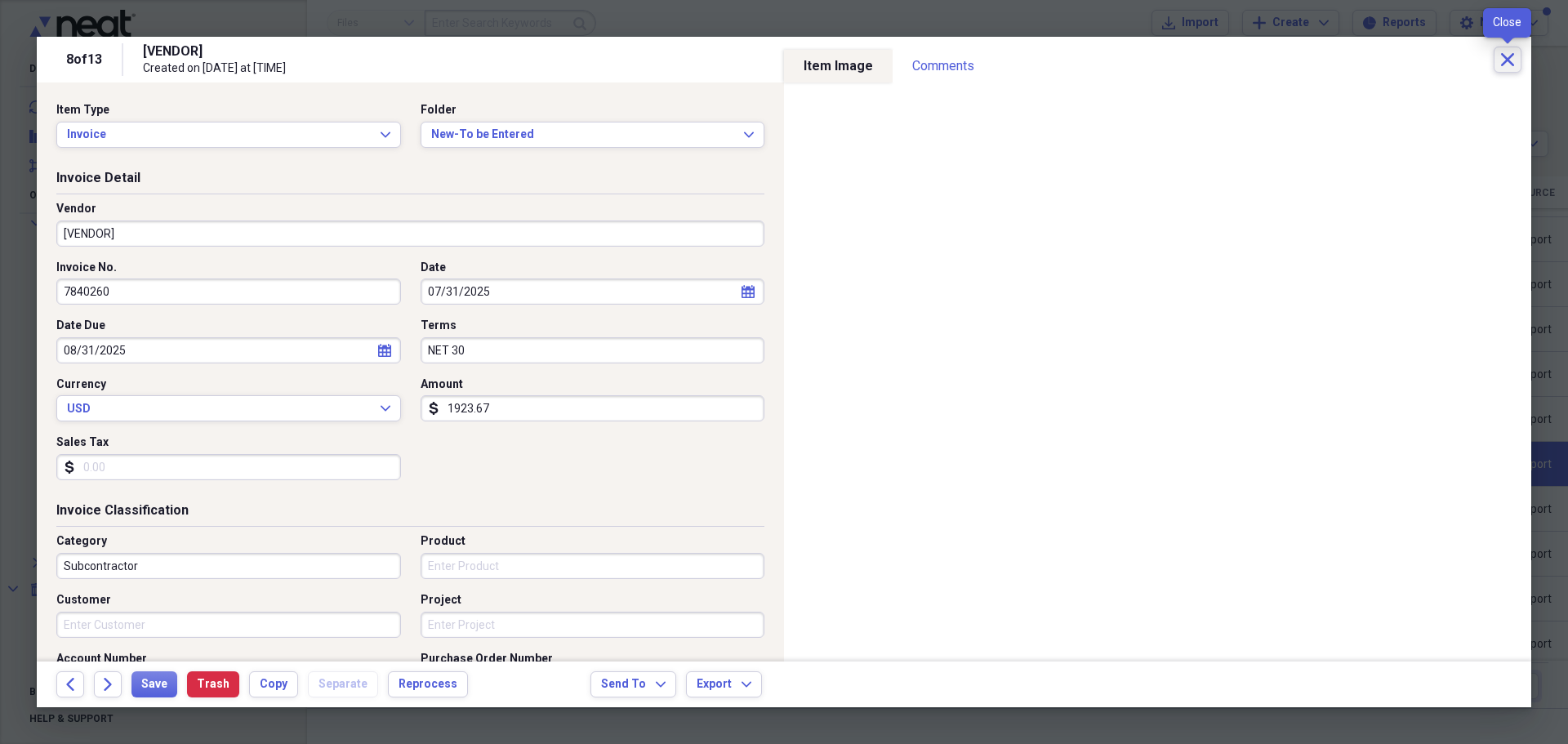 click on "Close" at bounding box center (1508, 60) 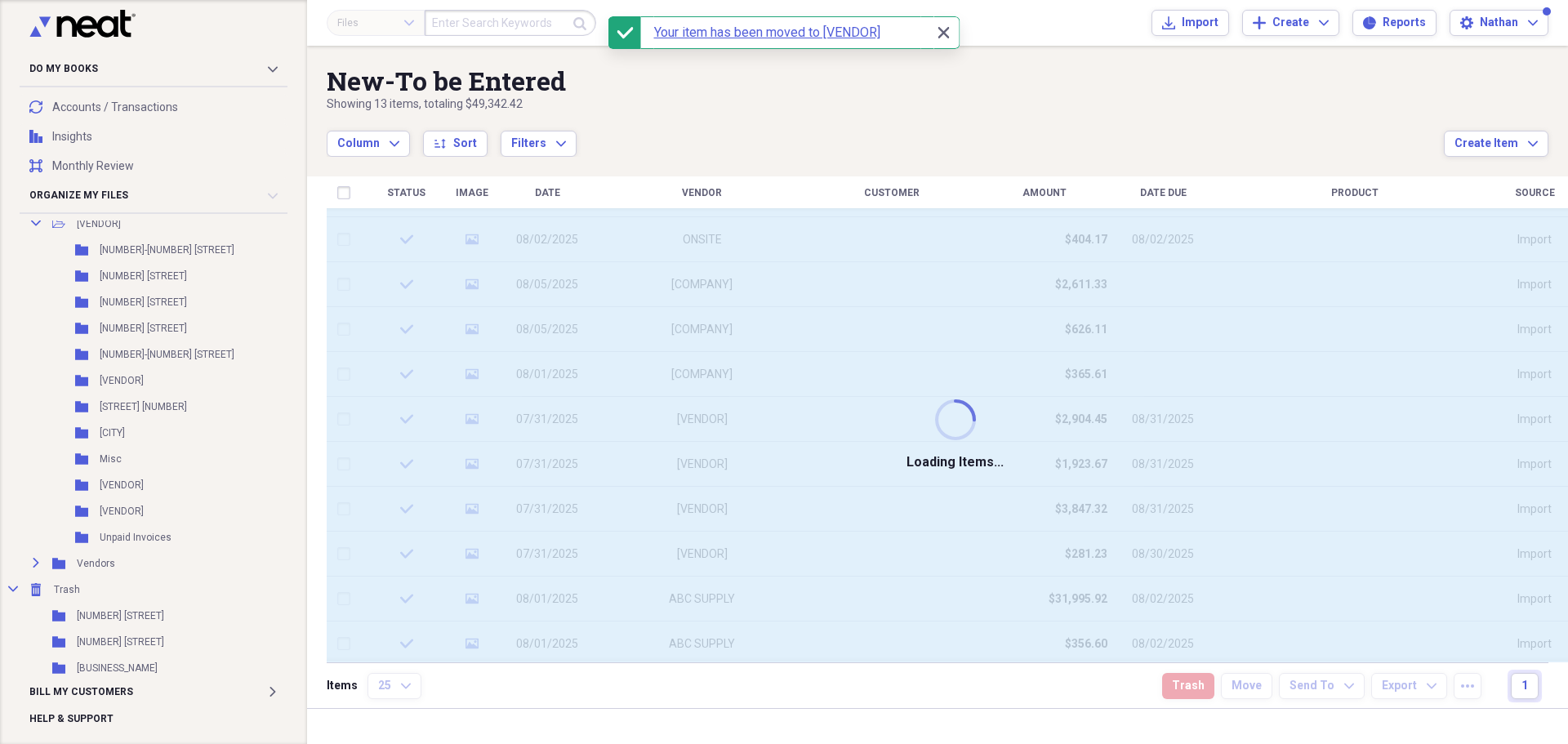 checkbox on "false" 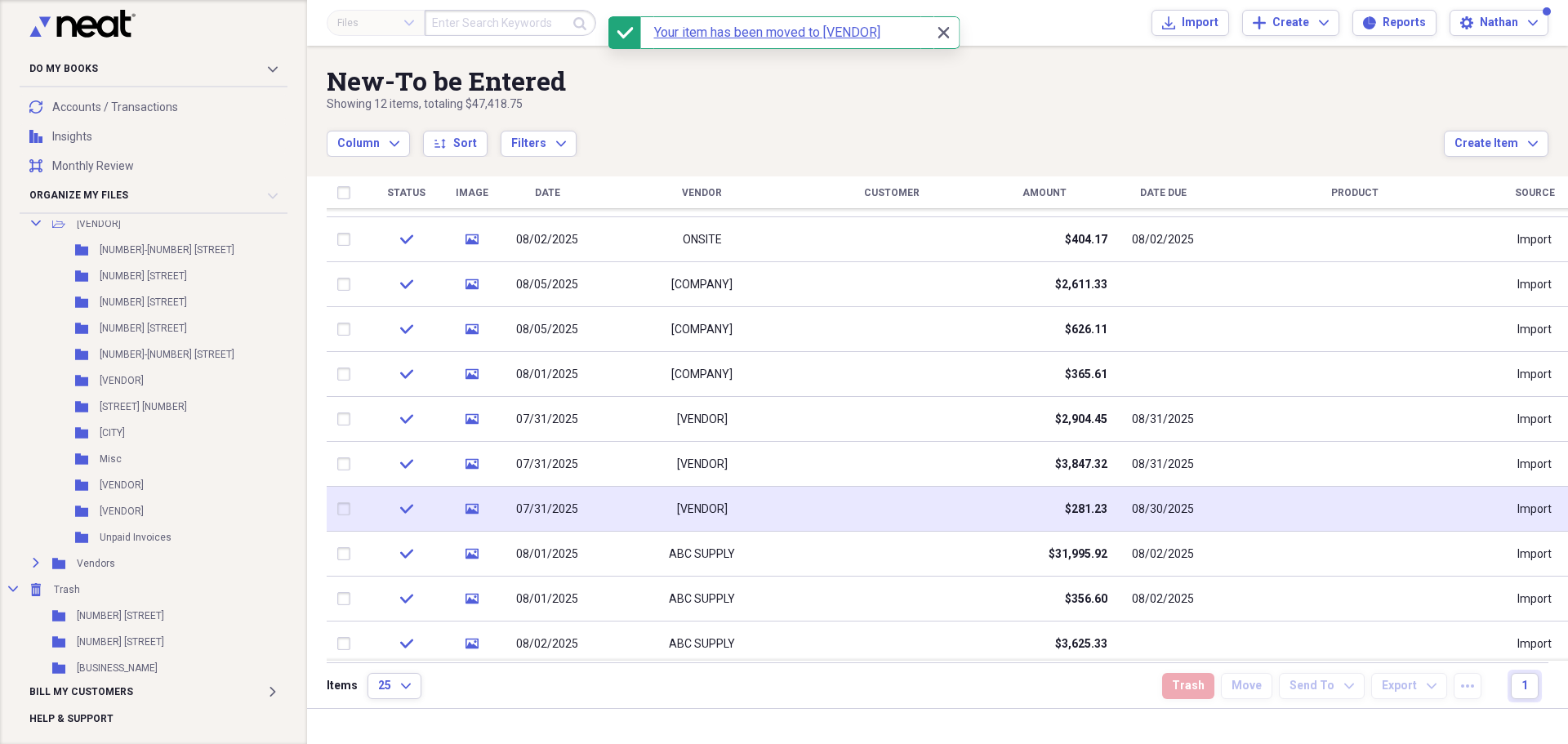 click at bounding box center [347, 509] 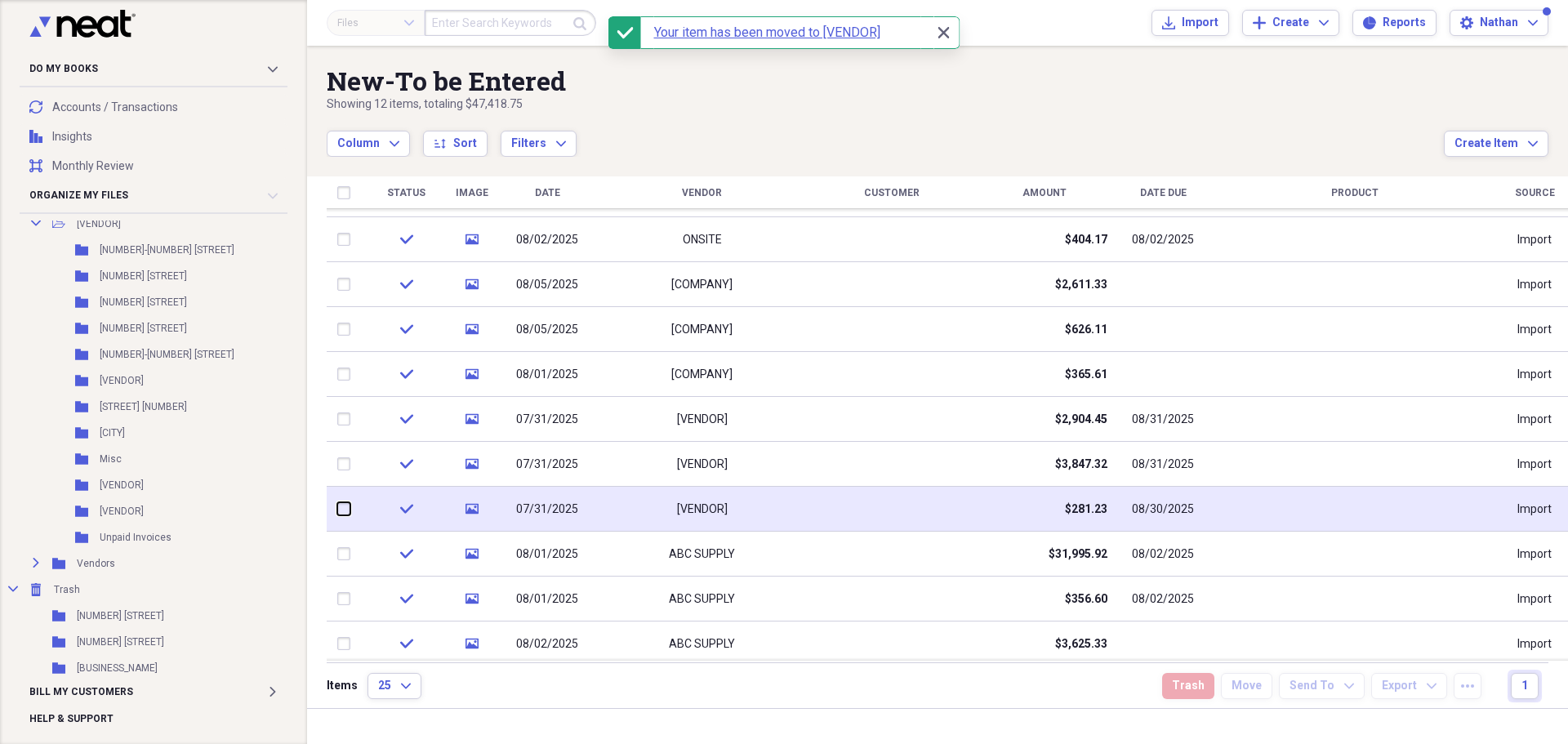 click at bounding box center [337, 509] 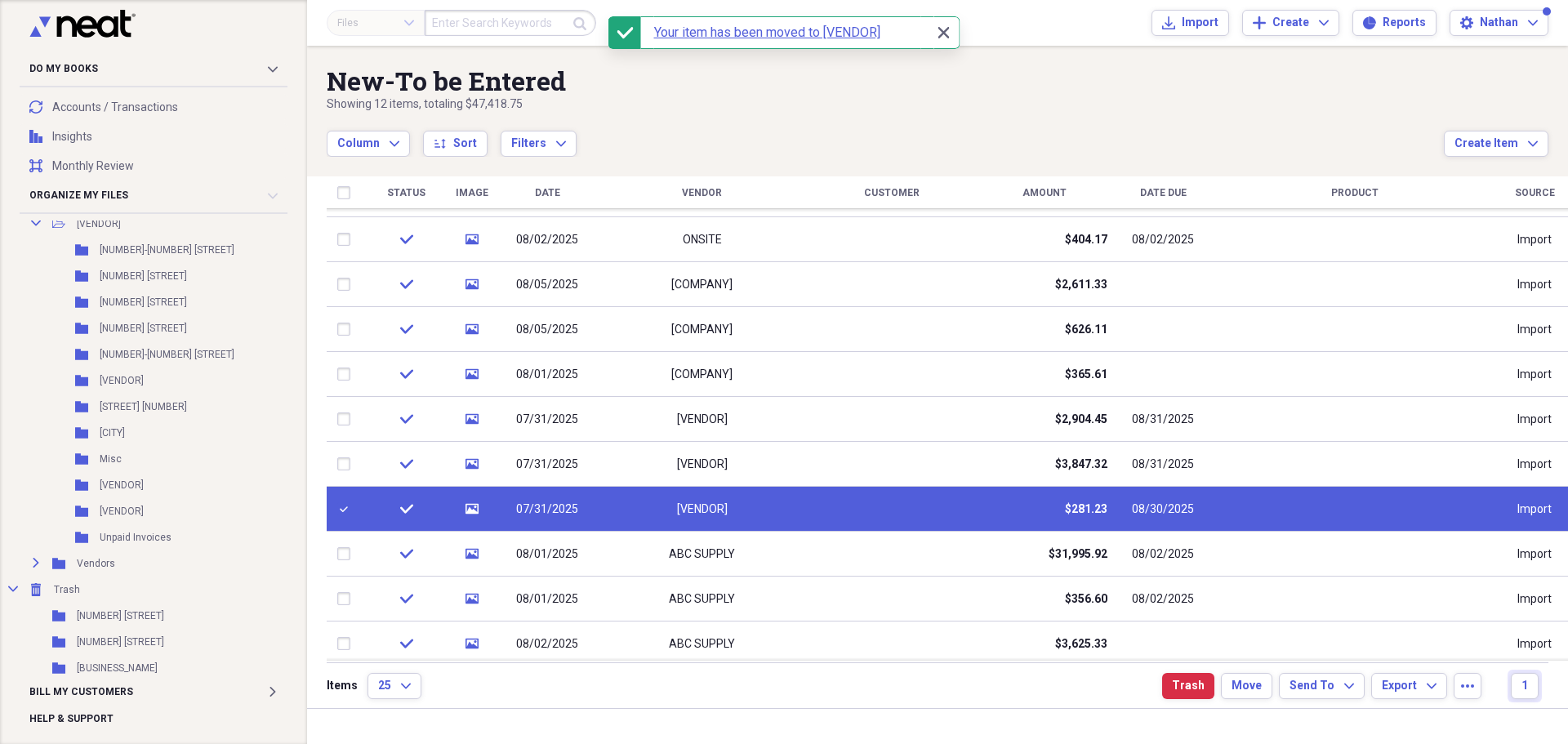click at bounding box center [347, 509] 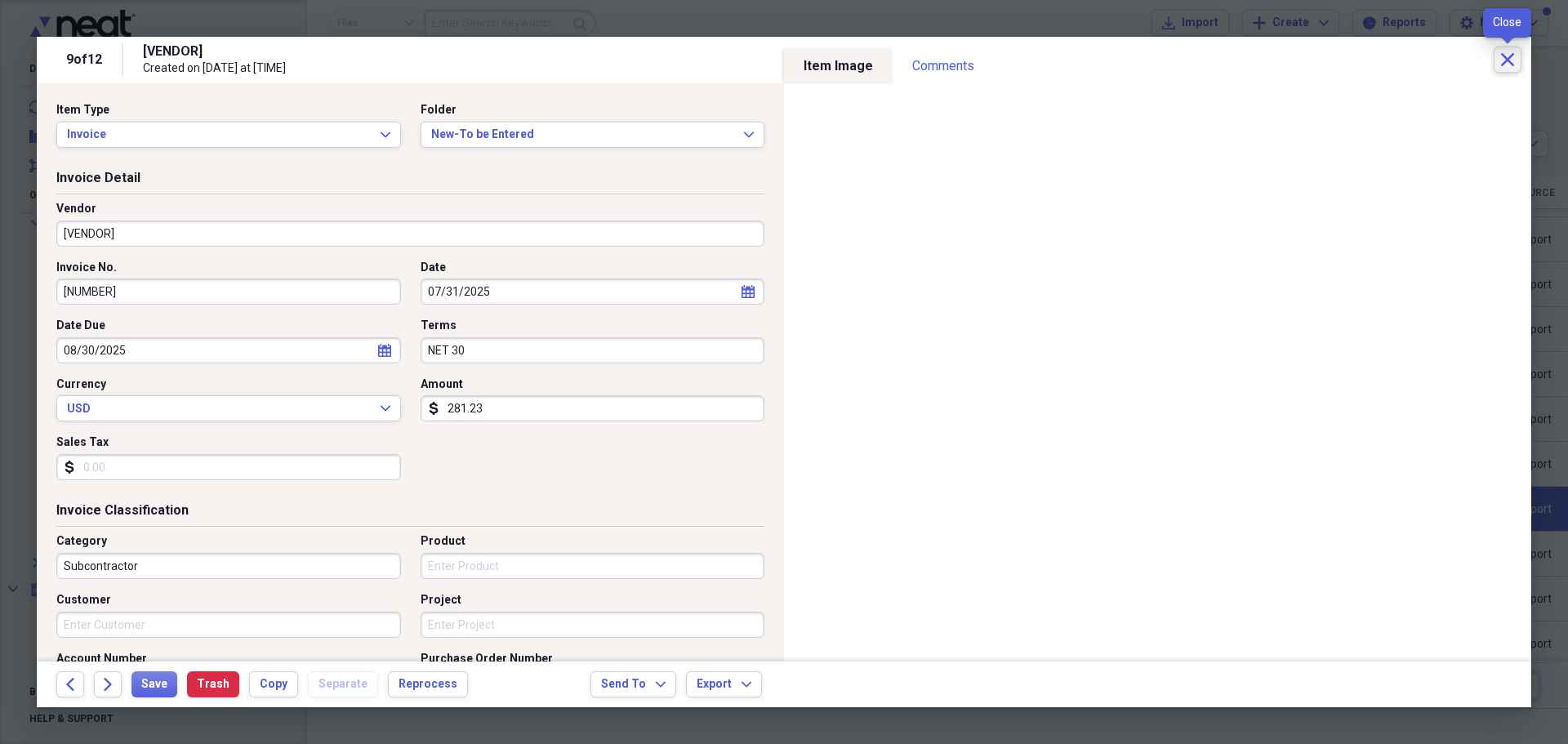 click 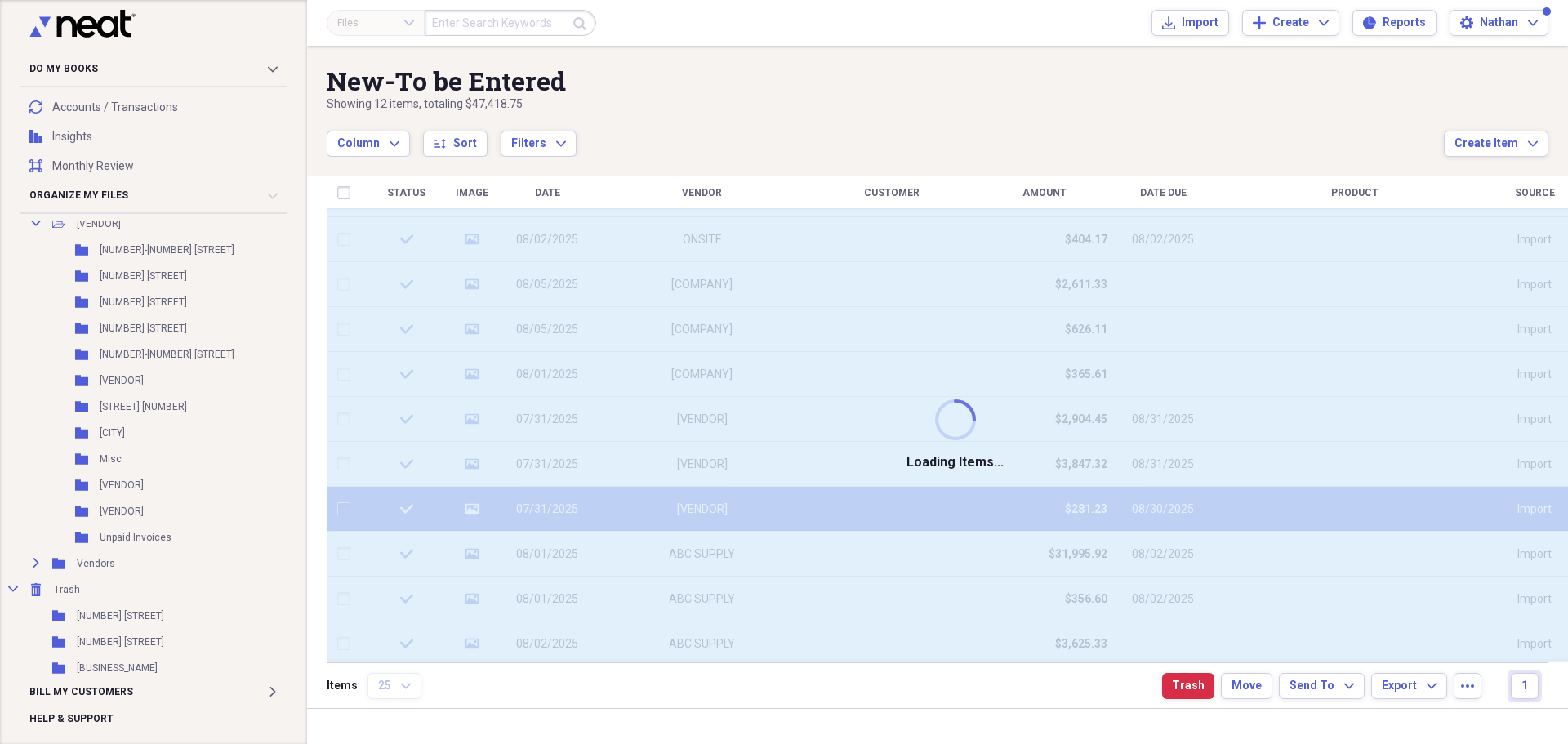 checkbox on "false" 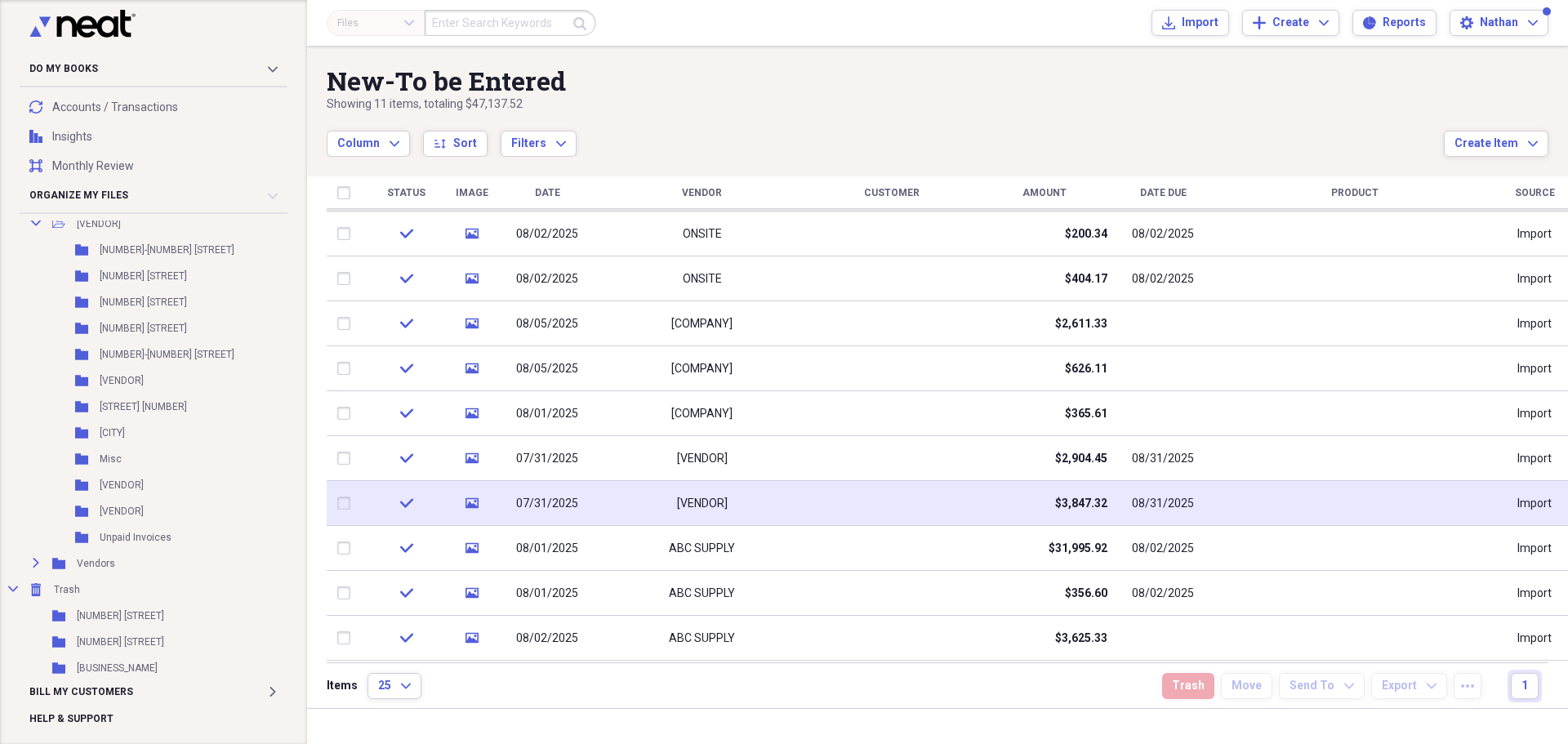 click at bounding box center [347, 503] 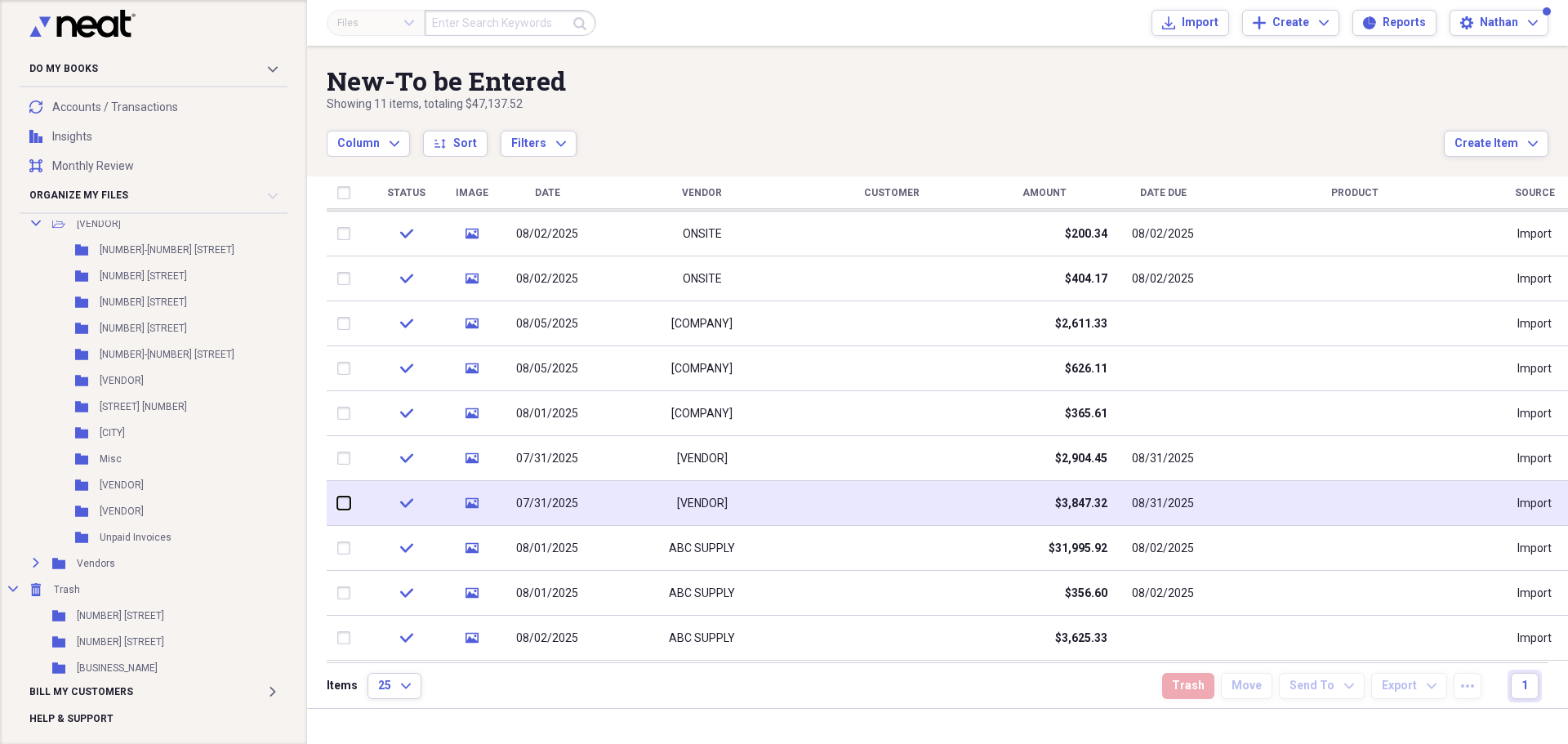 click at bounding box center [337, 503] 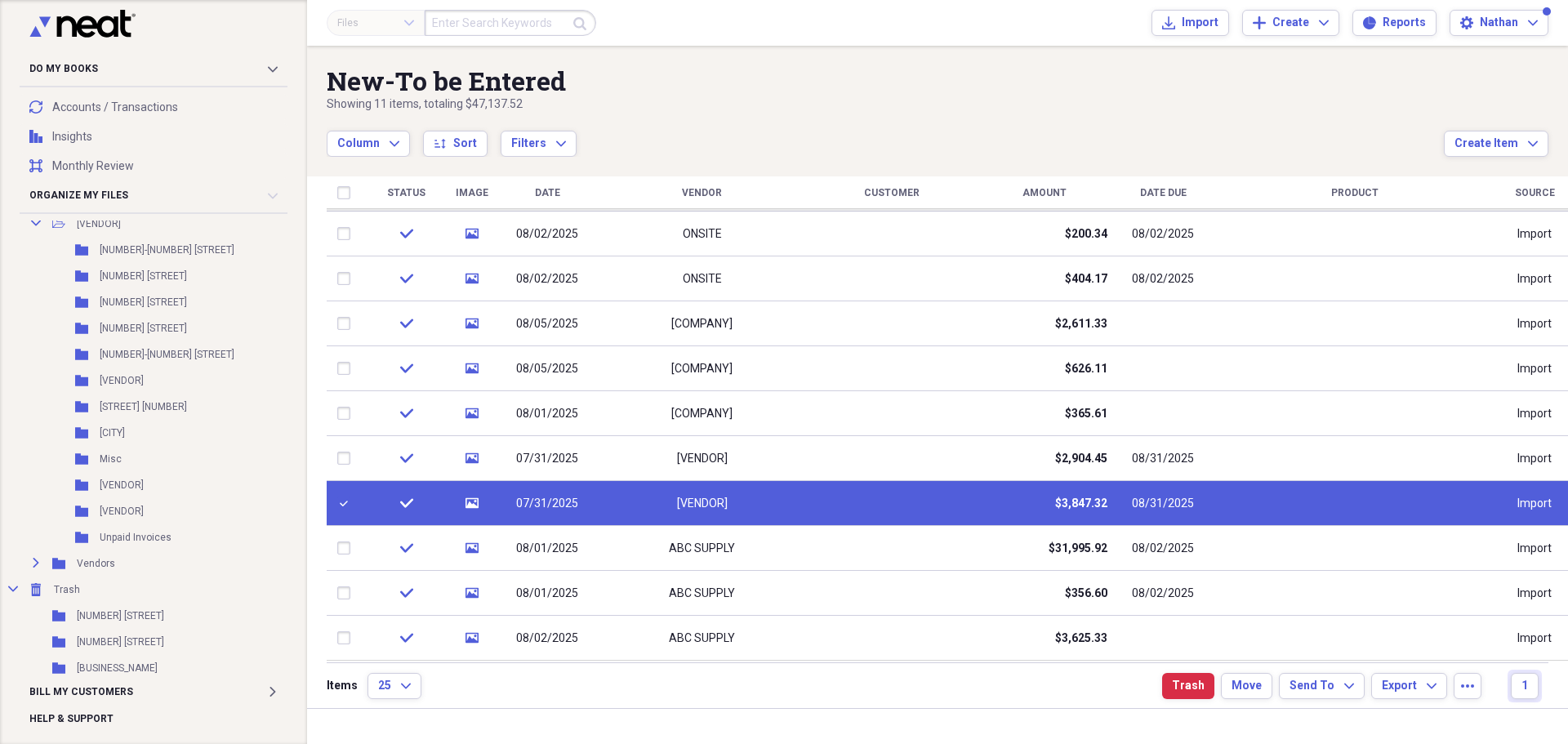 click on "check" at bounding box center [406, 503] 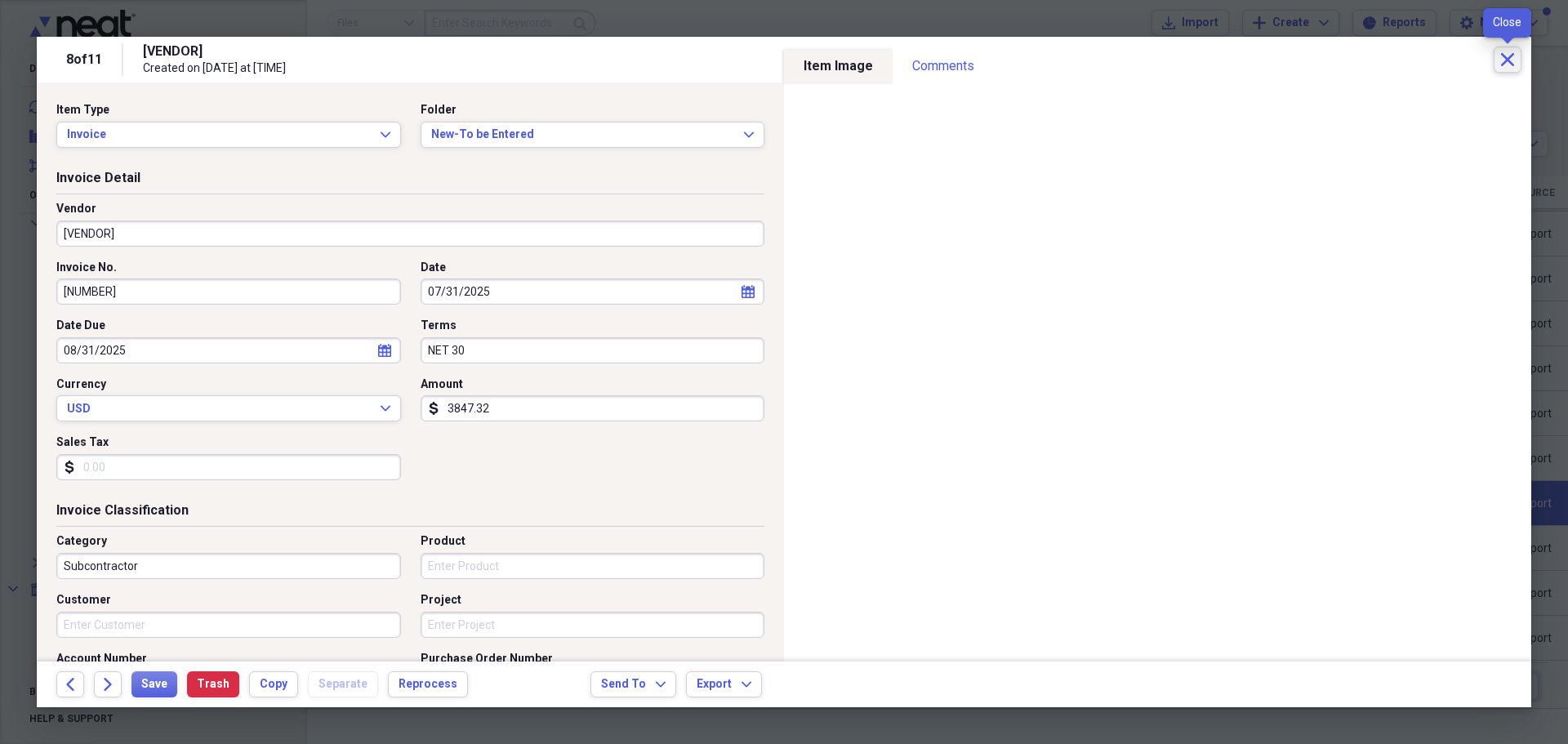 click on "Close" 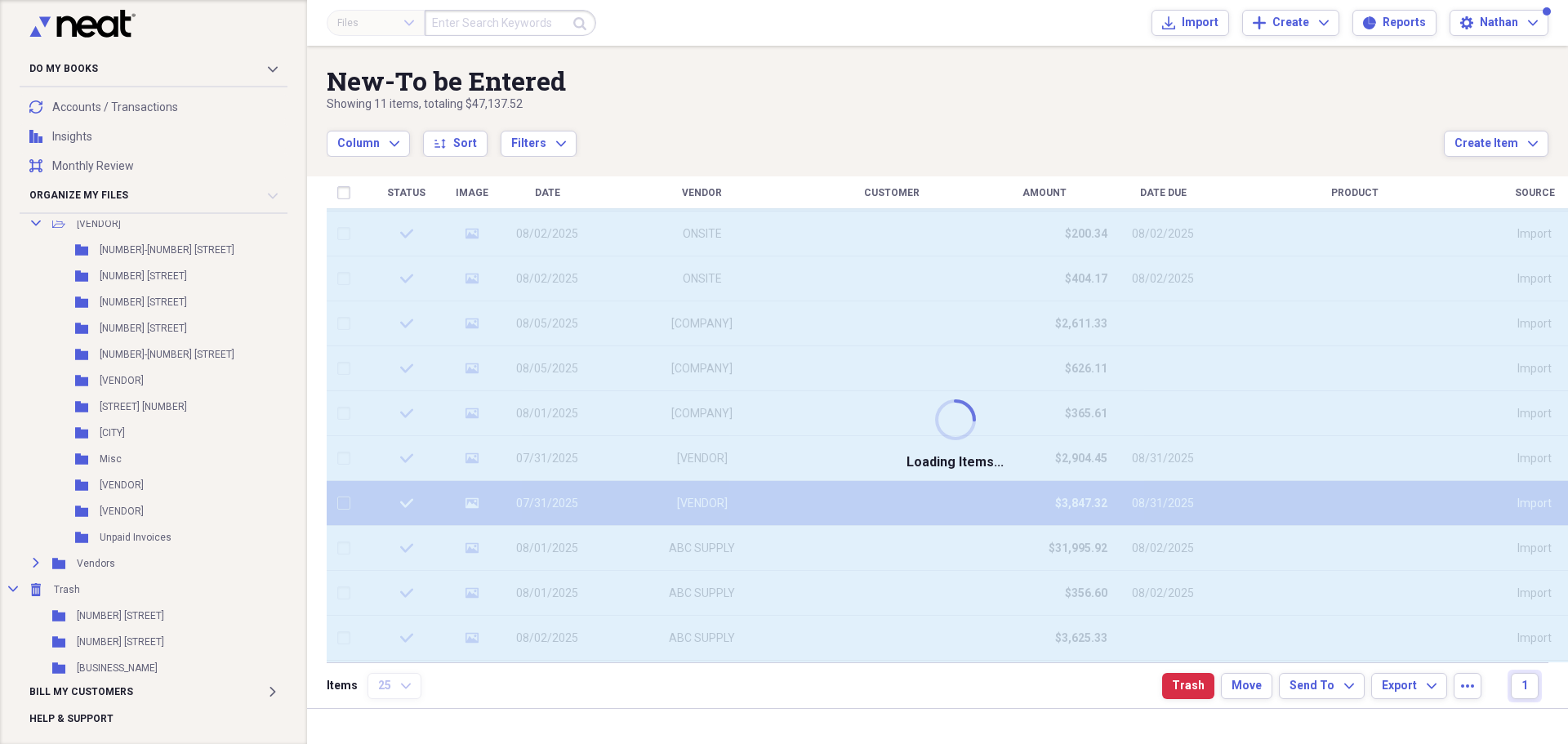 checkbox on "false" 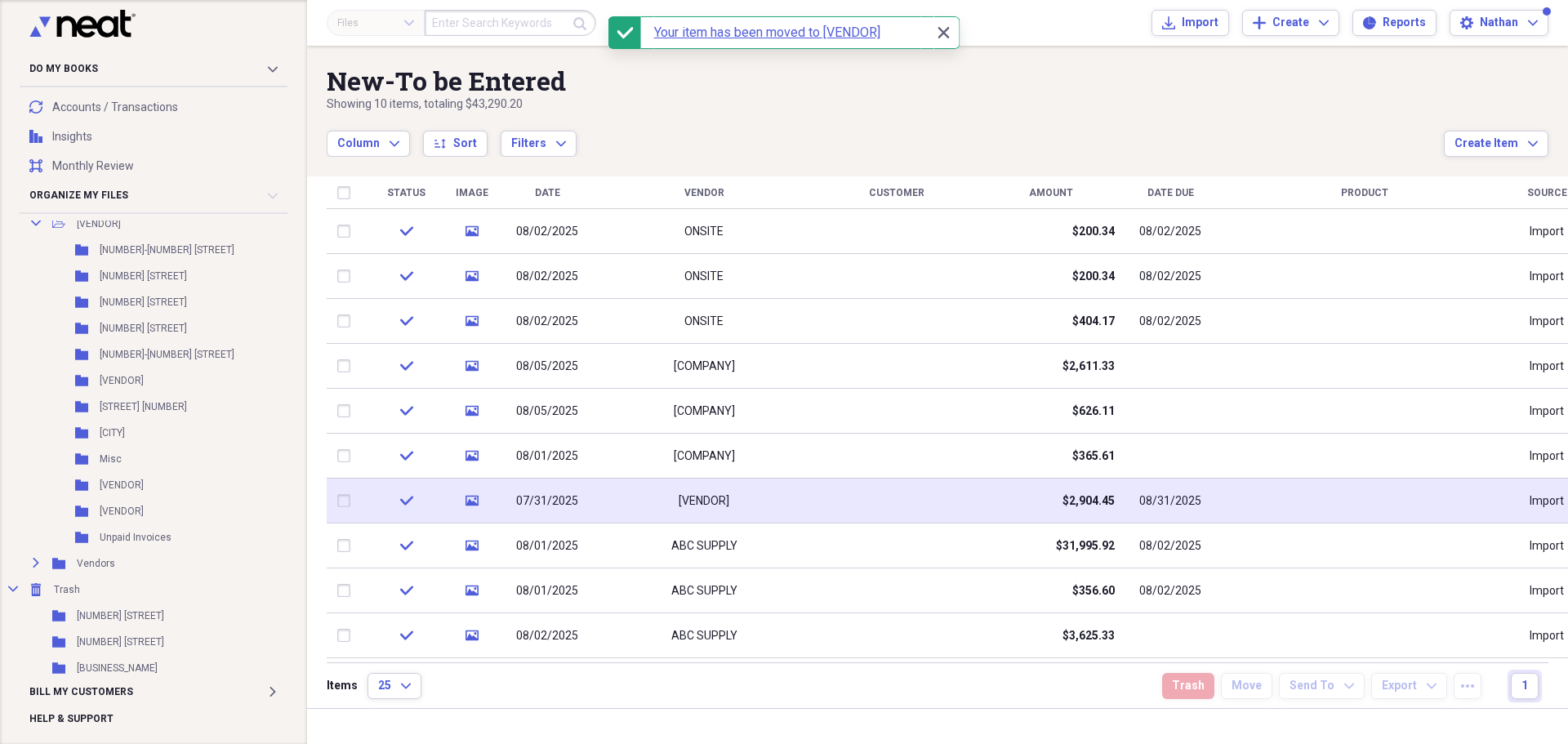click at bounding box center (347, 501) 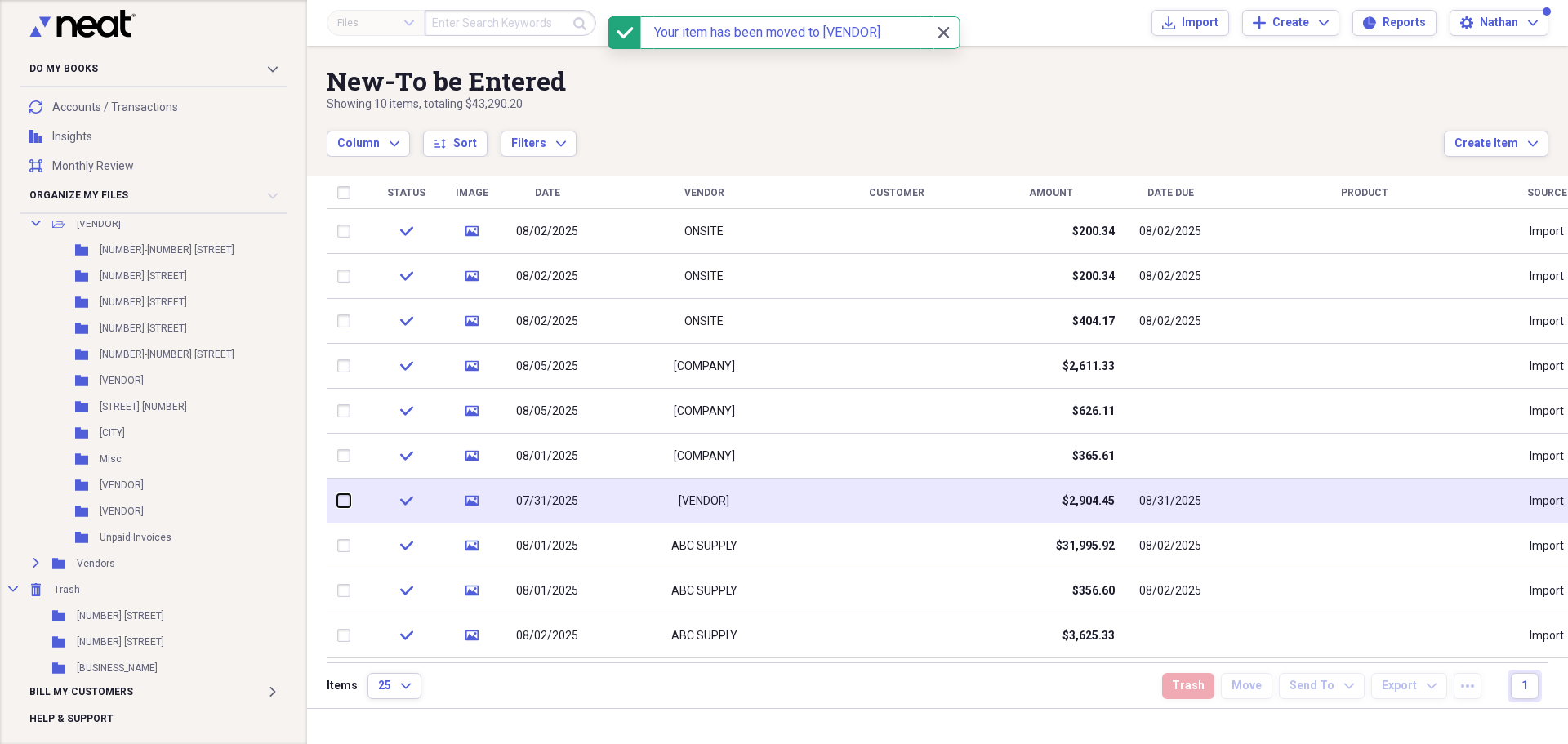 click at bounding box center (337, 501) 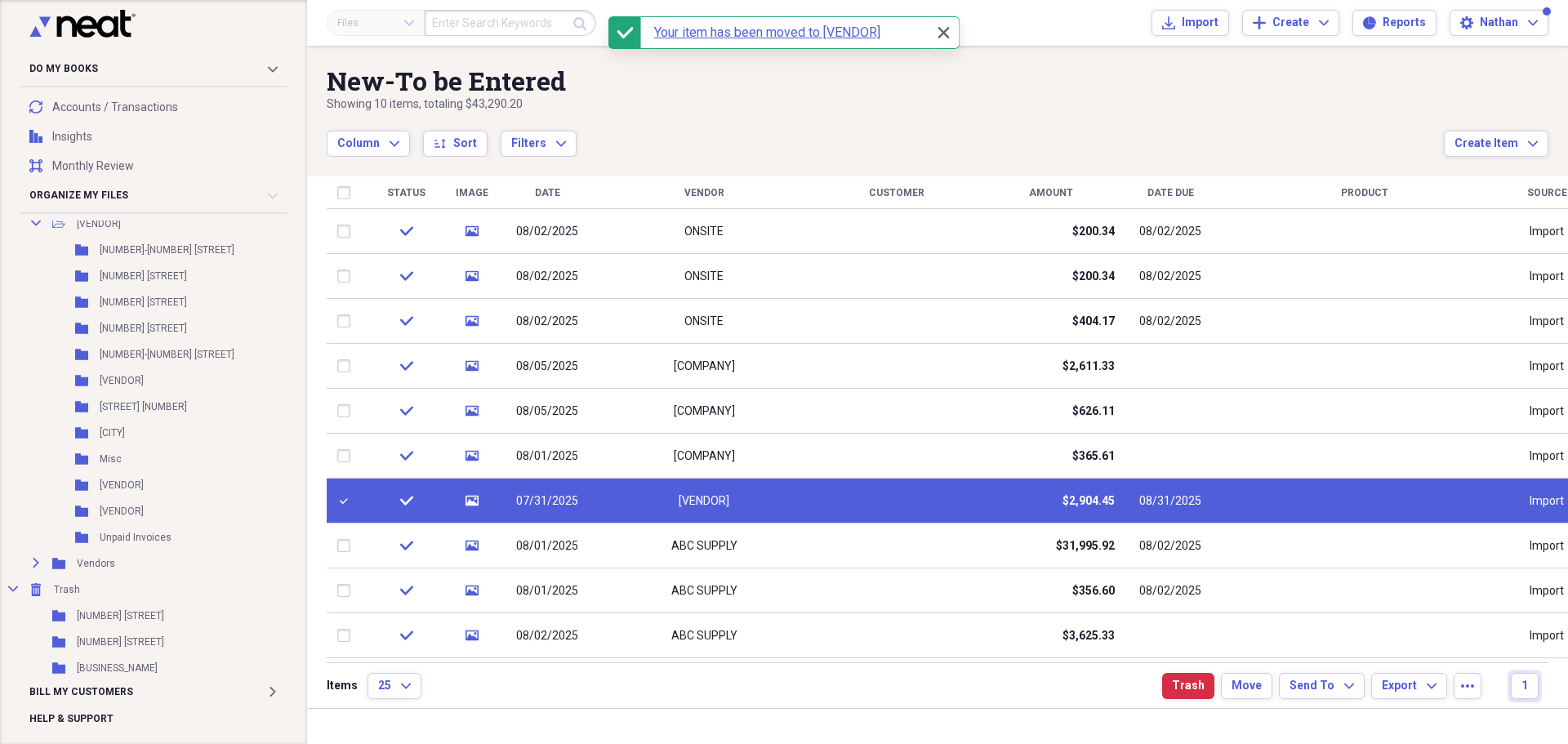 click at bounding box center (347, 501) 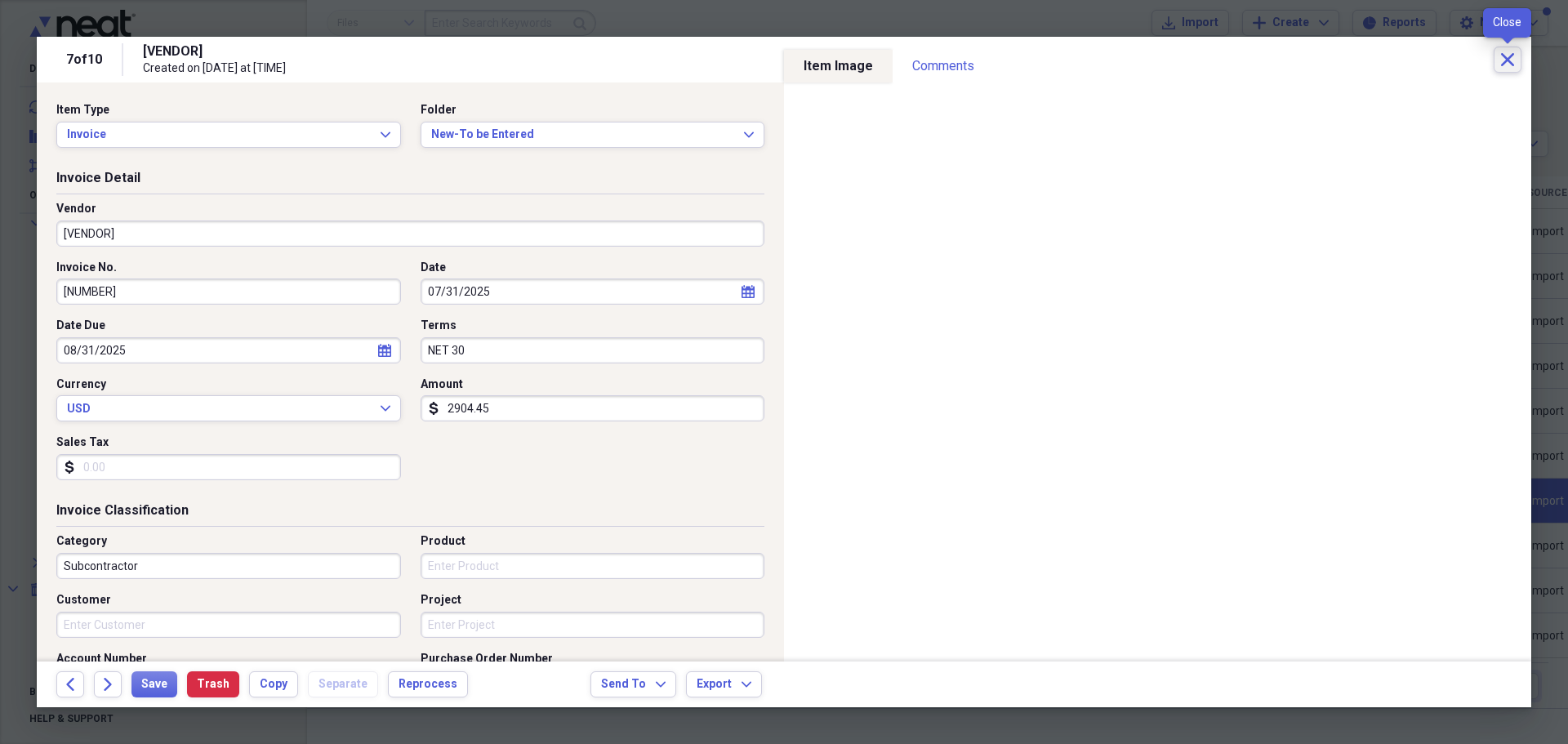 click 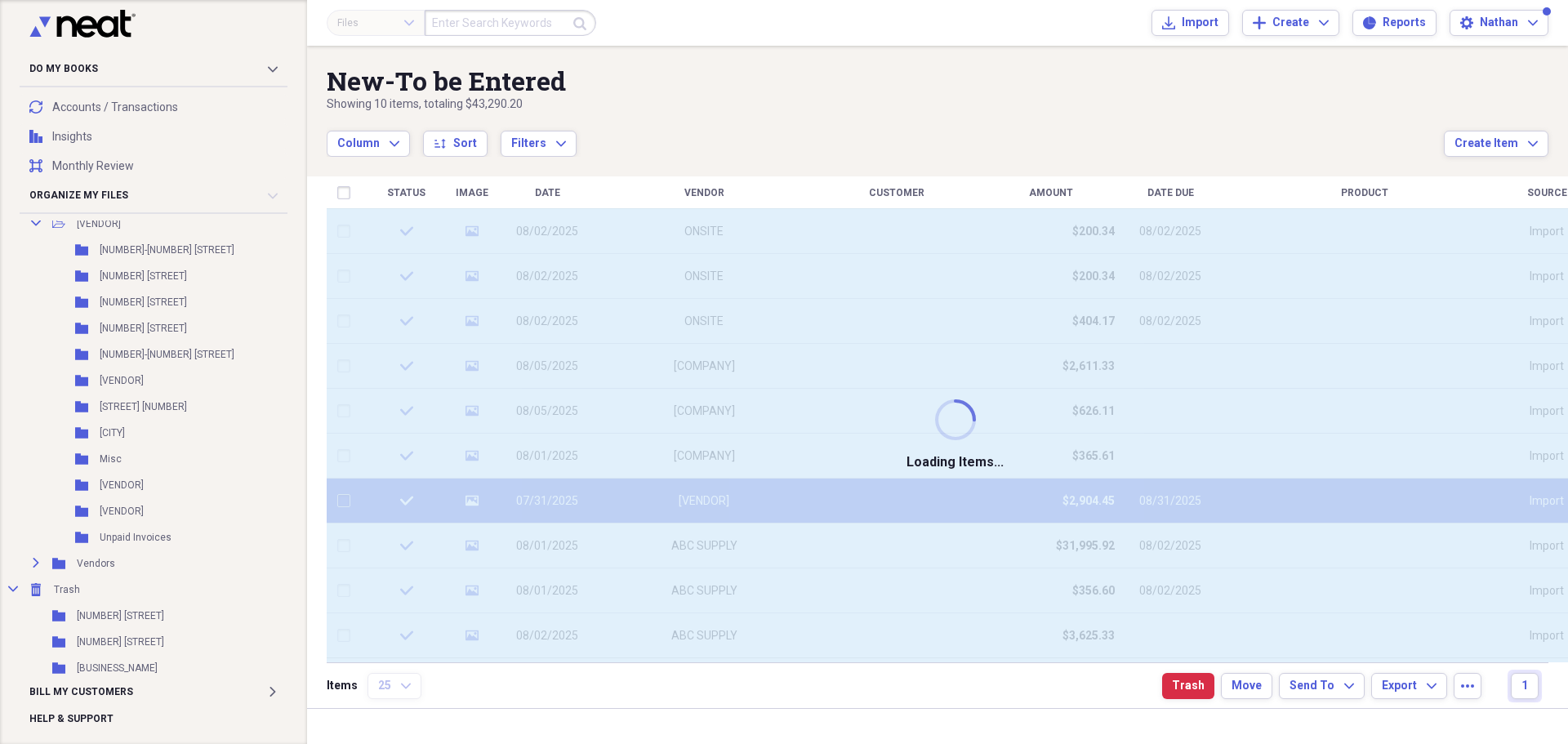 checkbox on "false" 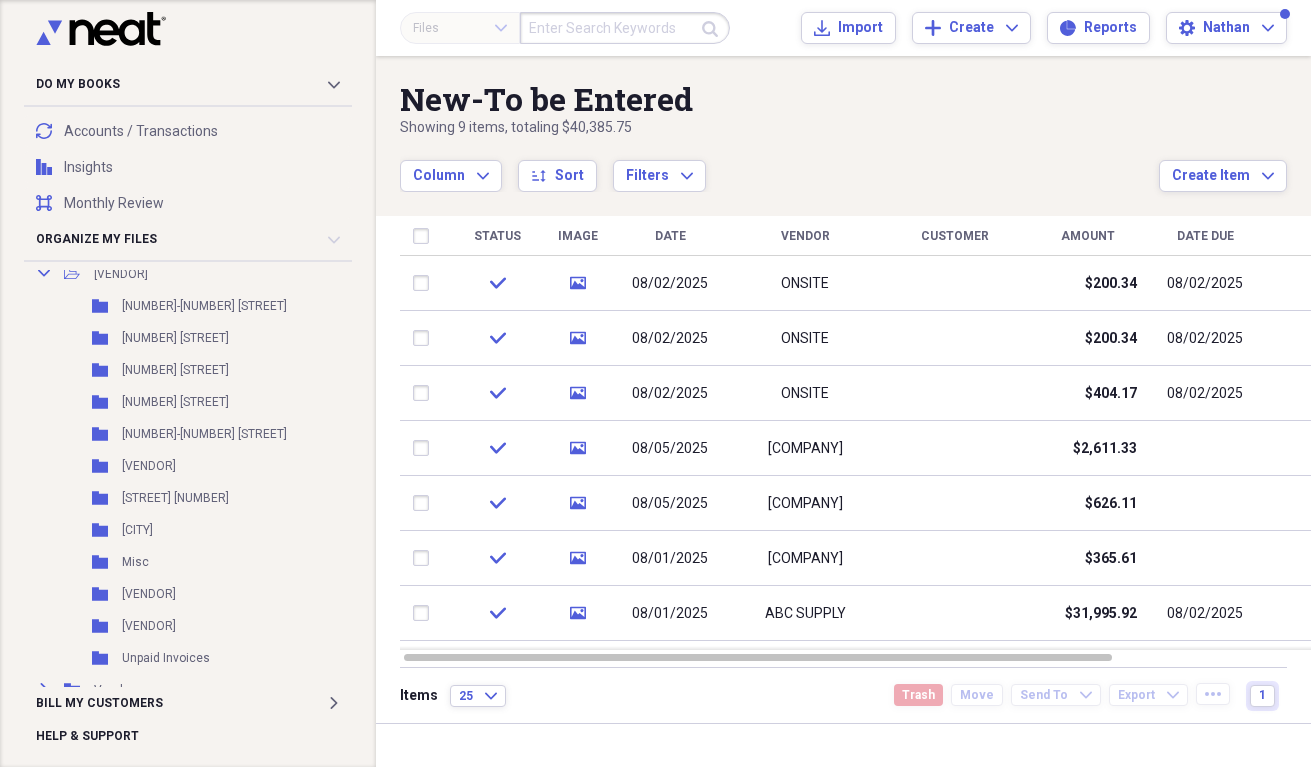 click on "Column Expand sort Sort Filters  Expand" at bounding box center [779, 165] 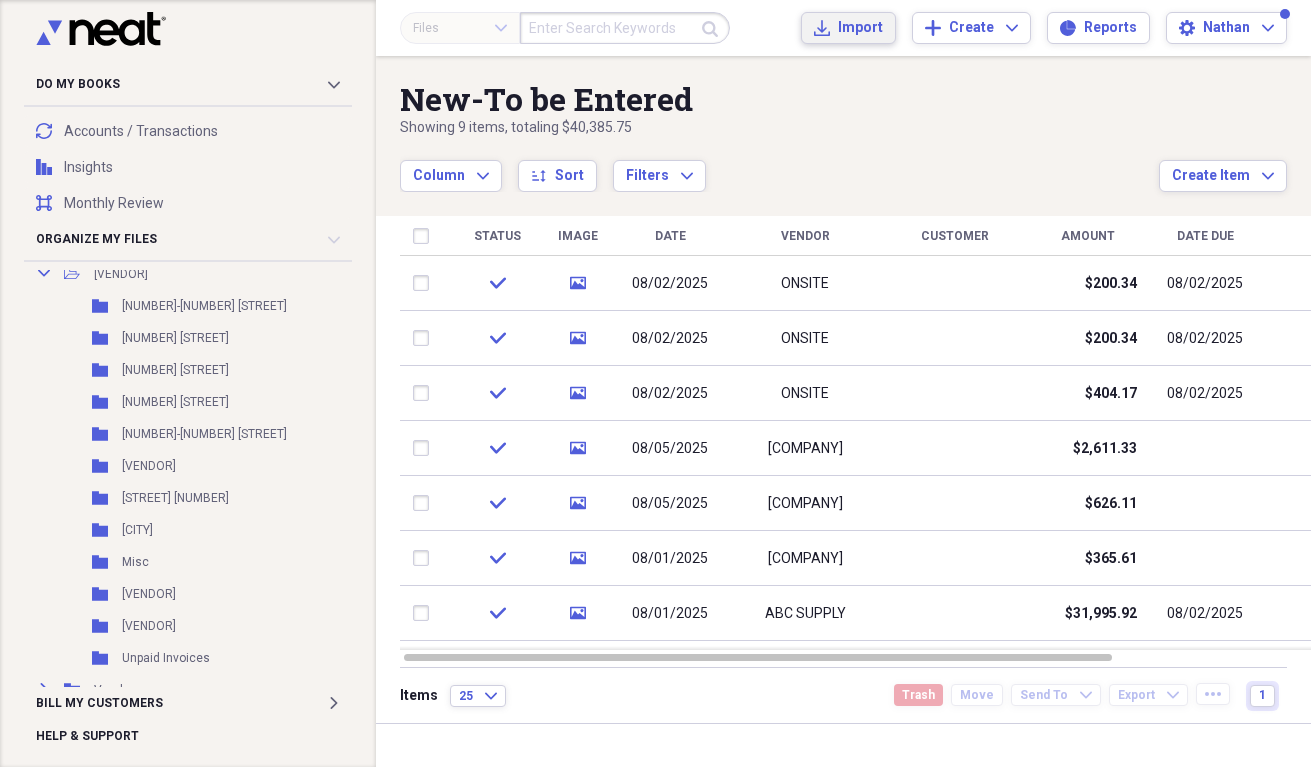 click on "Import" at bounding box center (860, 28) 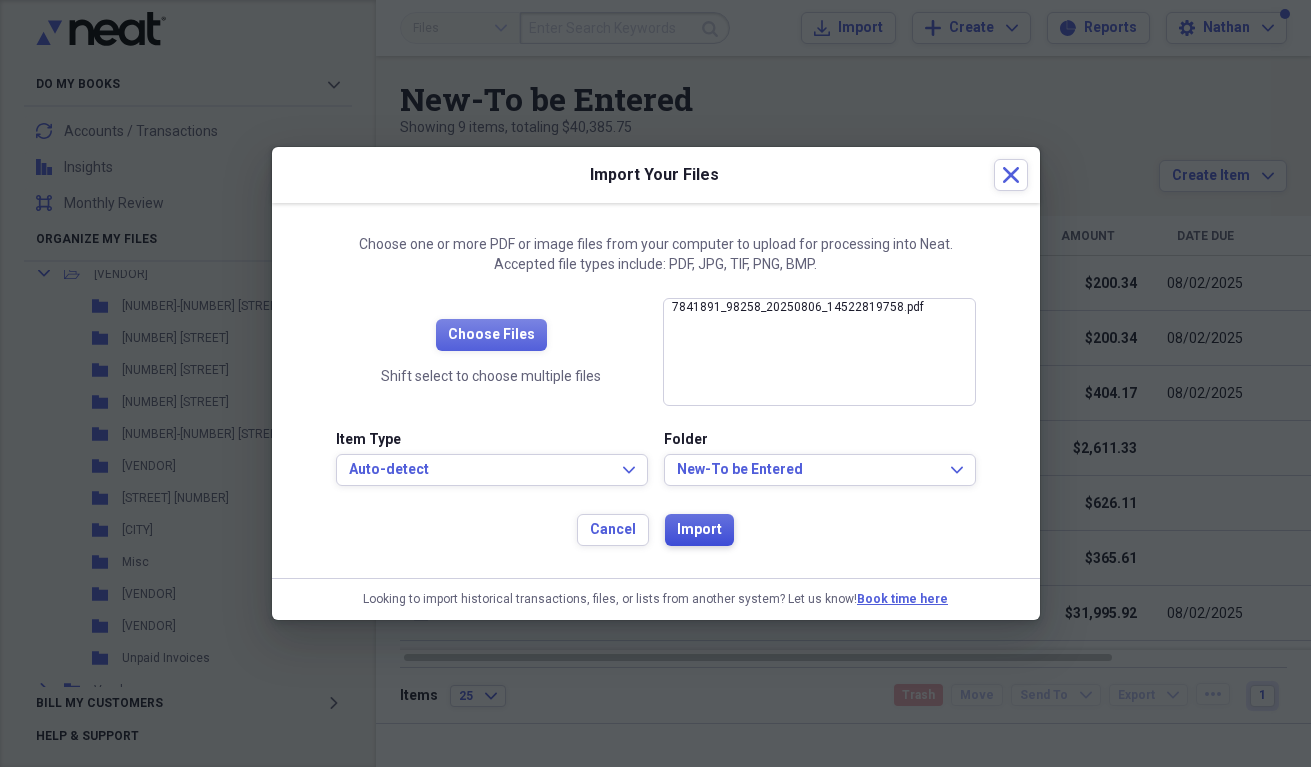 click on "Import" at bounding box center (699, 530) 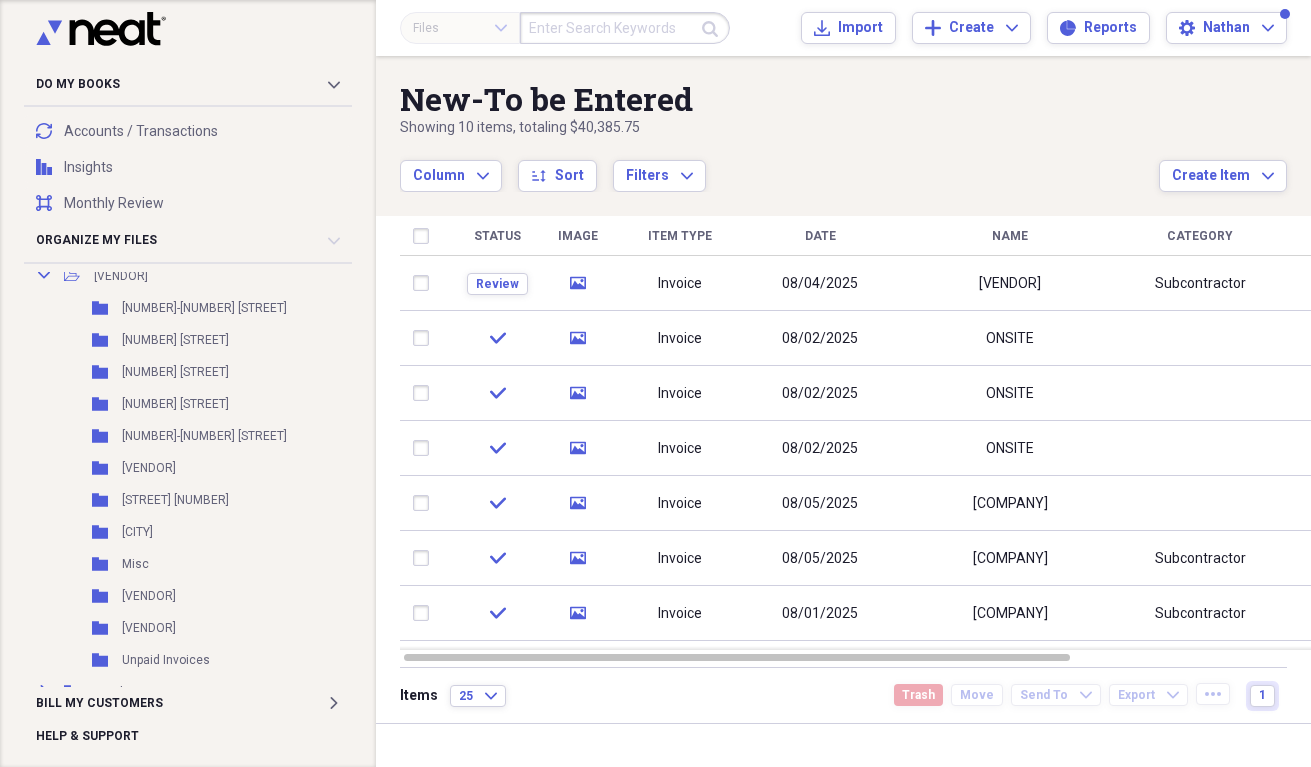 click on "Column Expand sort Sort Filters  Expand" at bounding box center [779, 165] 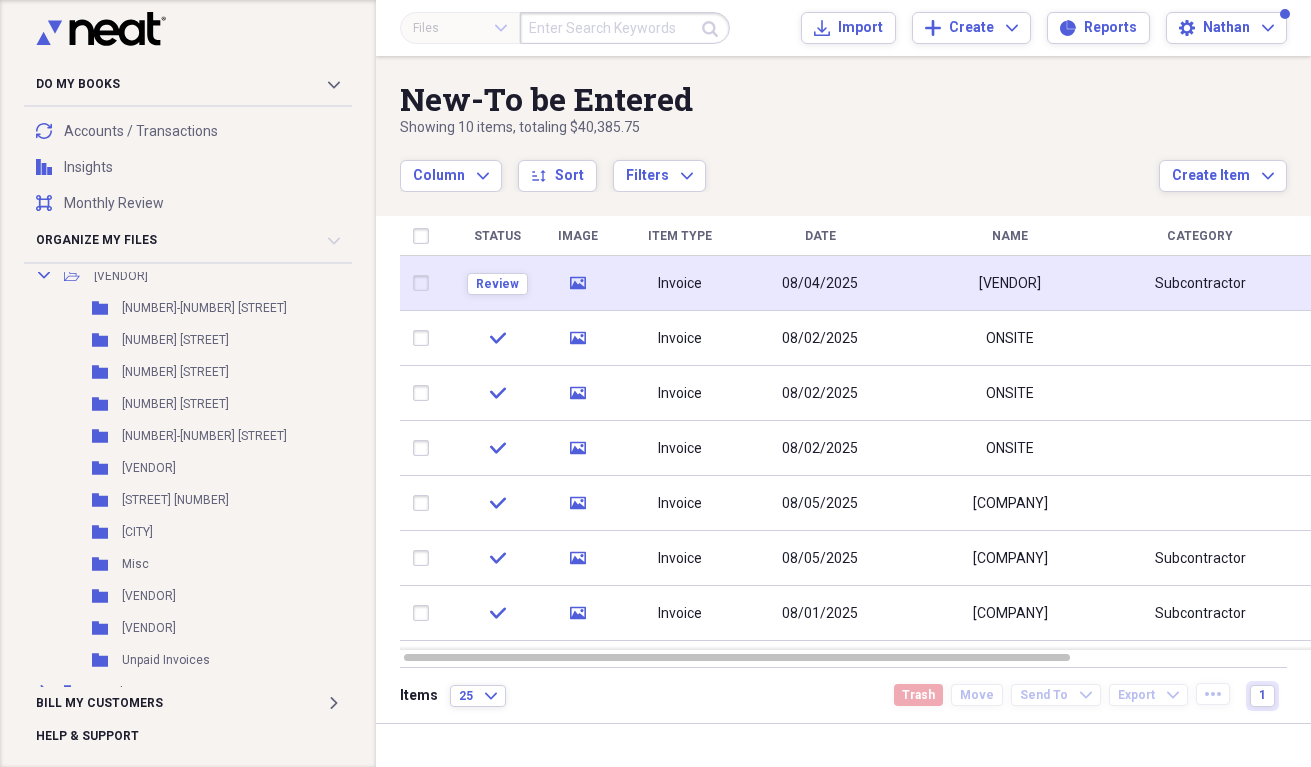 click on "[VENDOR]" at bounding box center [1010, 283] 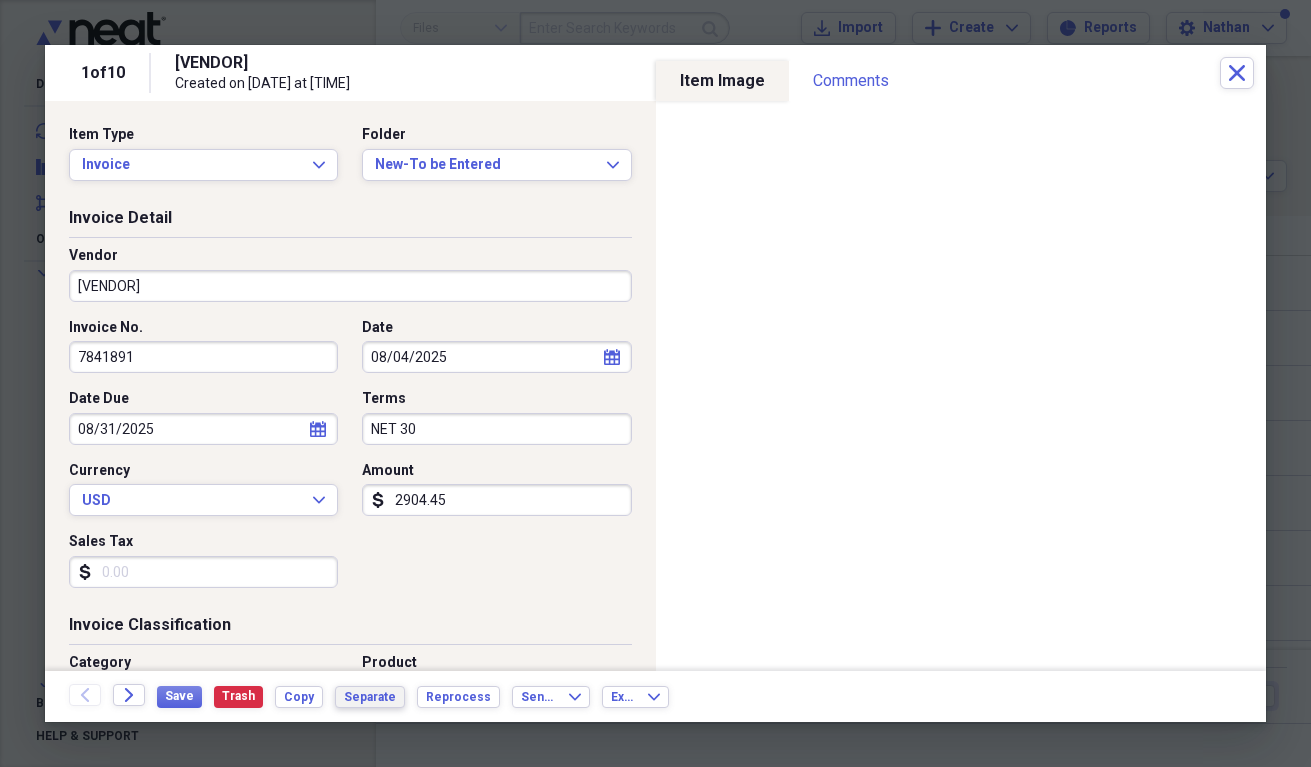 click on "Separate" at bounding box center [370, 697] 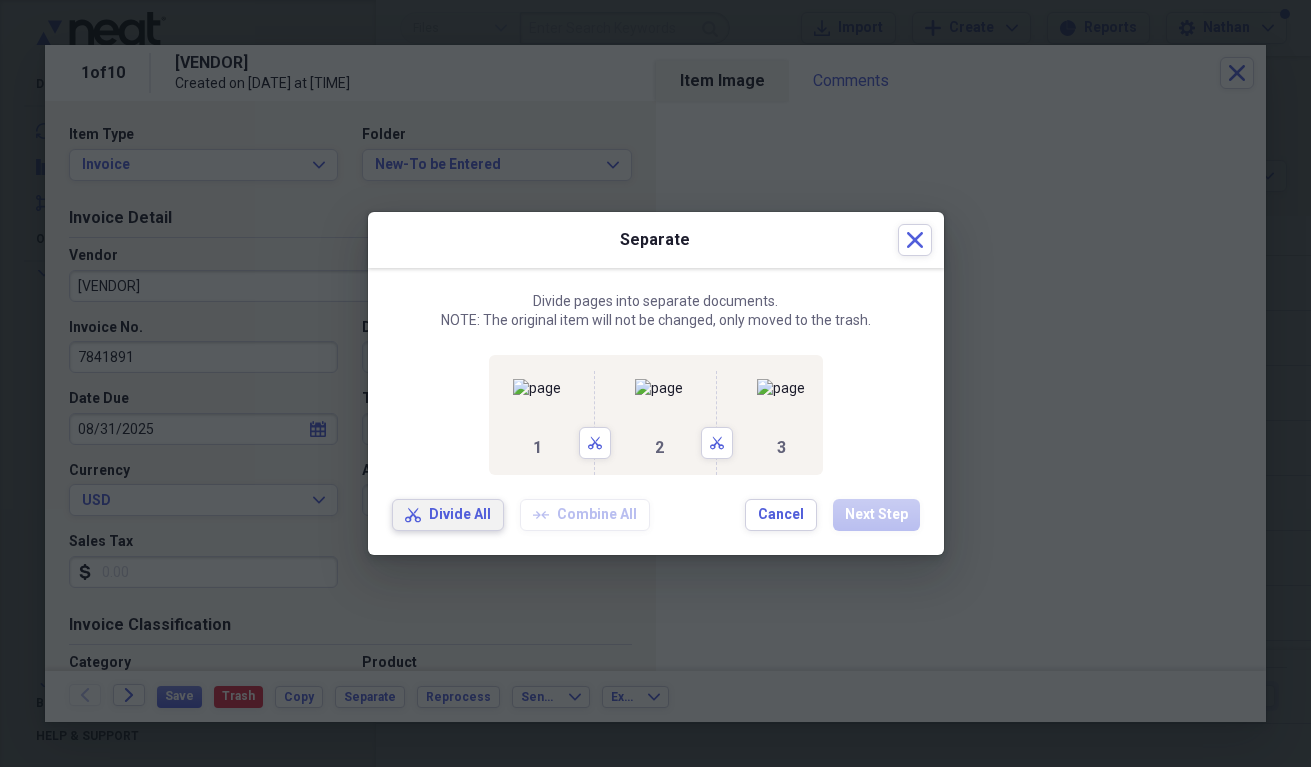 click on "Divide All" at bounding box center [460, 515] 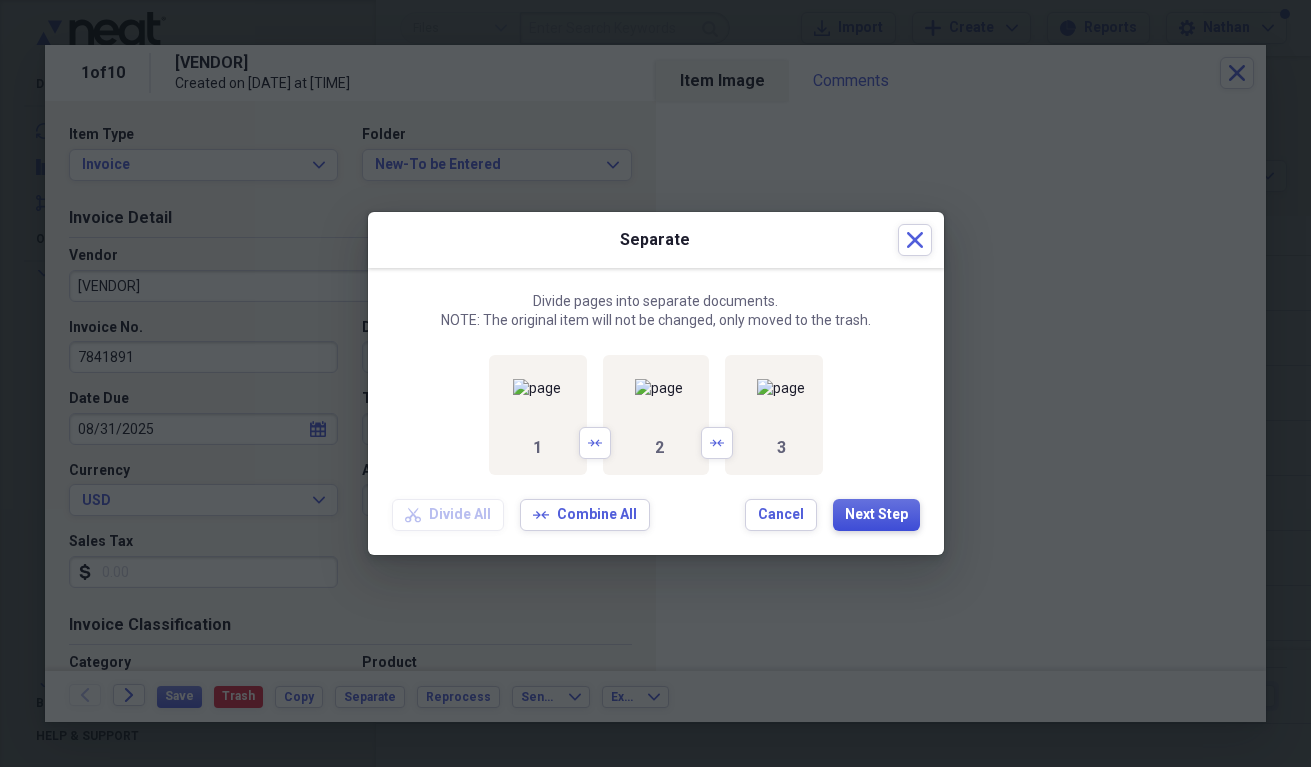 click on "Next Step" at bounding box center (876, 515) 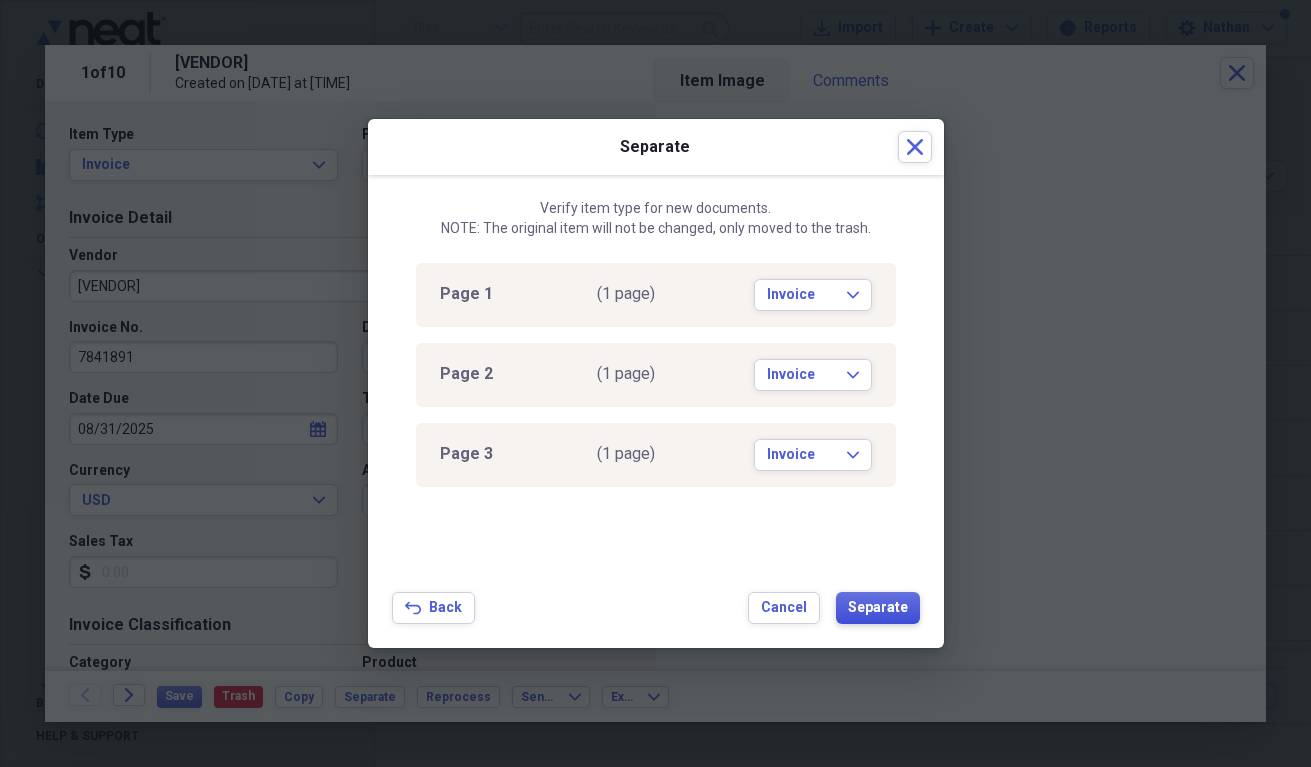click on "Separate" at bounding box center (878, 608) 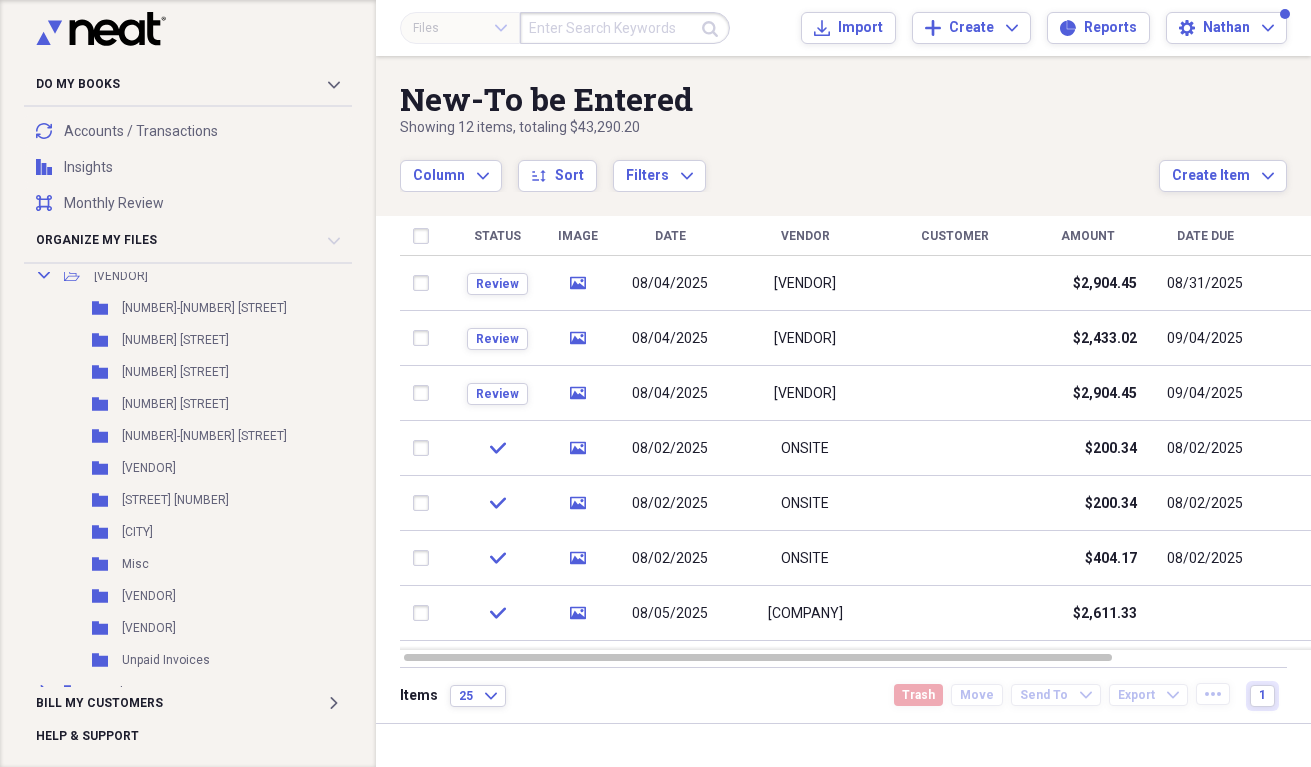 click on "Showing 12 items , totaling [PRICE]" at bounding box center (779, 128) 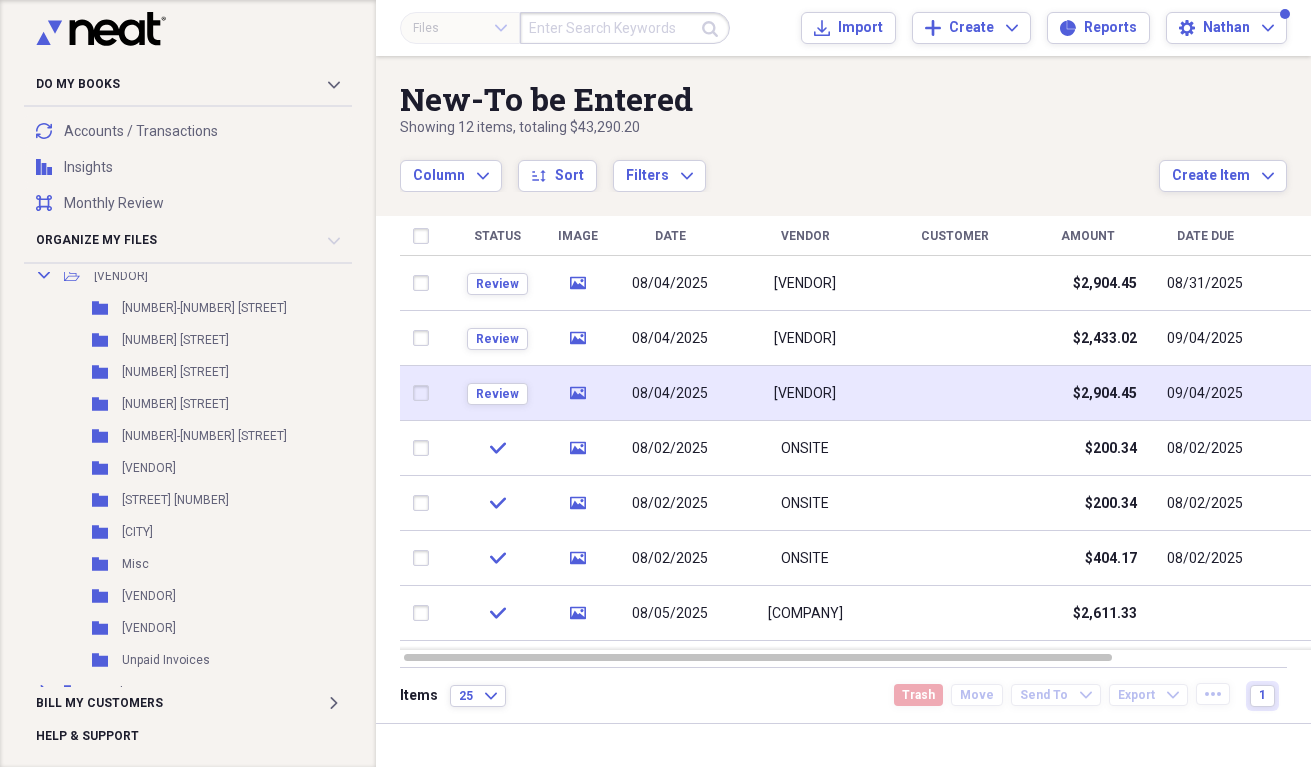 click on "[VENDOR]" at bounding box center (805, 393) 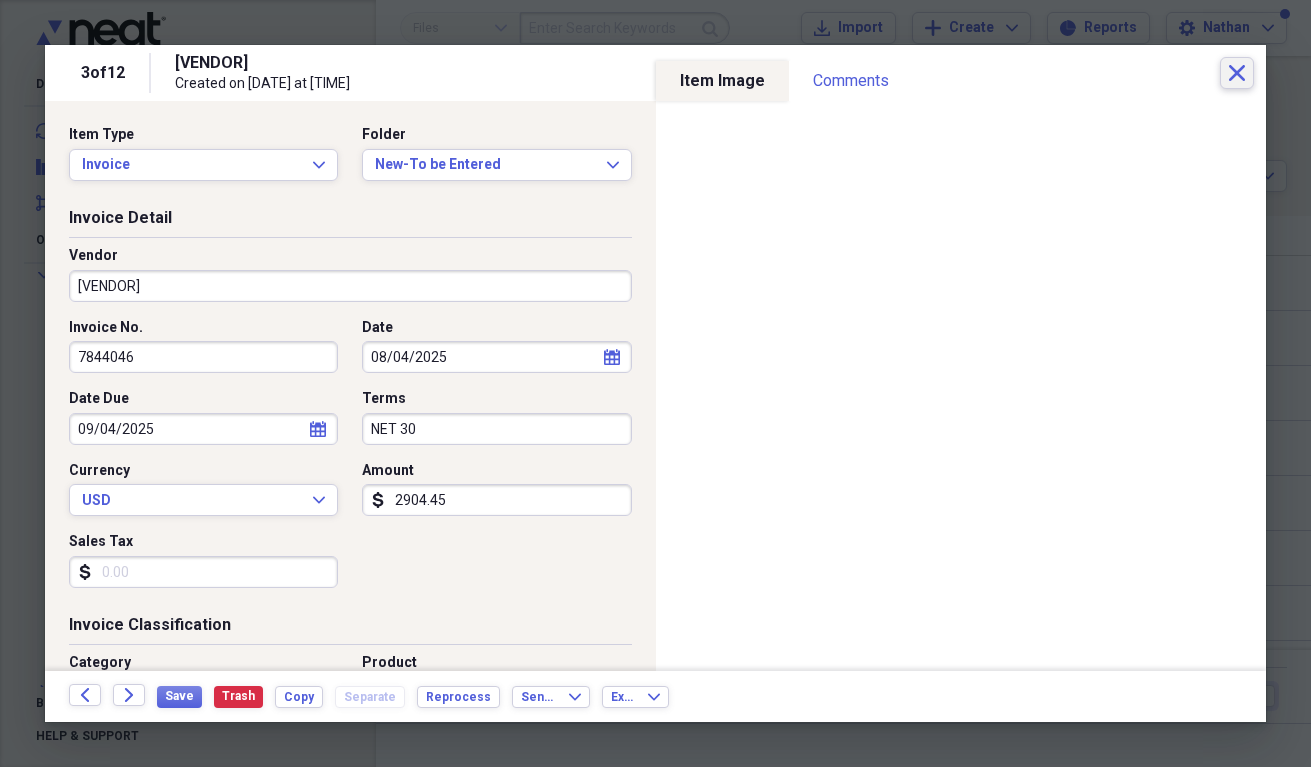 click on "Close" 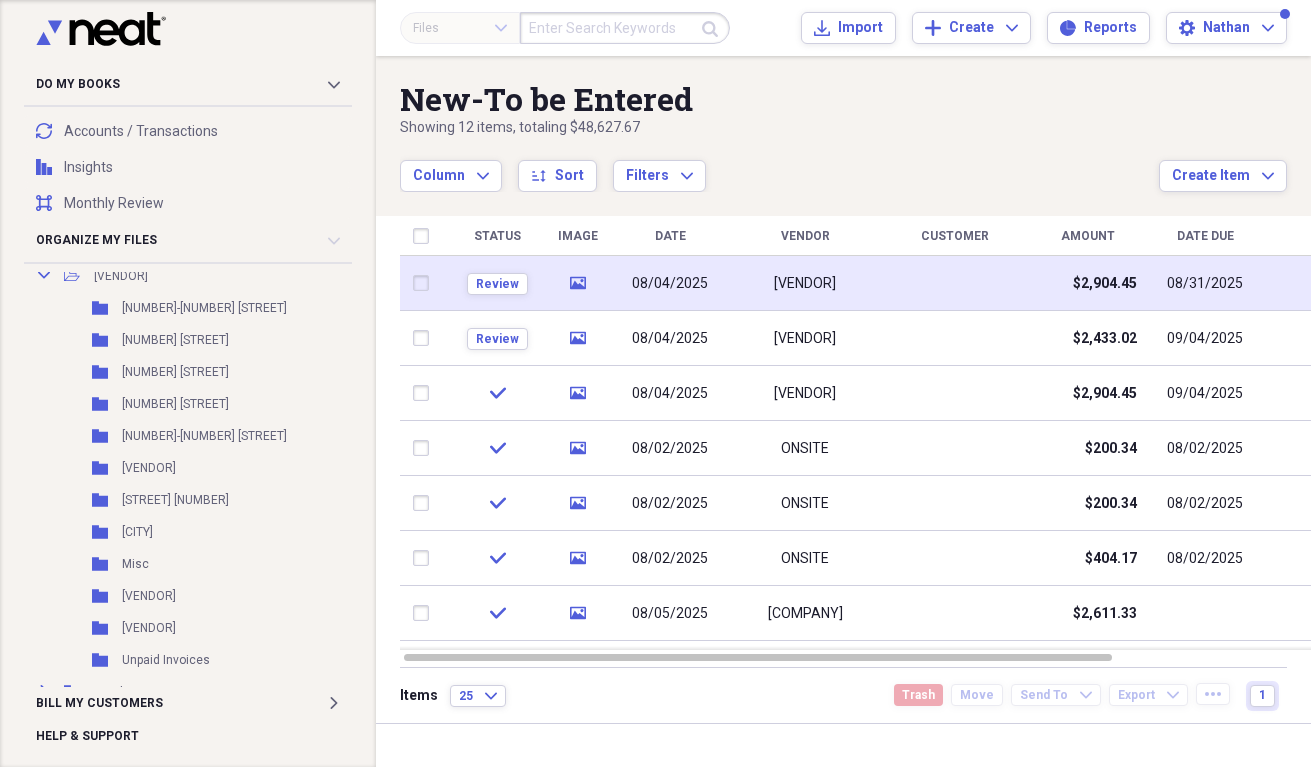 click on "[VENDOR]" at bounding box center [805, 283] 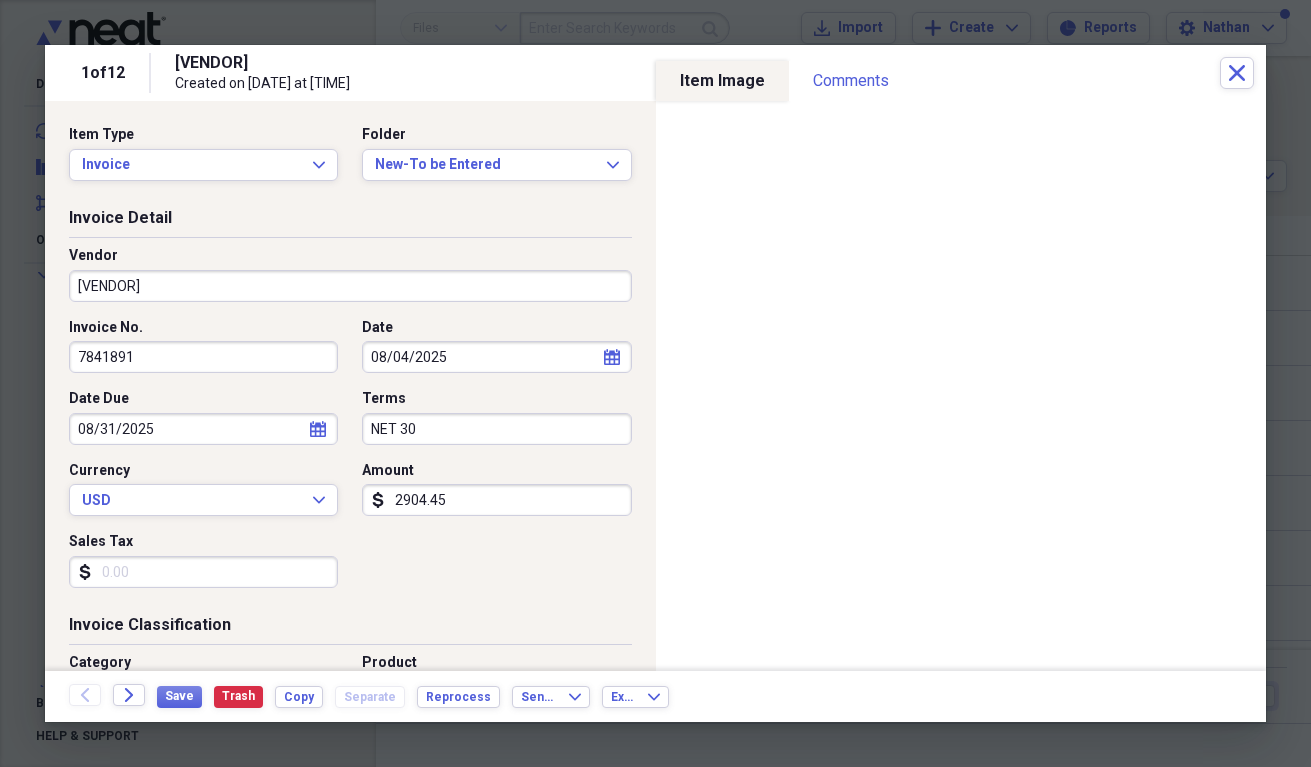 click on "2904.45" at bounding box center [496, 500] 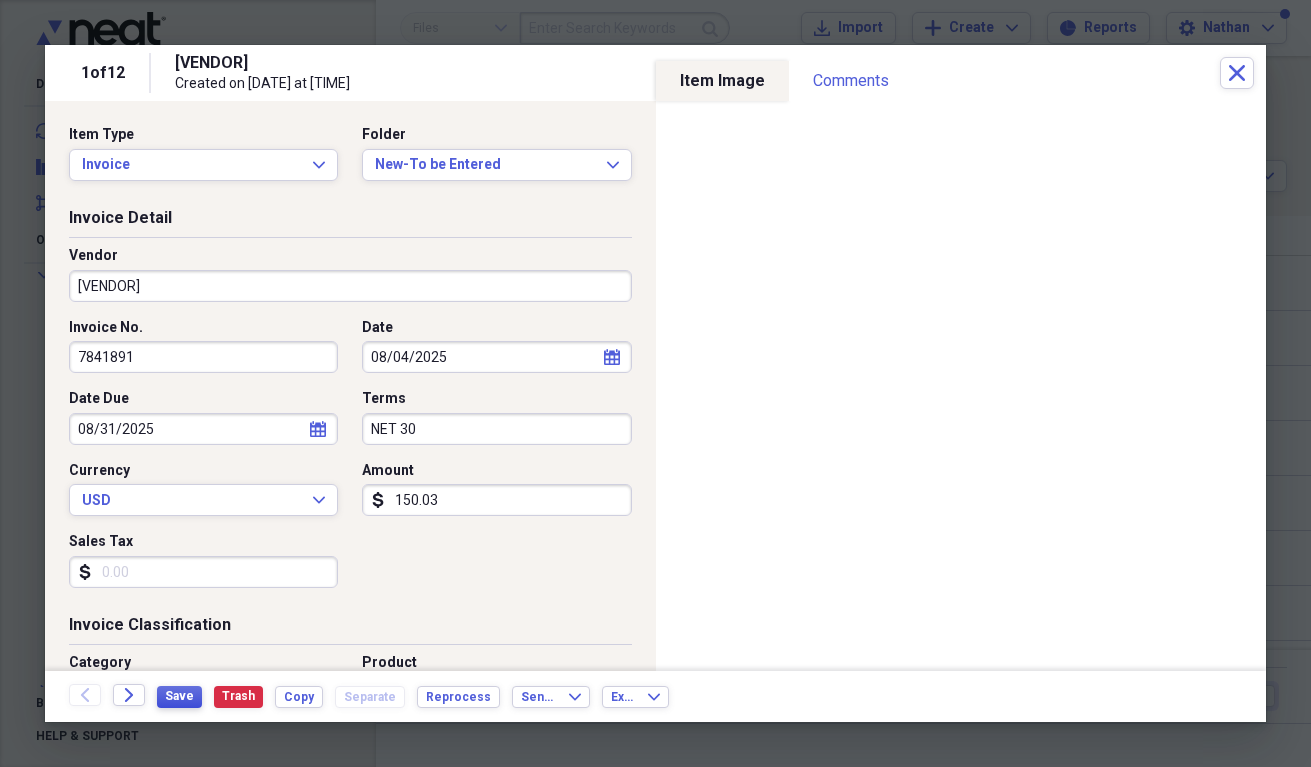 type on "150.03" 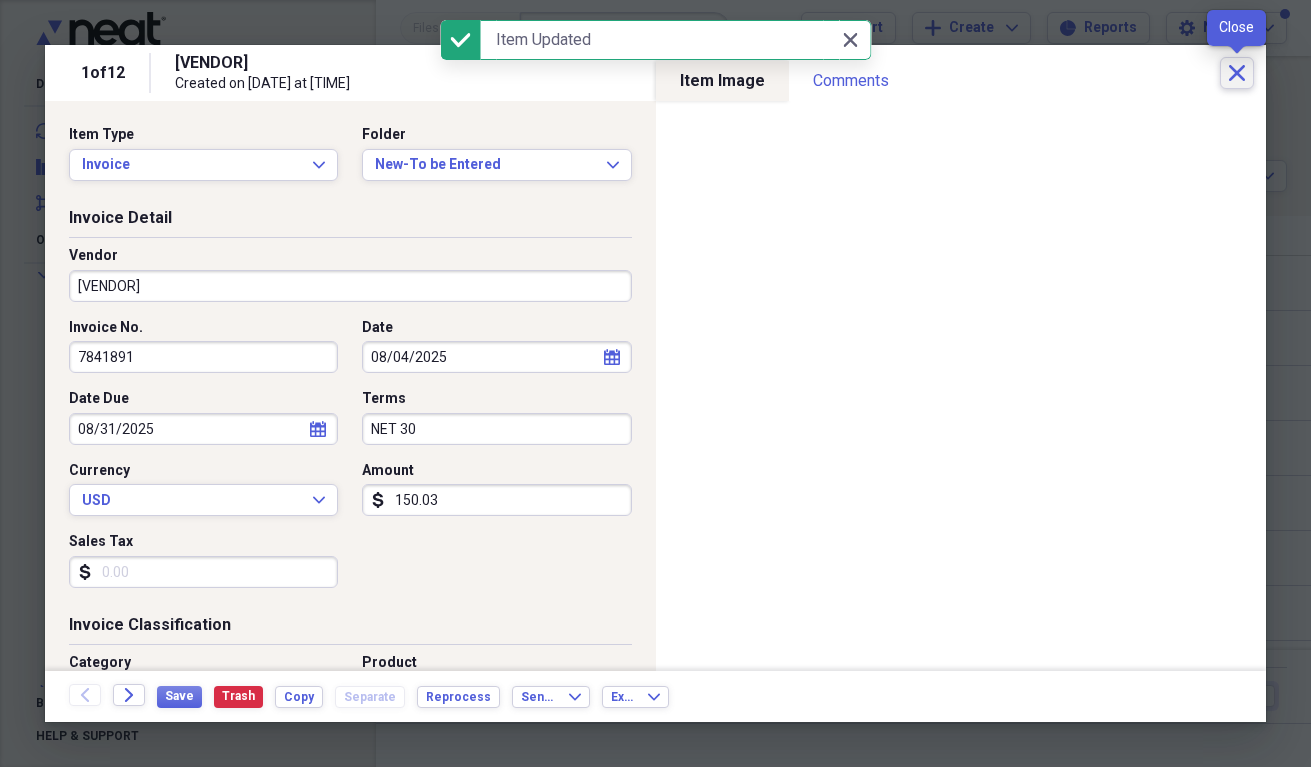 click 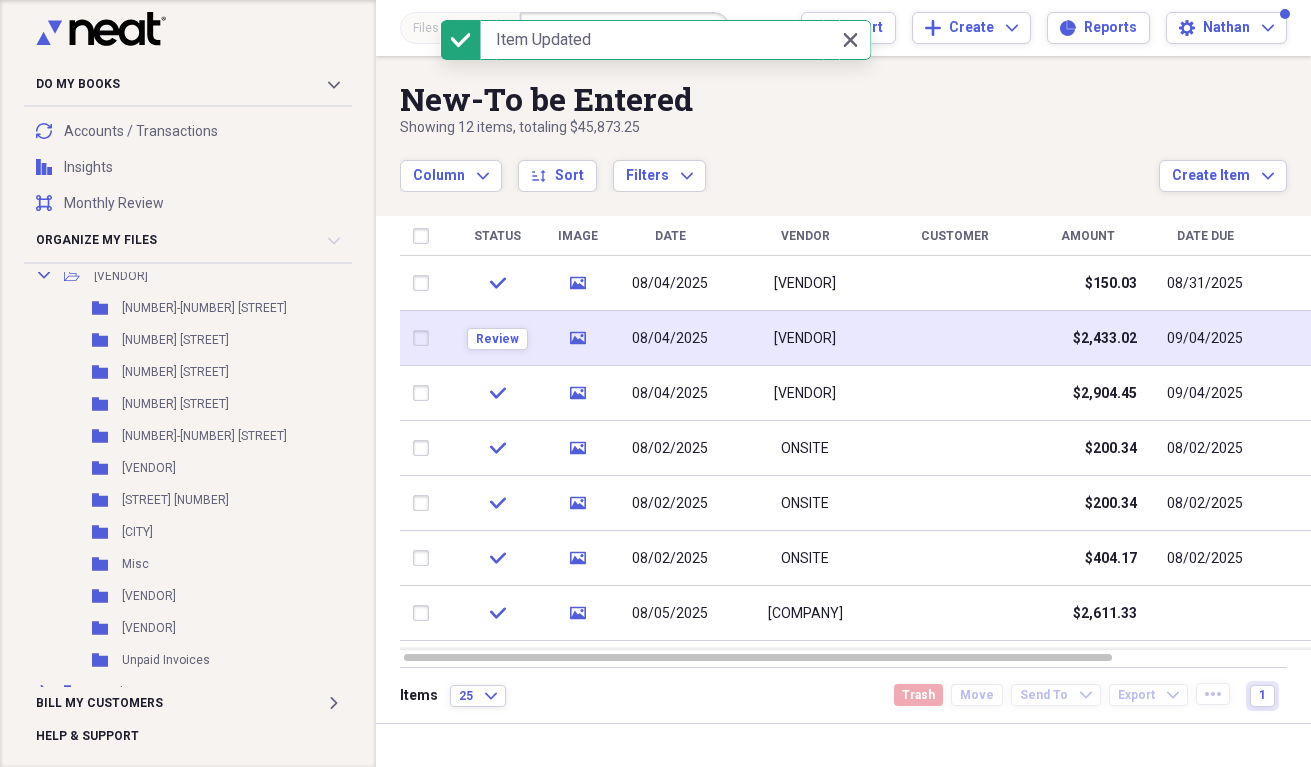 click on "[VENDOR]" at bounding box center (805, 338) 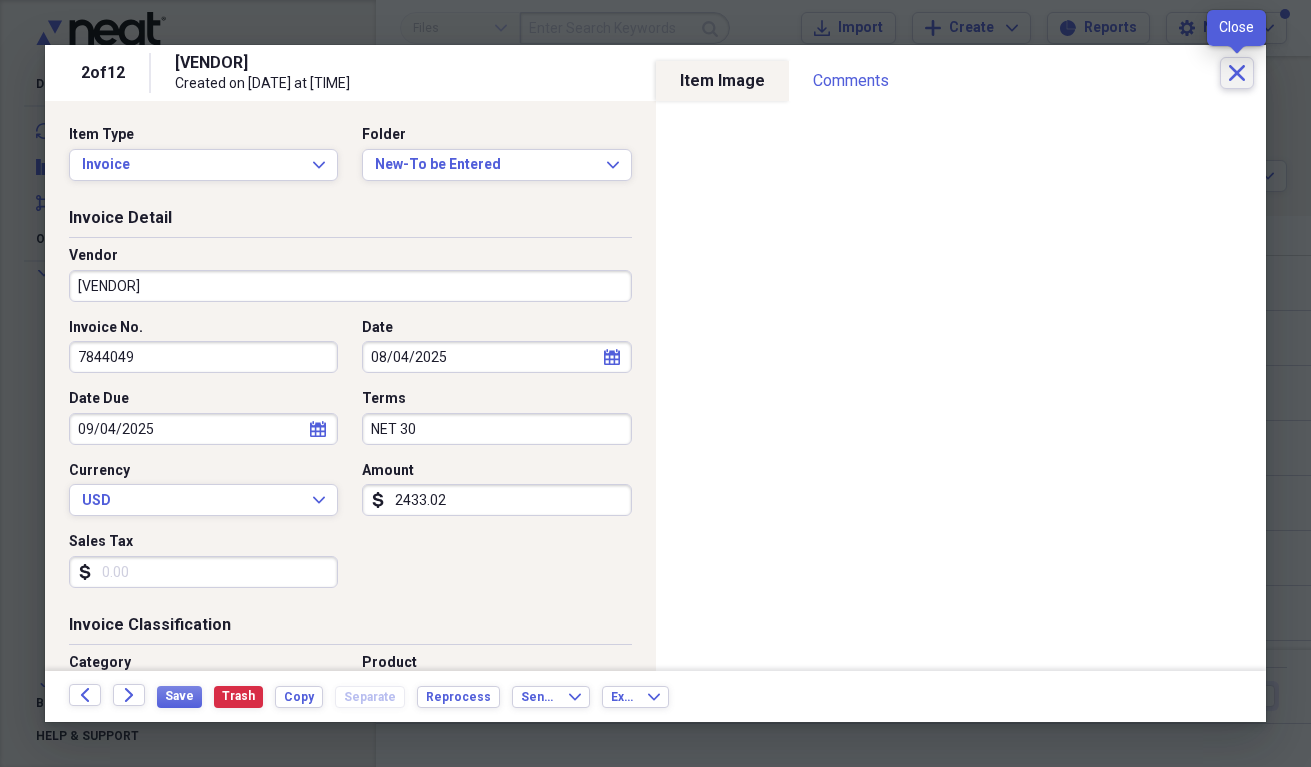 click 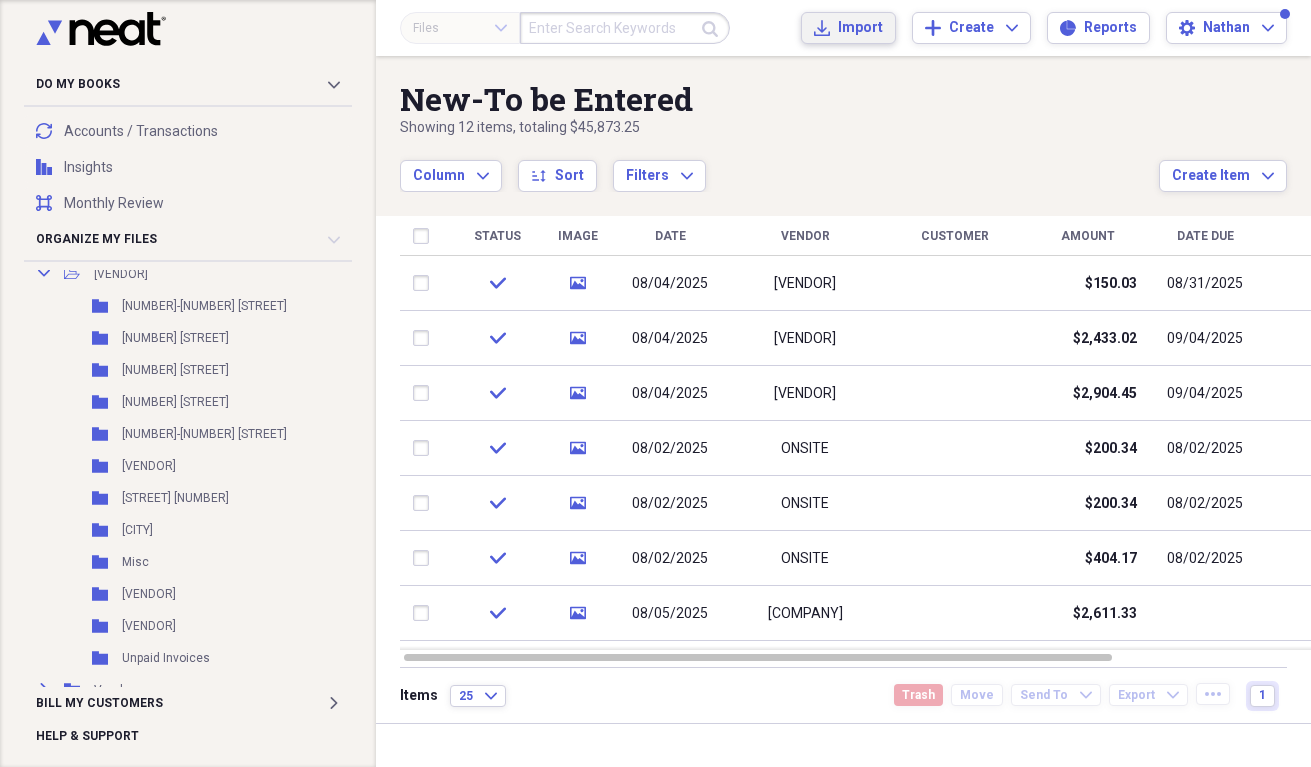 click on "Import" at bounding box center [860, 28] 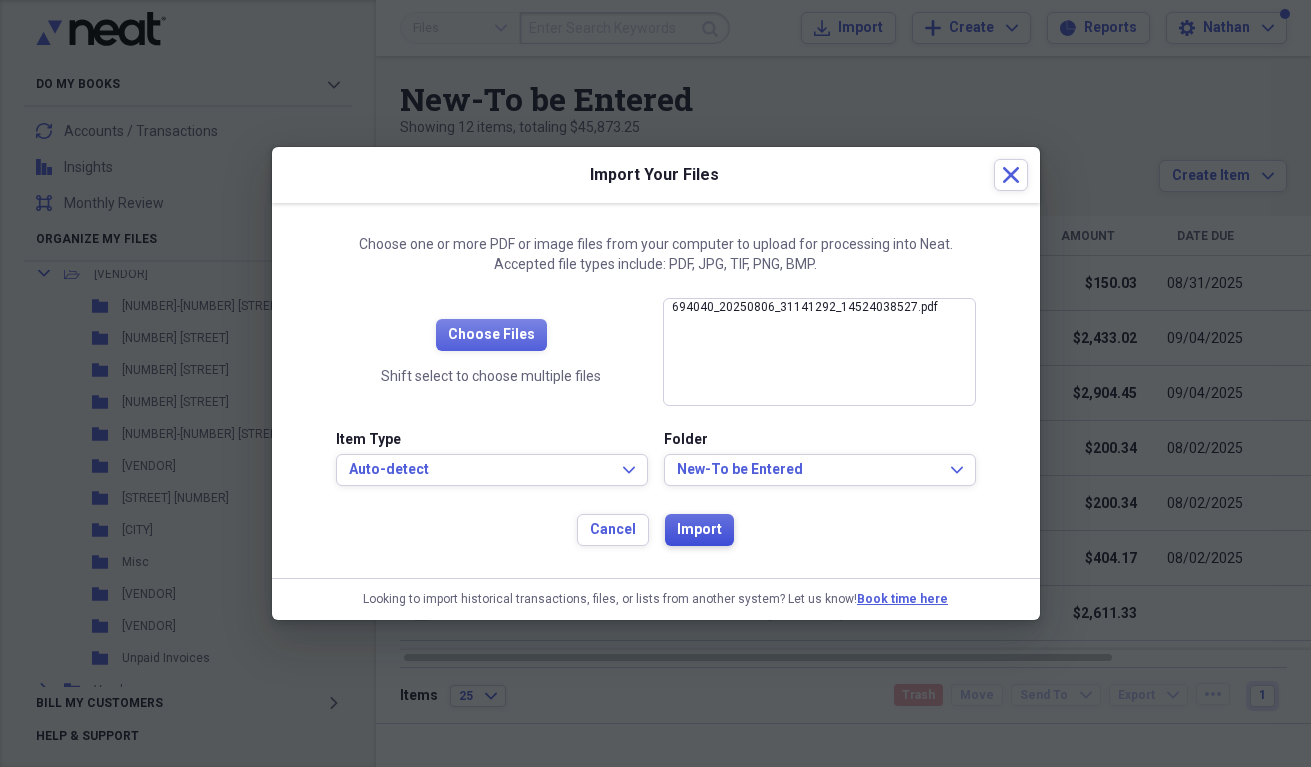 click on "Import" at bounding box center (699, 530) 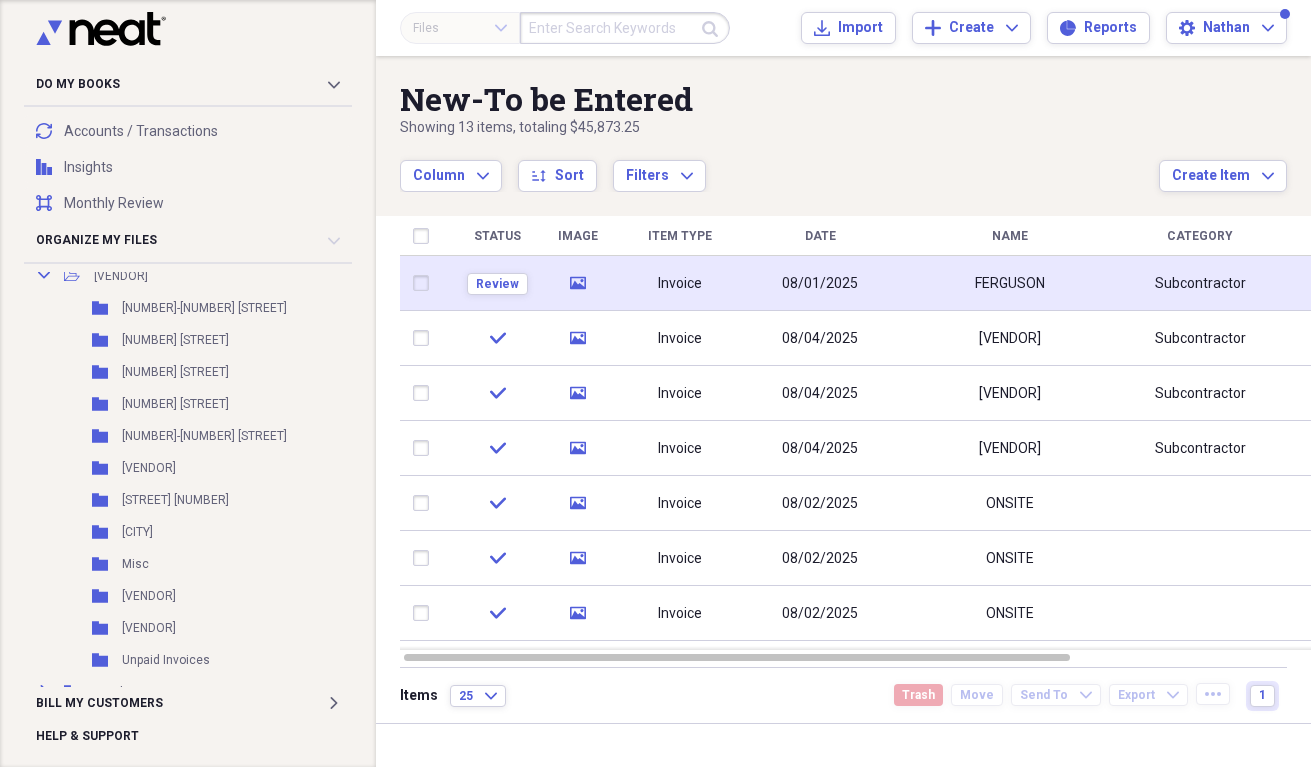 click on "FERGUSON" at bounding box center (1010, 283) 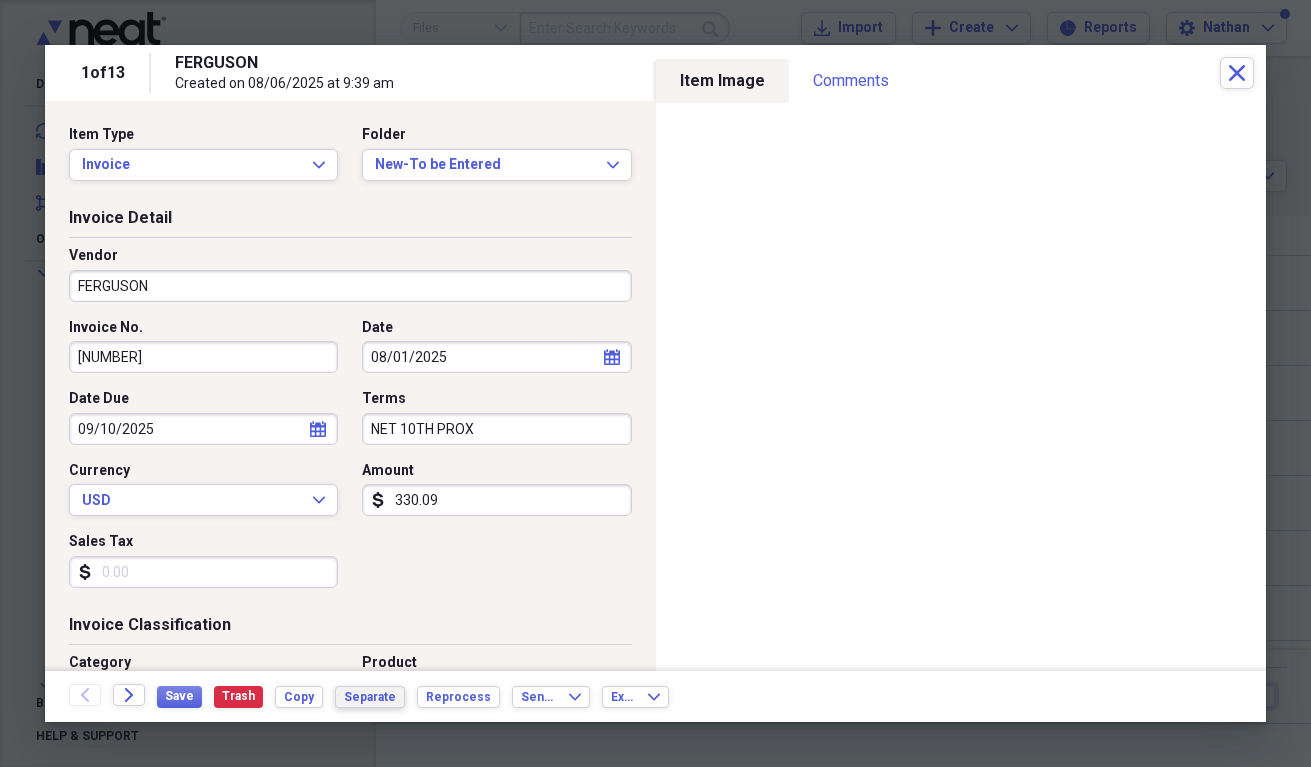 click on "Separate" at bounding box center [370, 697] 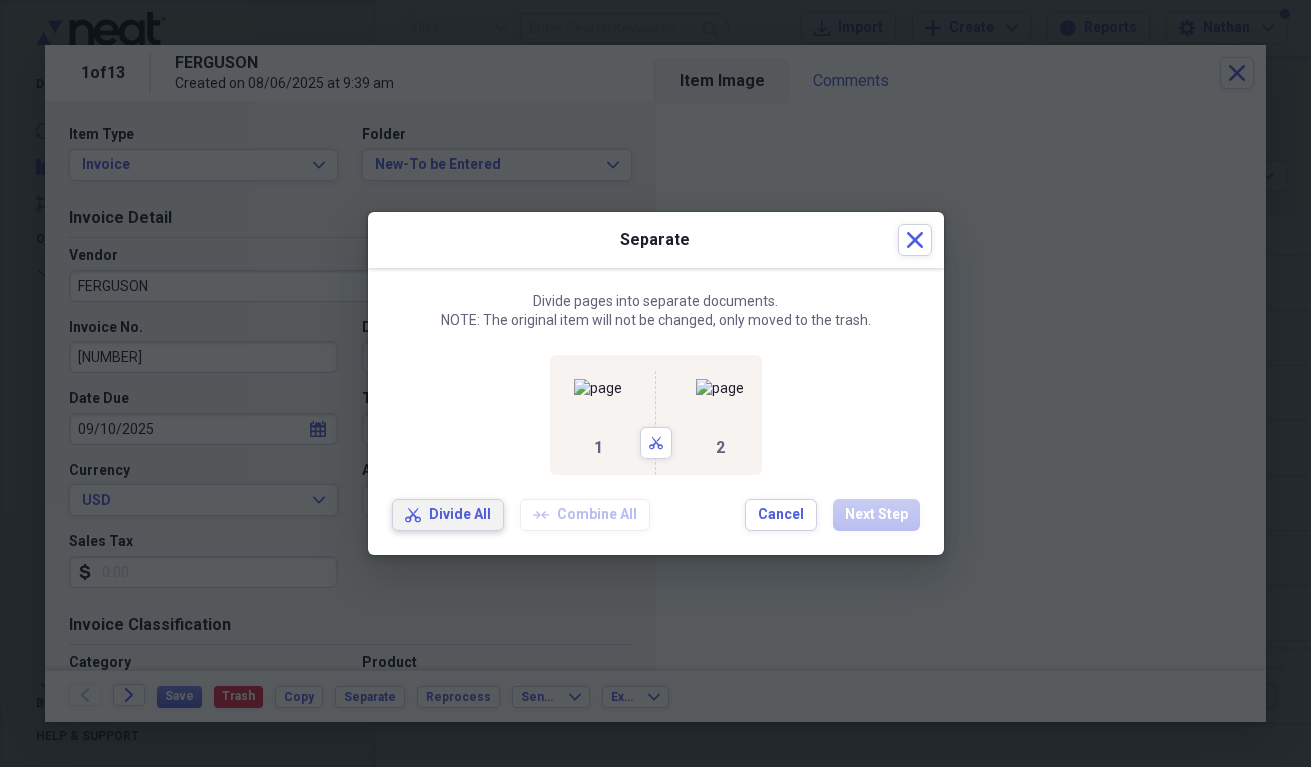 drag, startPoint x: 443, startPoint y: 588, endPoint x: 517, endPoint y: 588, distance: 74 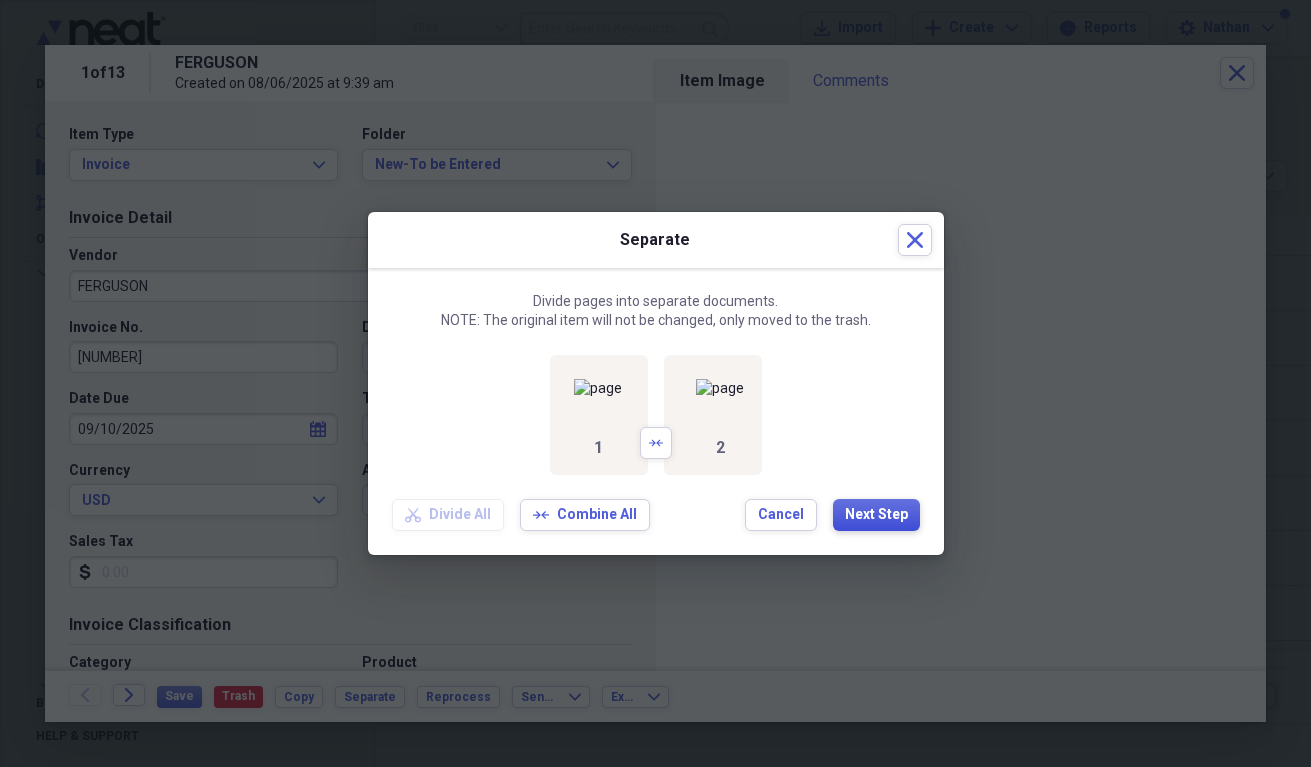 click on "Next Step" at bounding box center (876, 515) 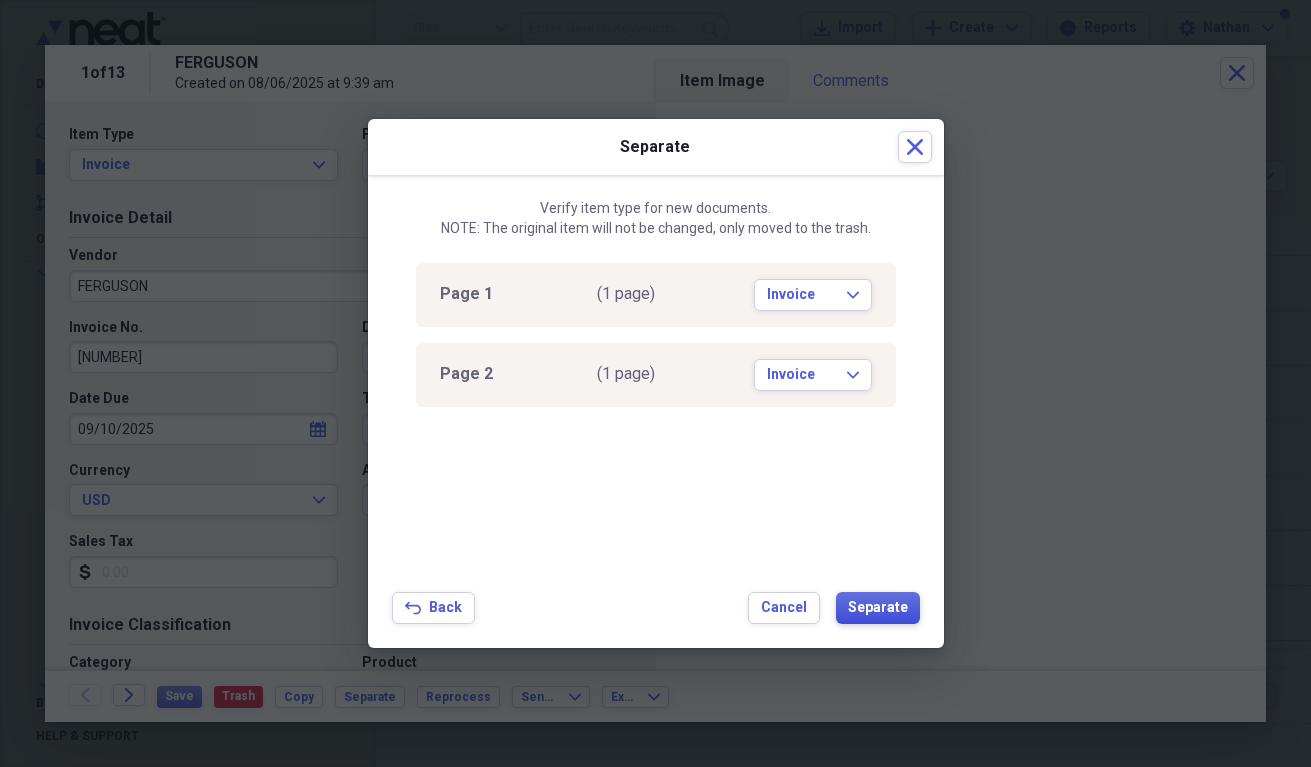 click on "Separate" at bounding box center (878, 608) 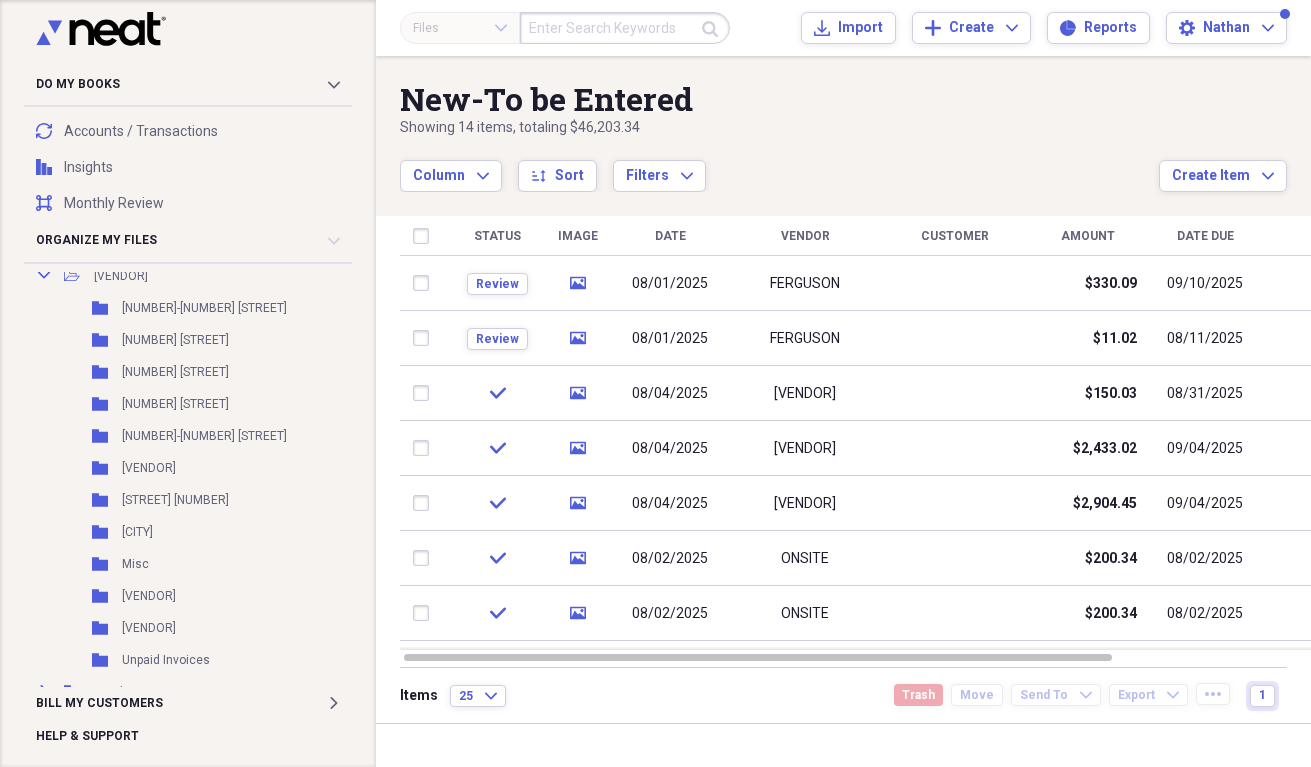 click on "Column Expand sort Sort Filters  Expand" at bounding box center (779, 165) 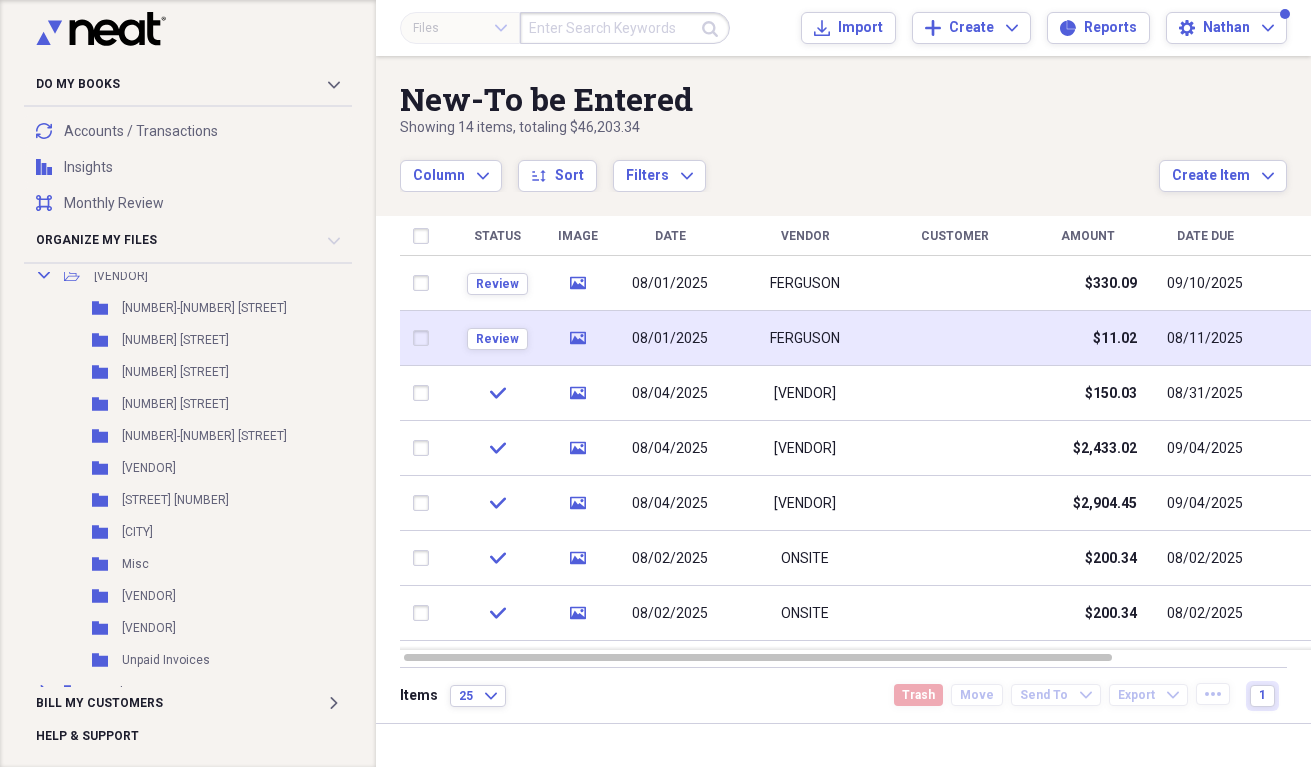 click at bounding box center (955, 338) 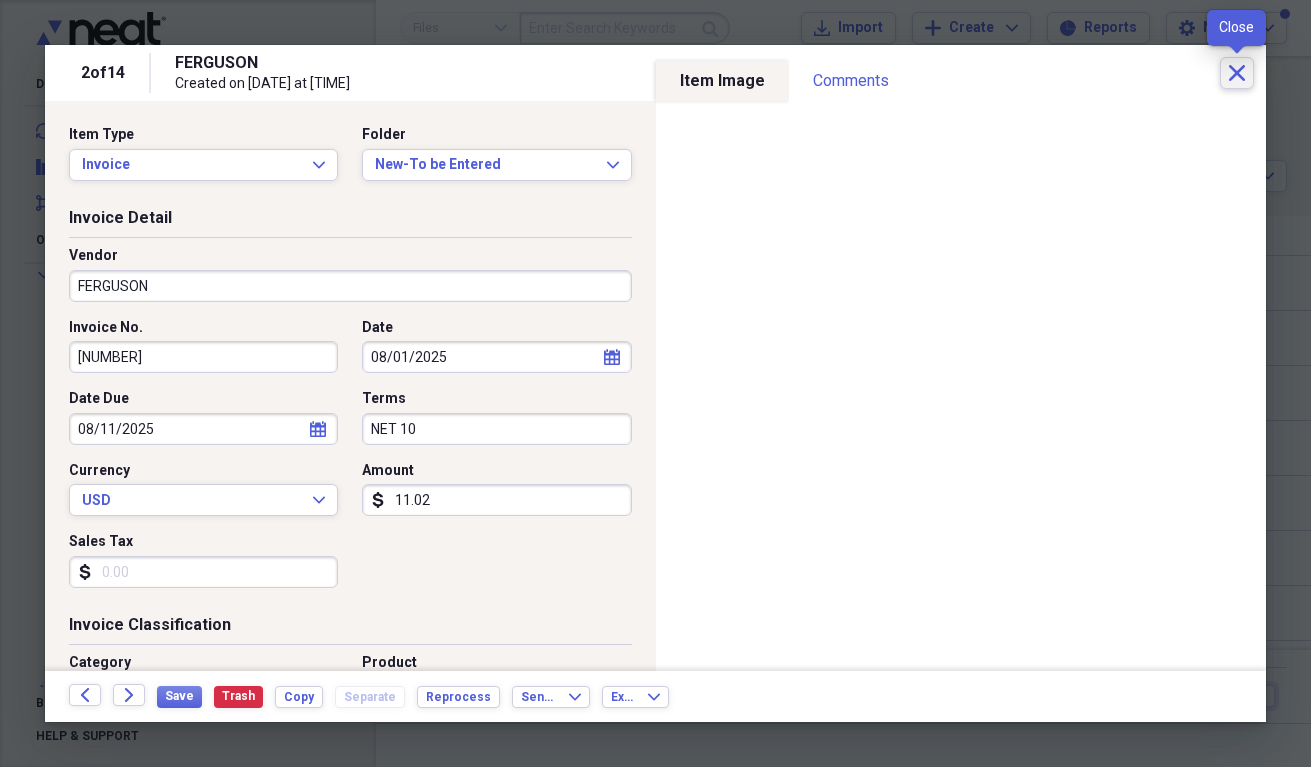 click on "Close" at bounding box center [1237, 73] 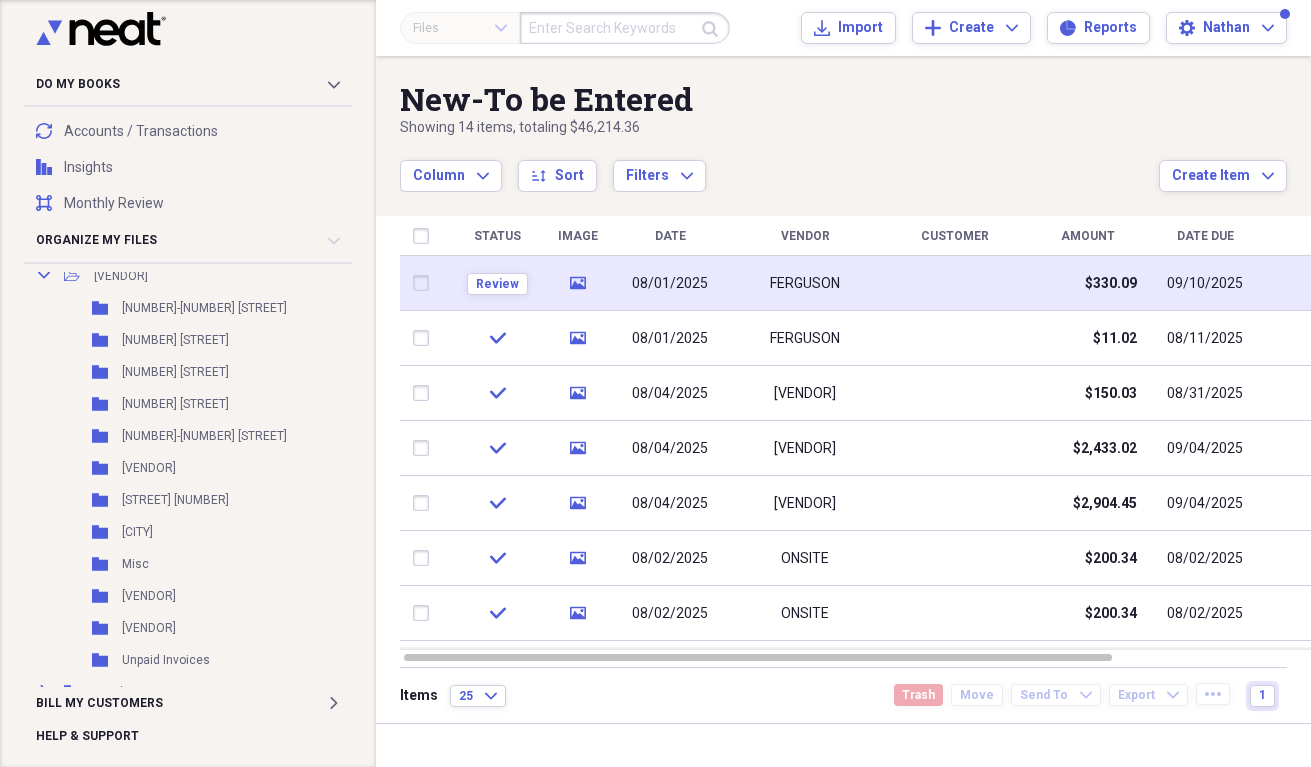 click on "FERGUSON" at bounding box center (805, 283) 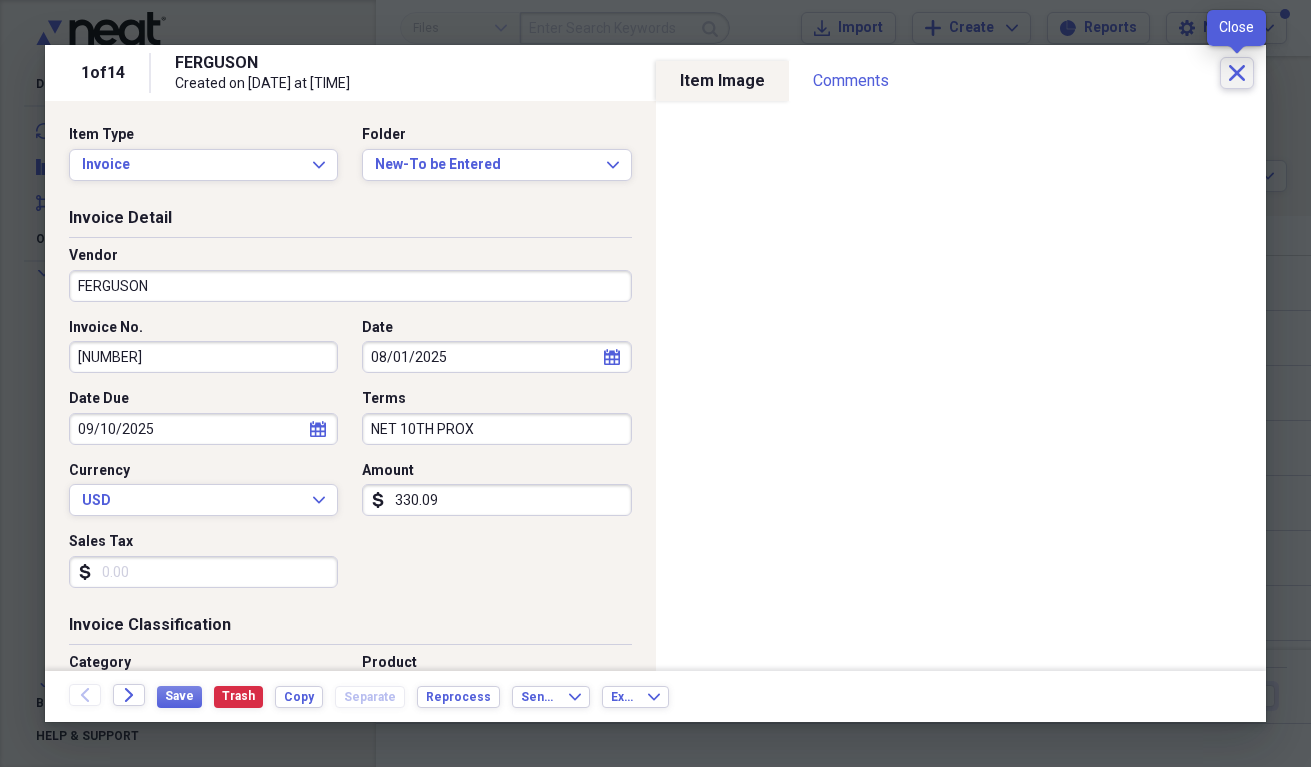 click on "Close" 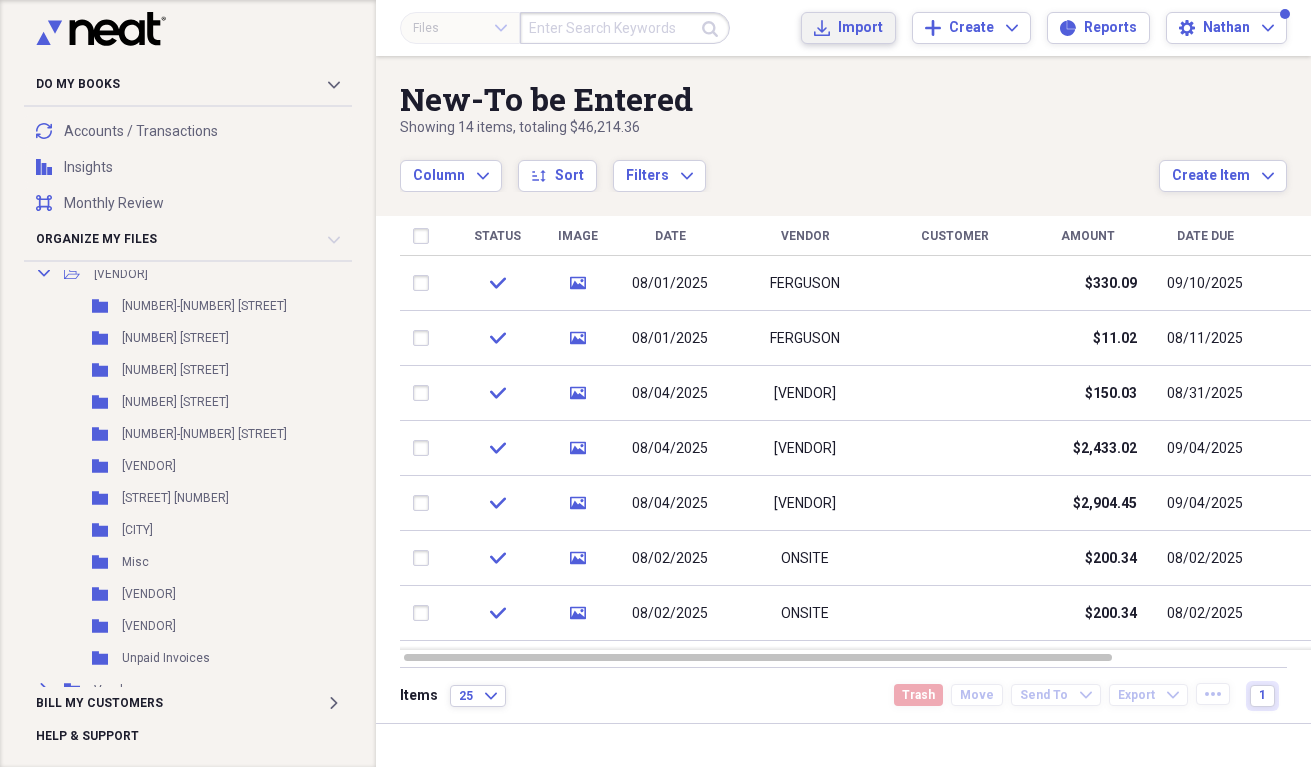click on "Import" at bounding box center (860, 28) 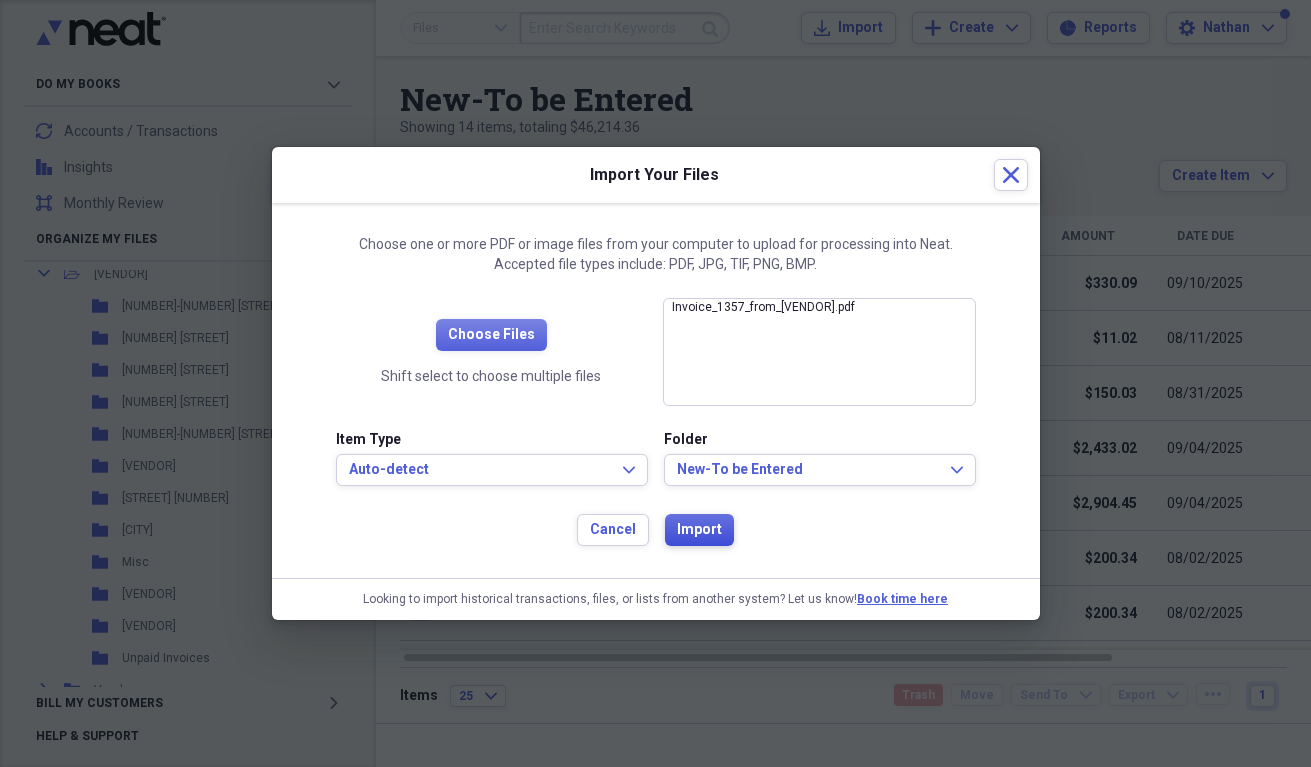 click on "Import" at bounding box center (699, 530) 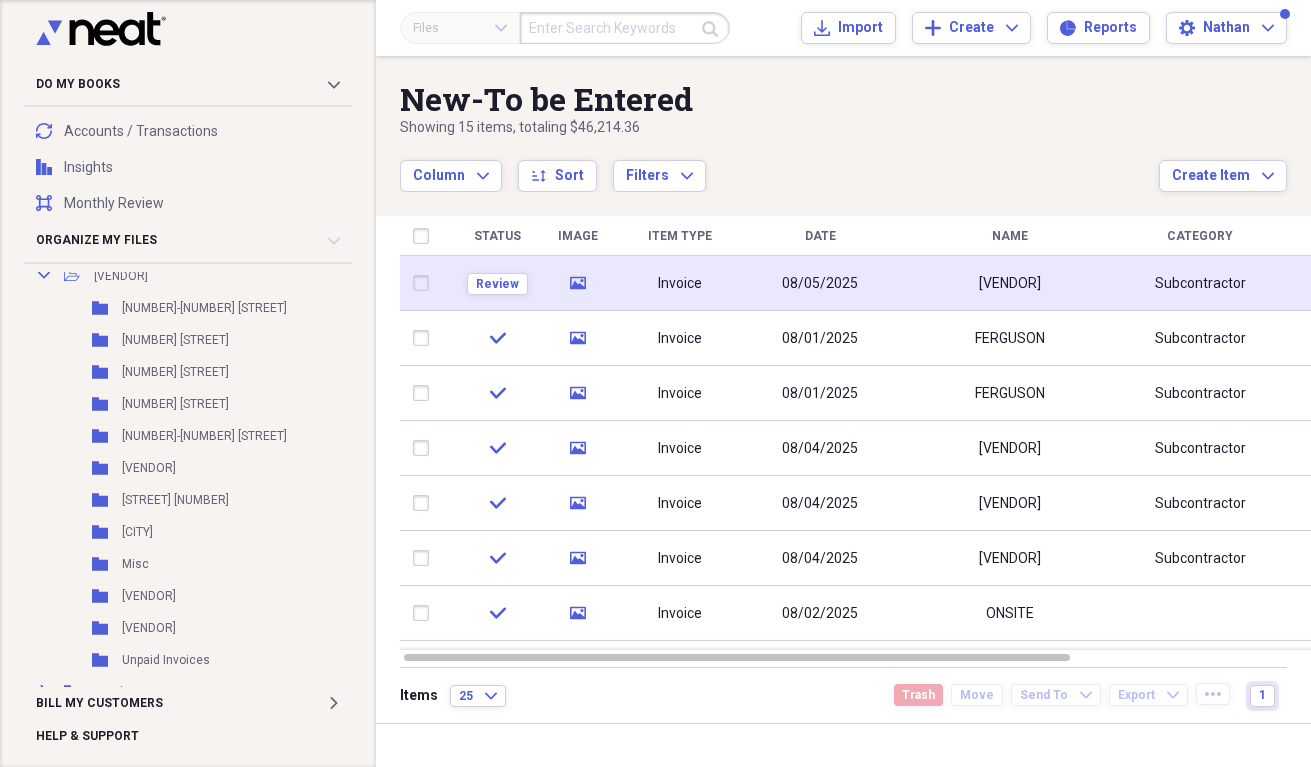 click on "Invoice" at bounding box center (680, 283) 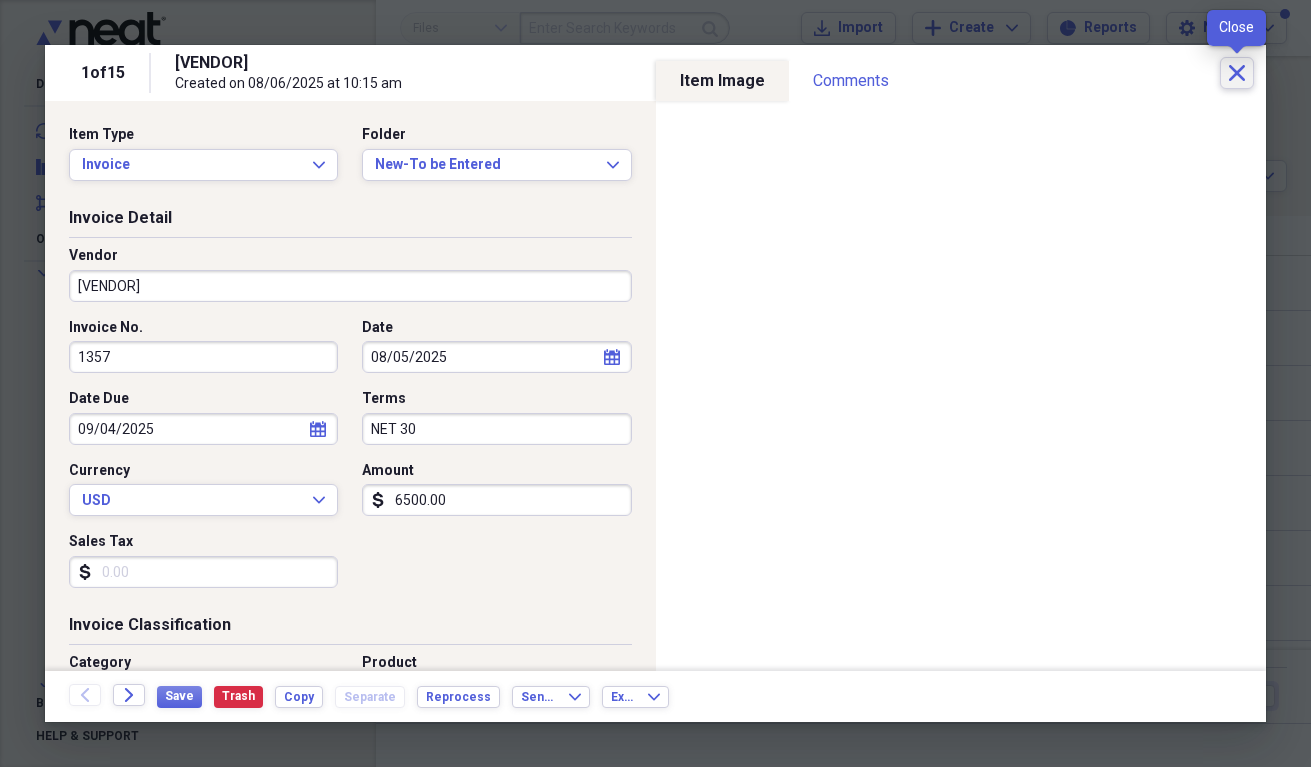 click on "Close" 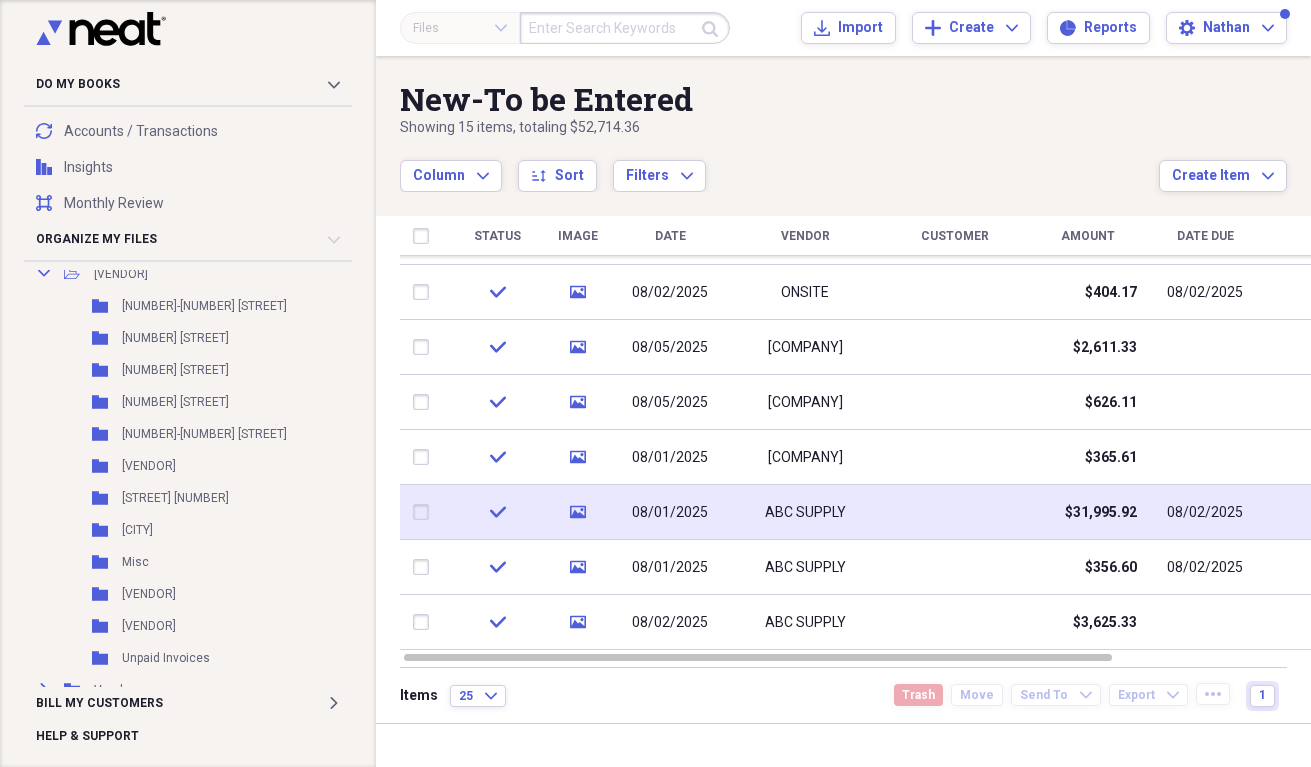 click at bounding box center (425, 512) 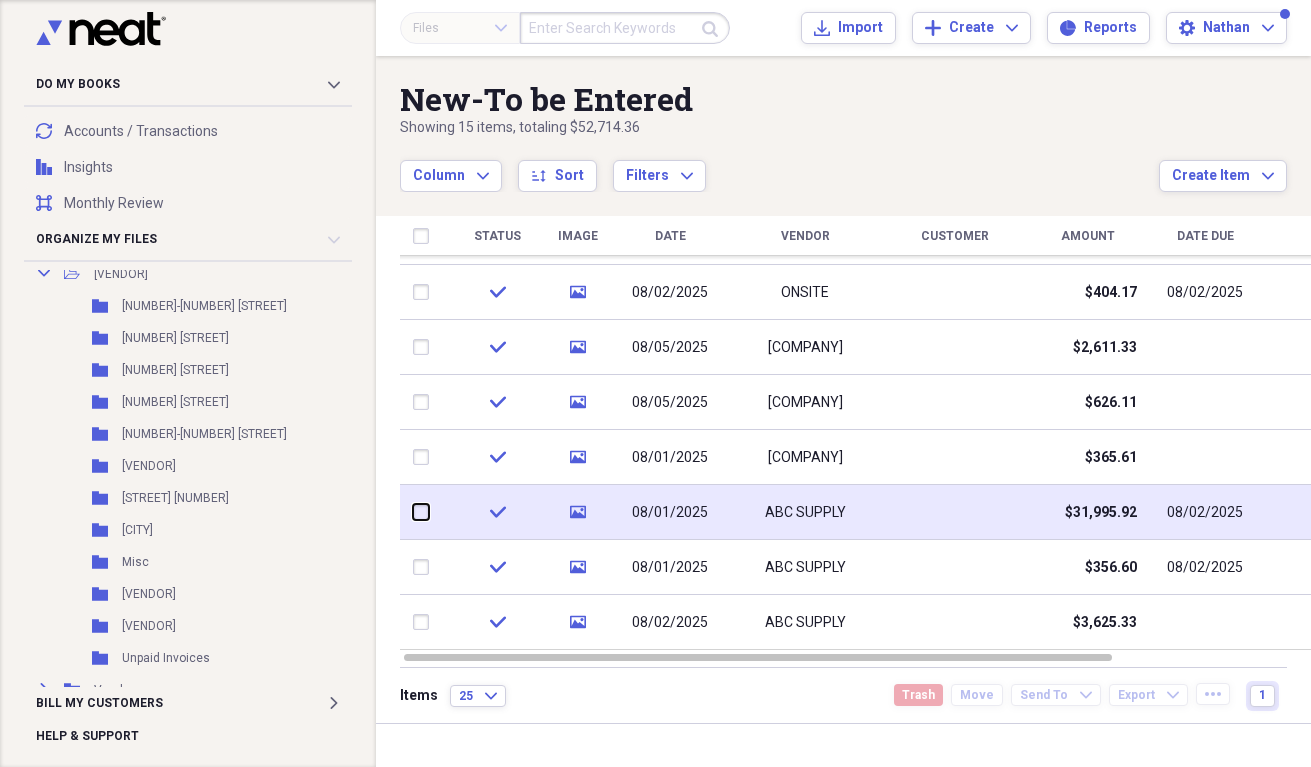 click at bounding box center [413, 512] 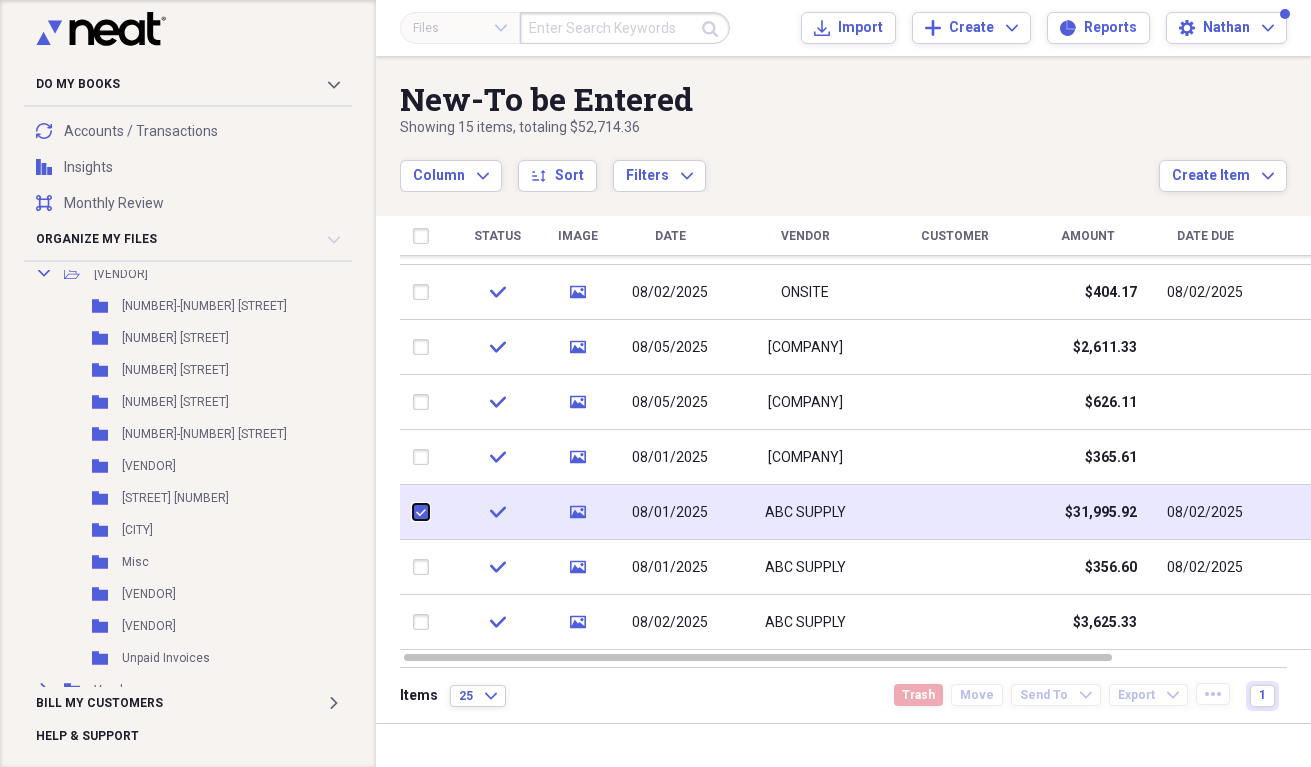 checkbox on "true" 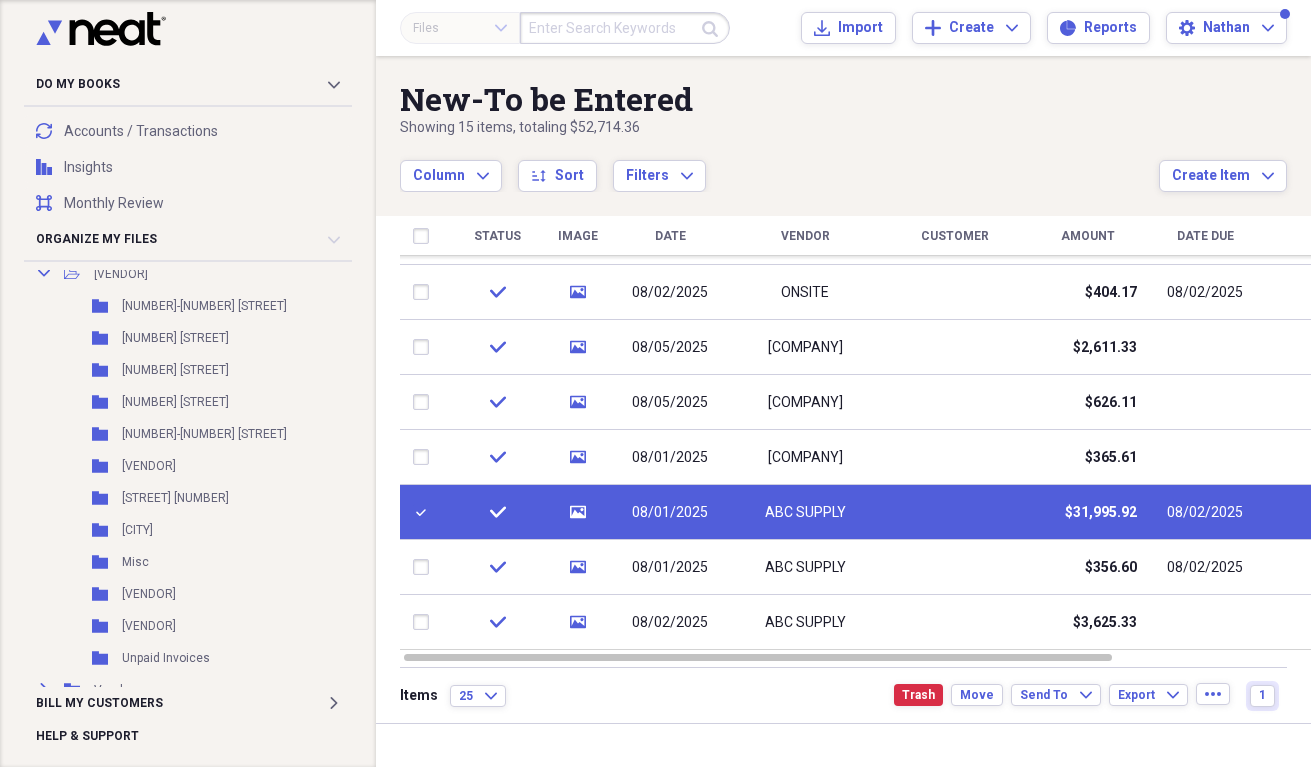 click on "check" at bounding box center [497, 512] 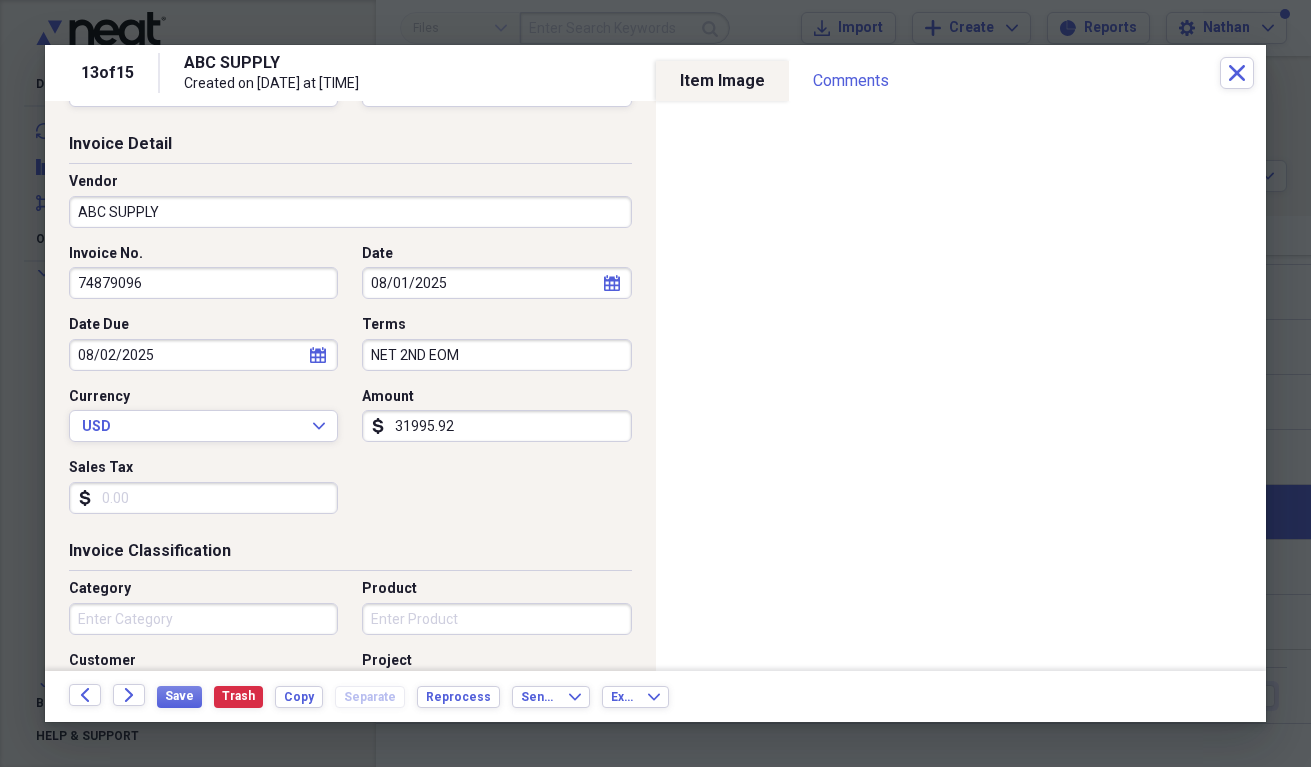 scroll, scrollTop: 0, scrollLeft: 0, axis: both 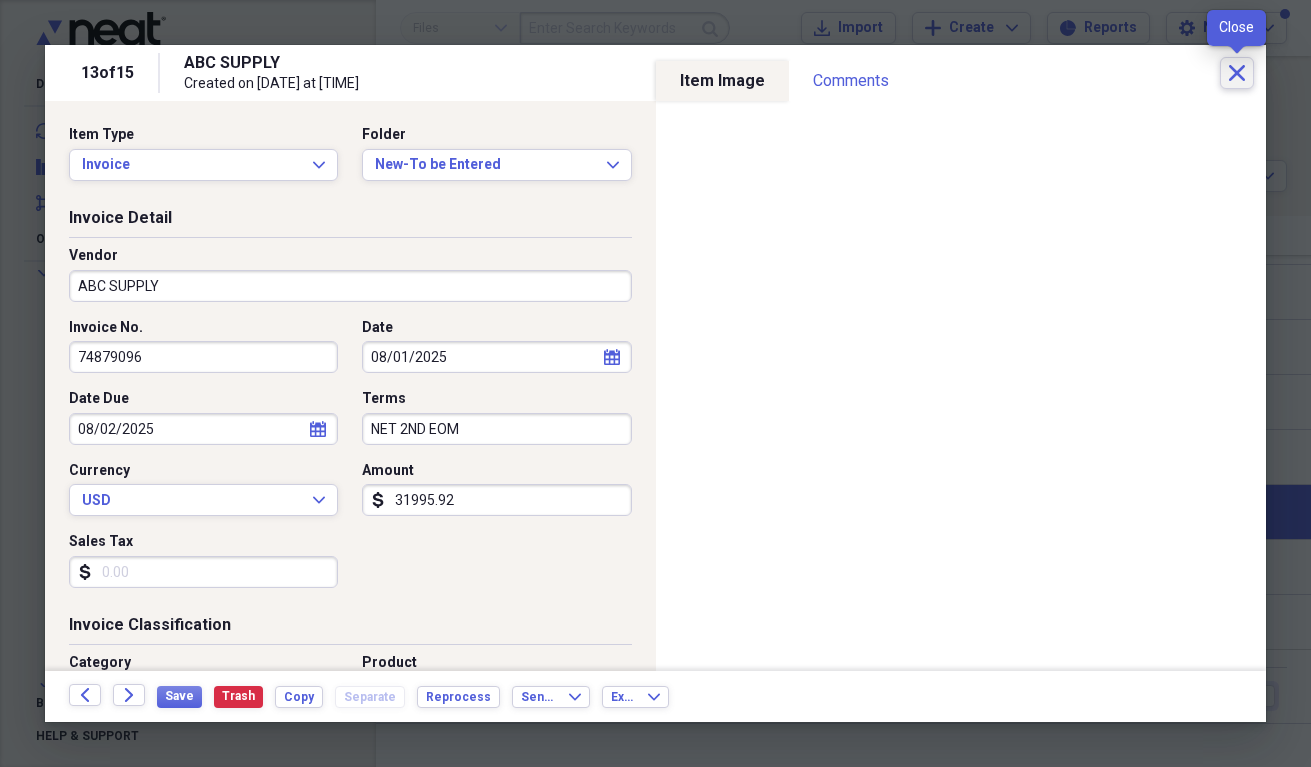 click on "Close" 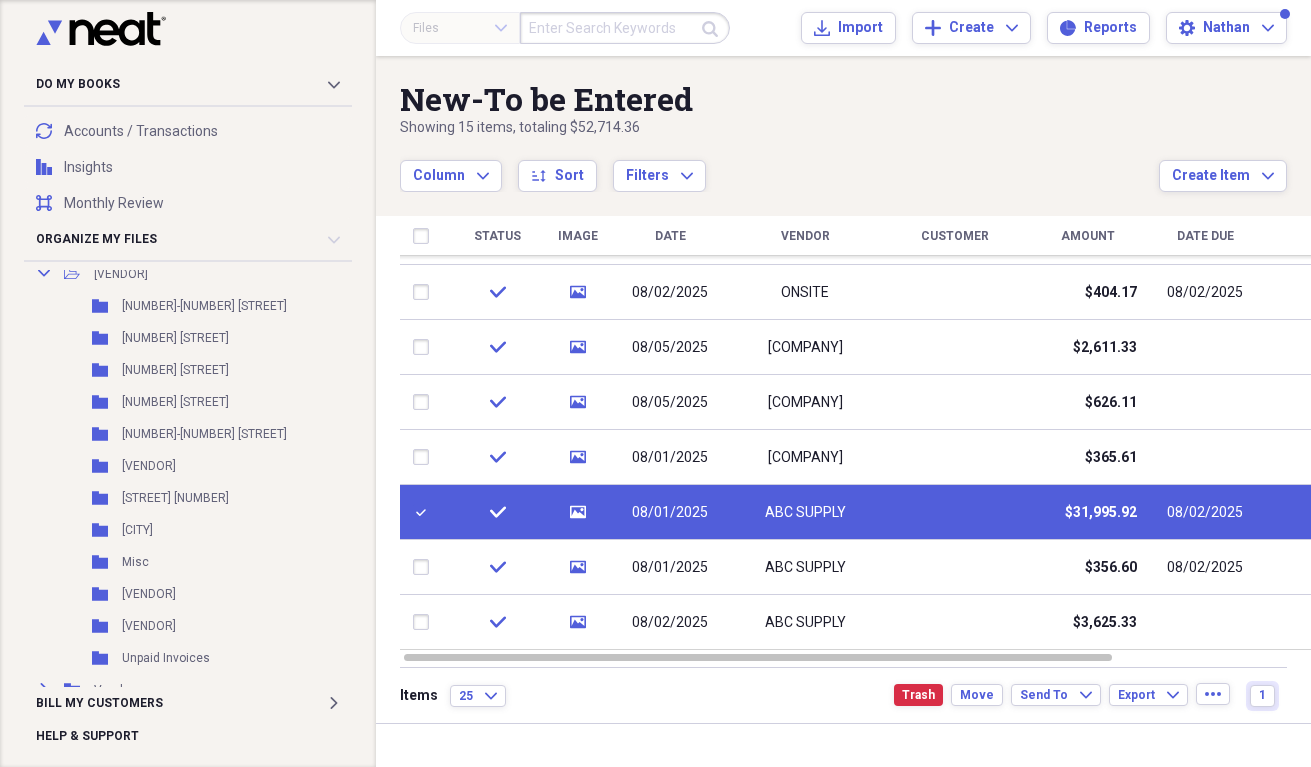click at bounding box center [425, 512] 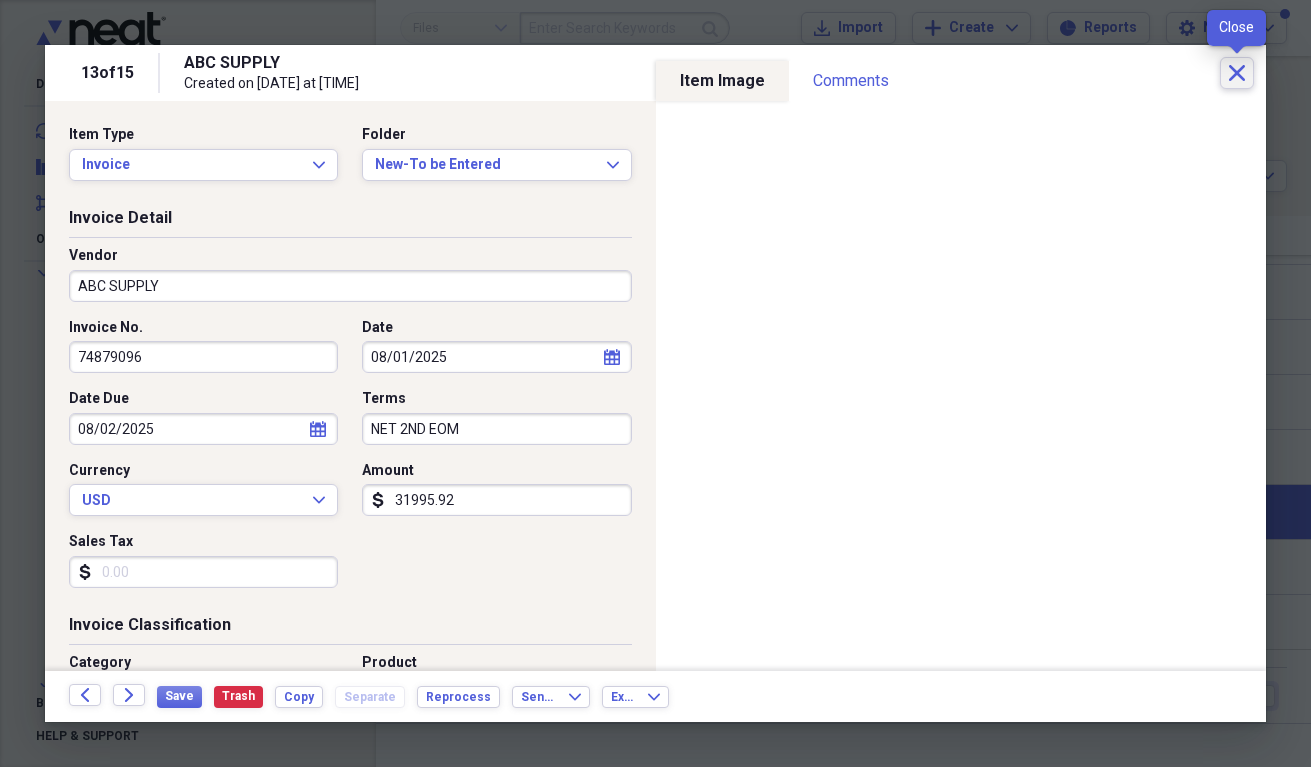 click on "Close" 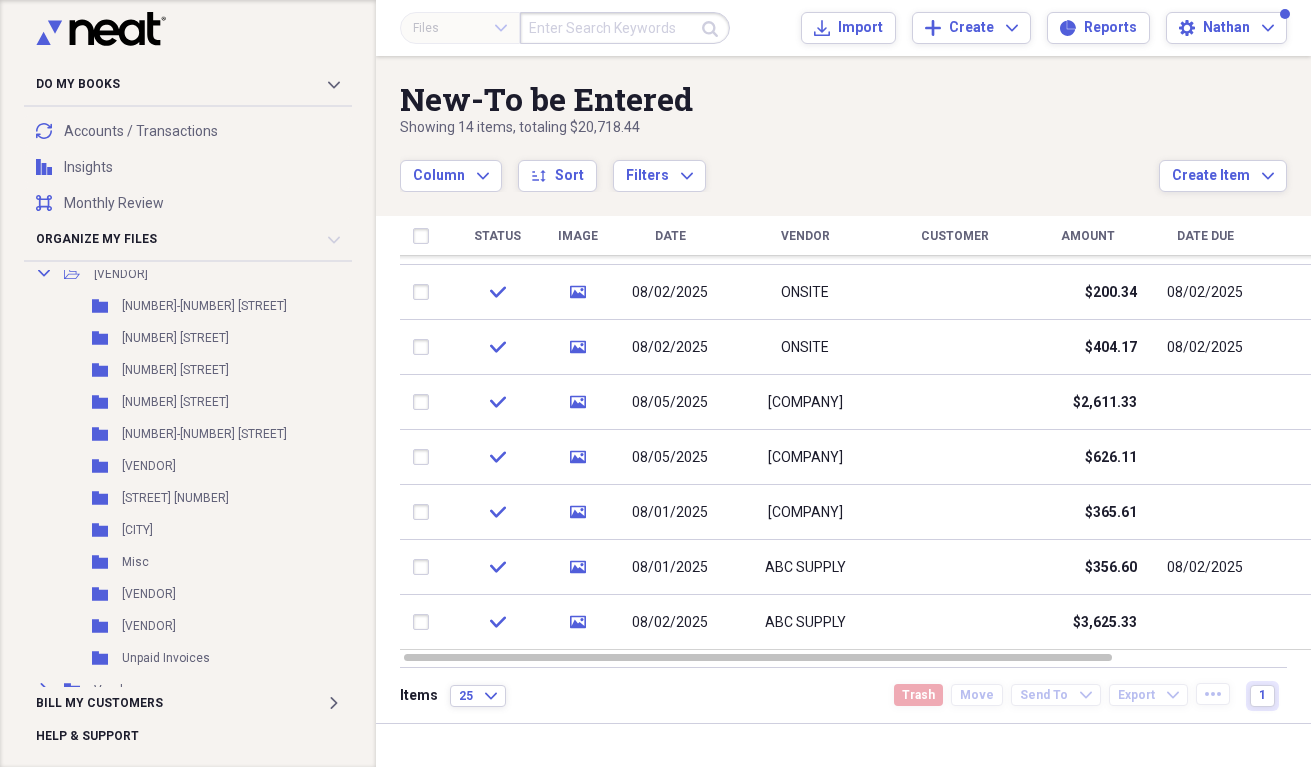 click on "Column Expand sort Sort Filters  Expand" at bounding box center [779, 165] 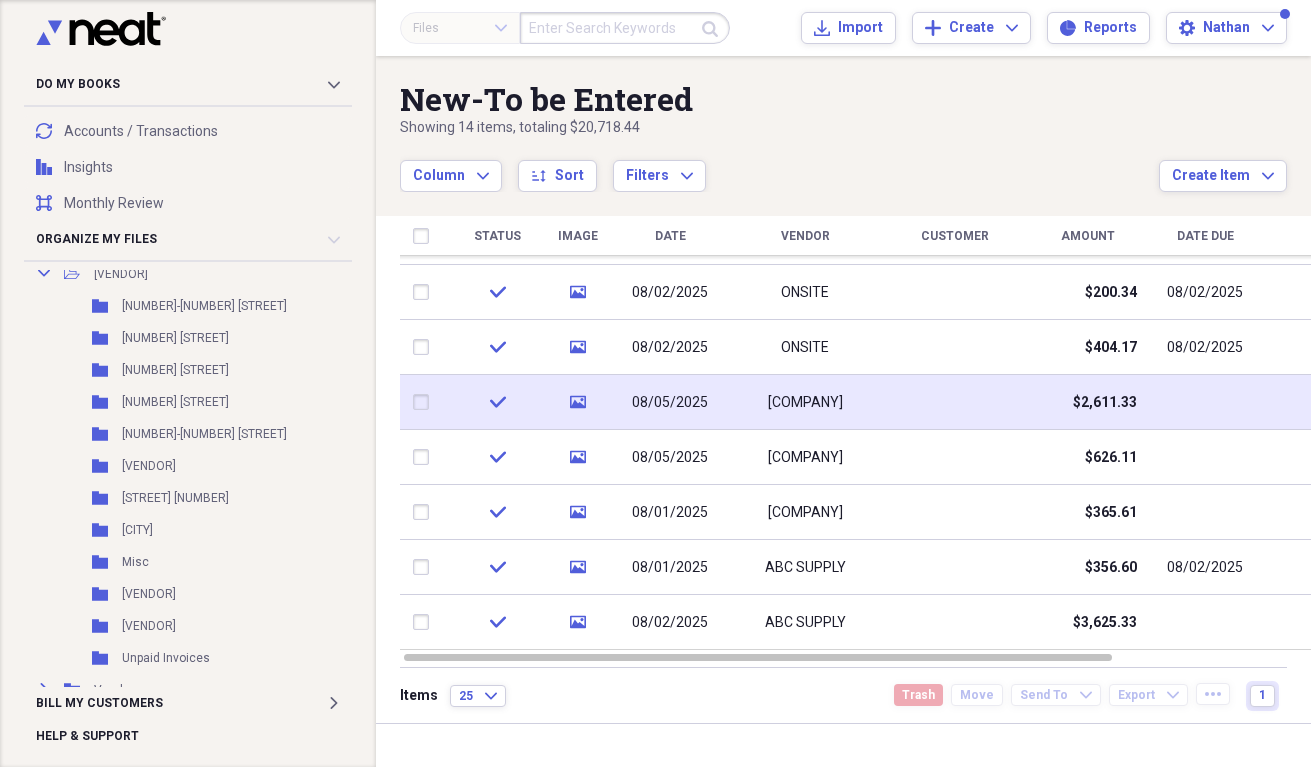 click at bounding box center (425, 402) 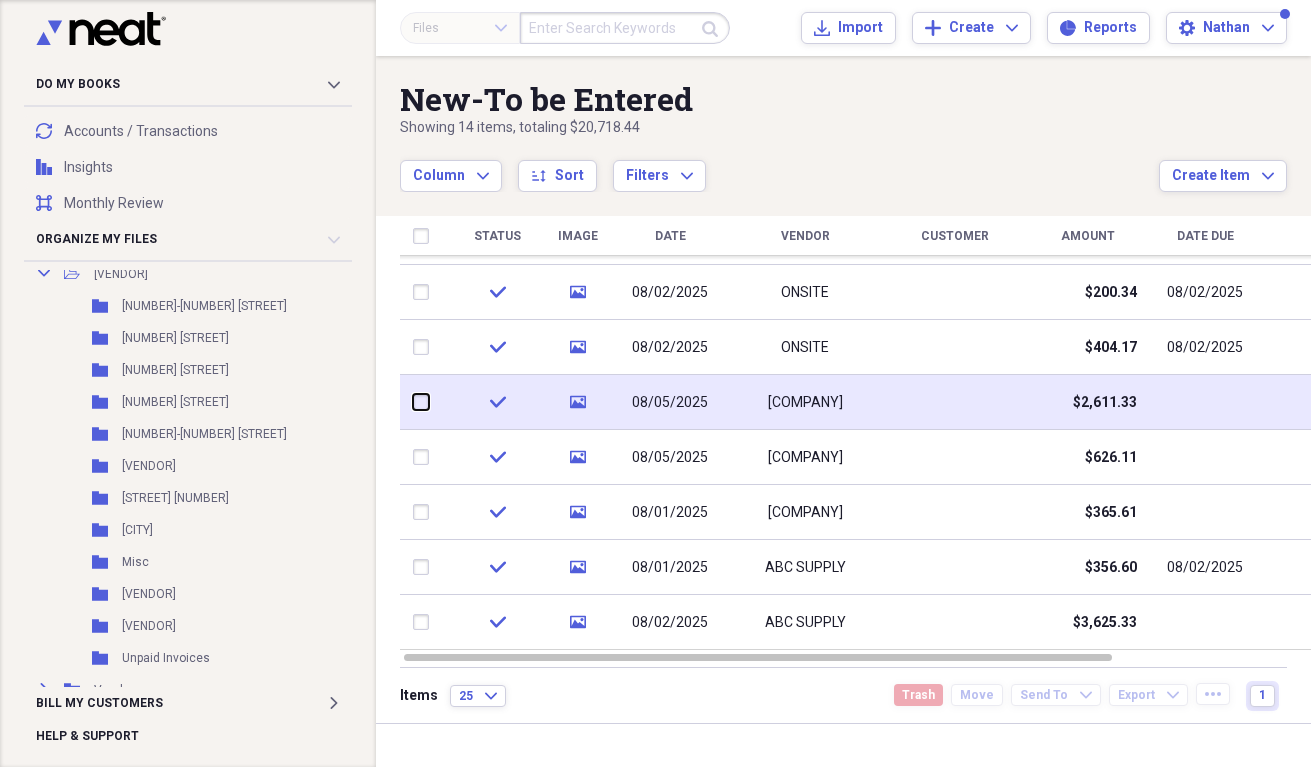 click at bounding box center [413, 402] 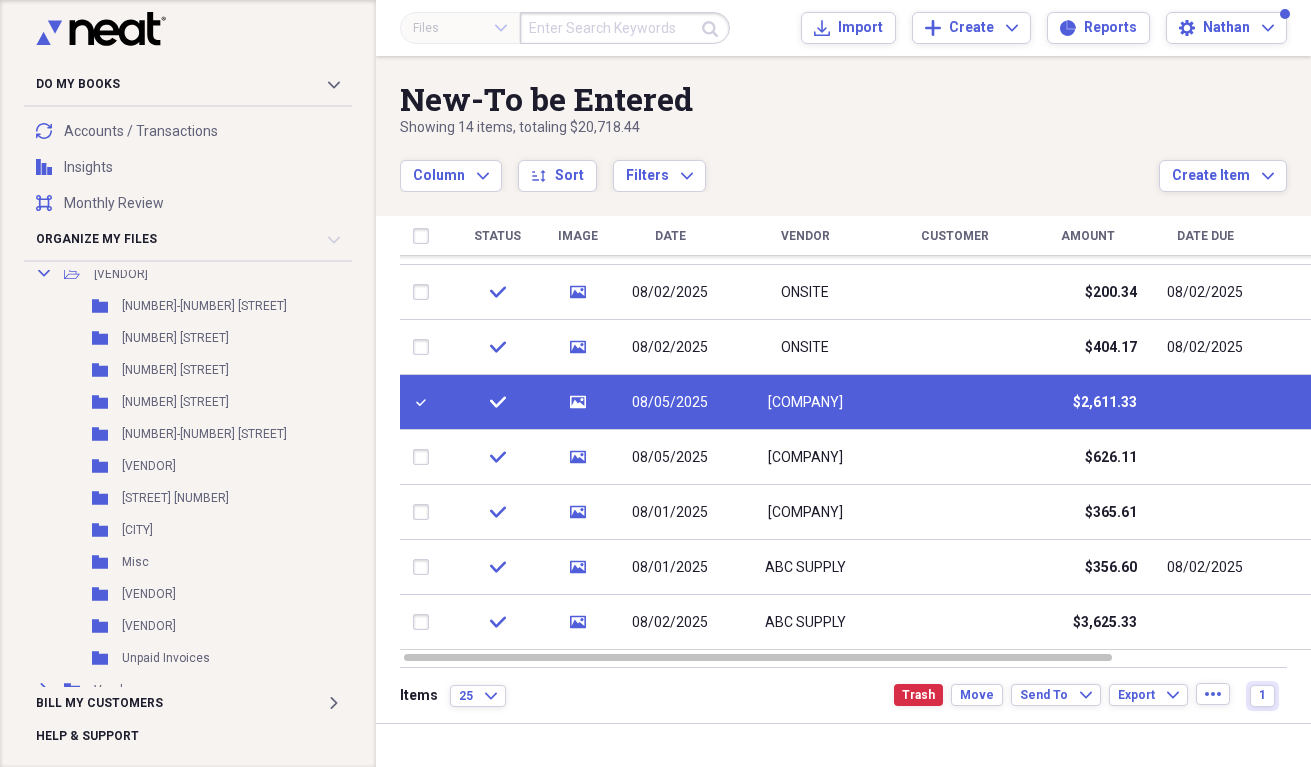 click on "check" at bounding box center (497, 402) 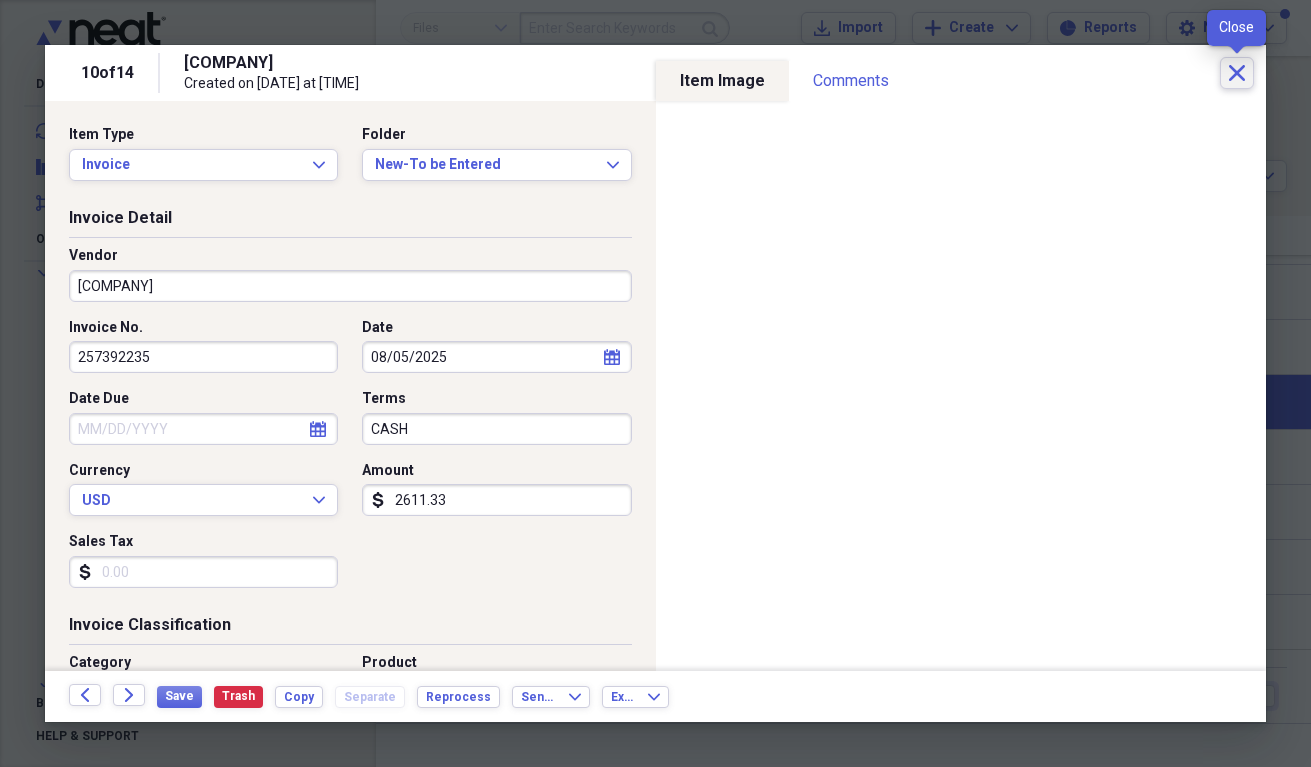 click on "Close" 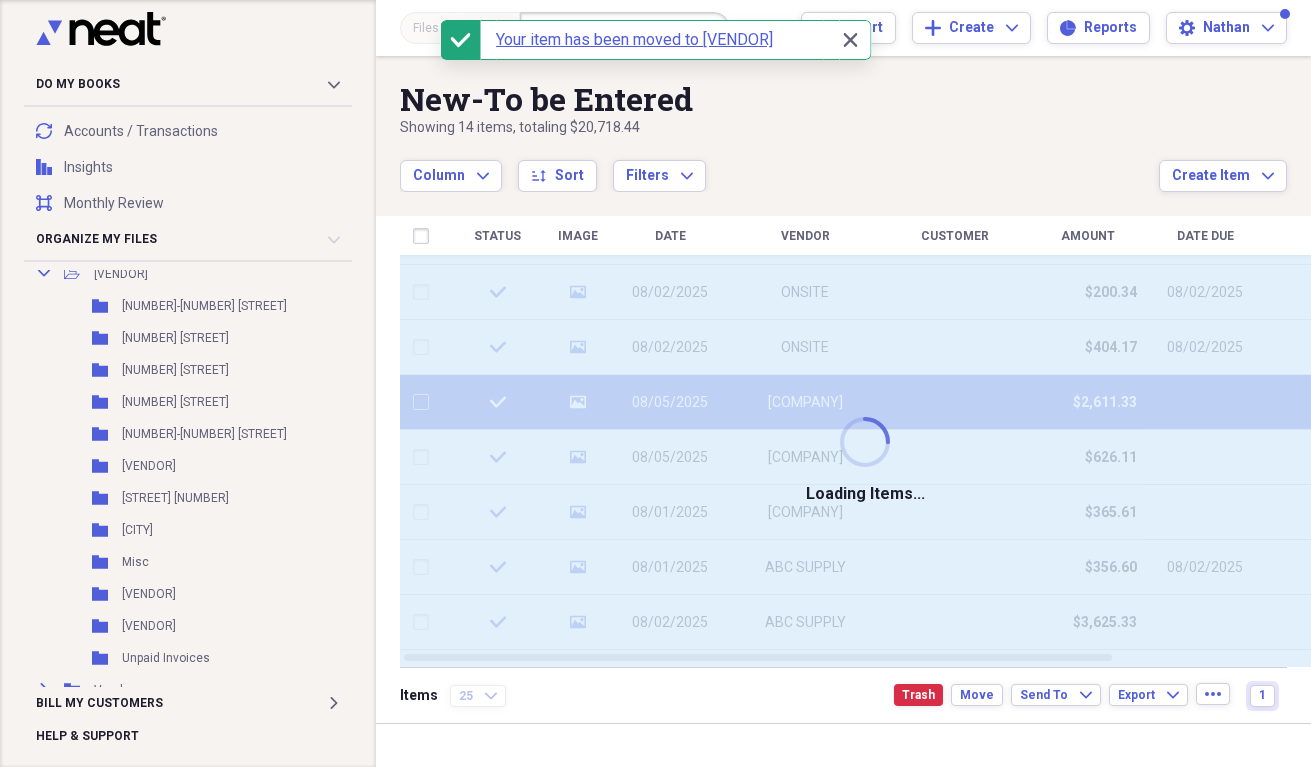 checkbox on "false" 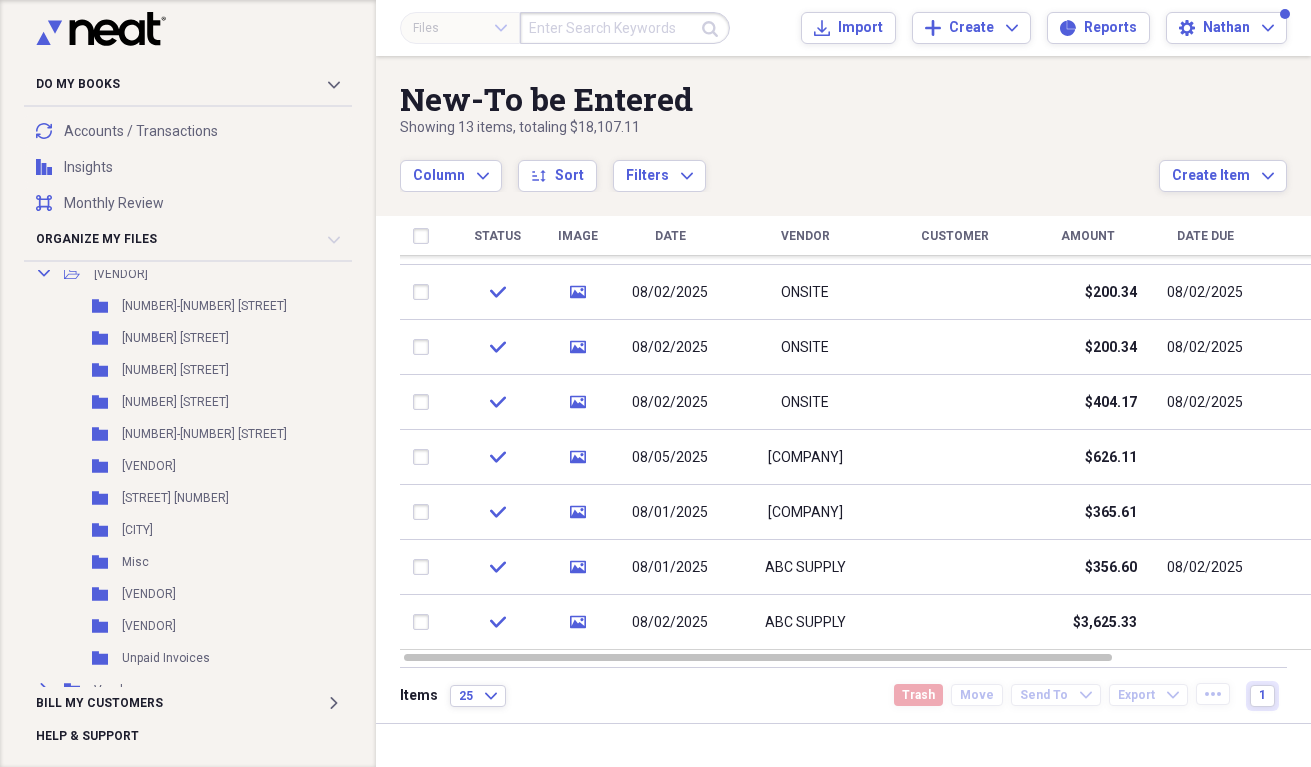 click on "New-To be Entered" at bounding box center (779, 99) 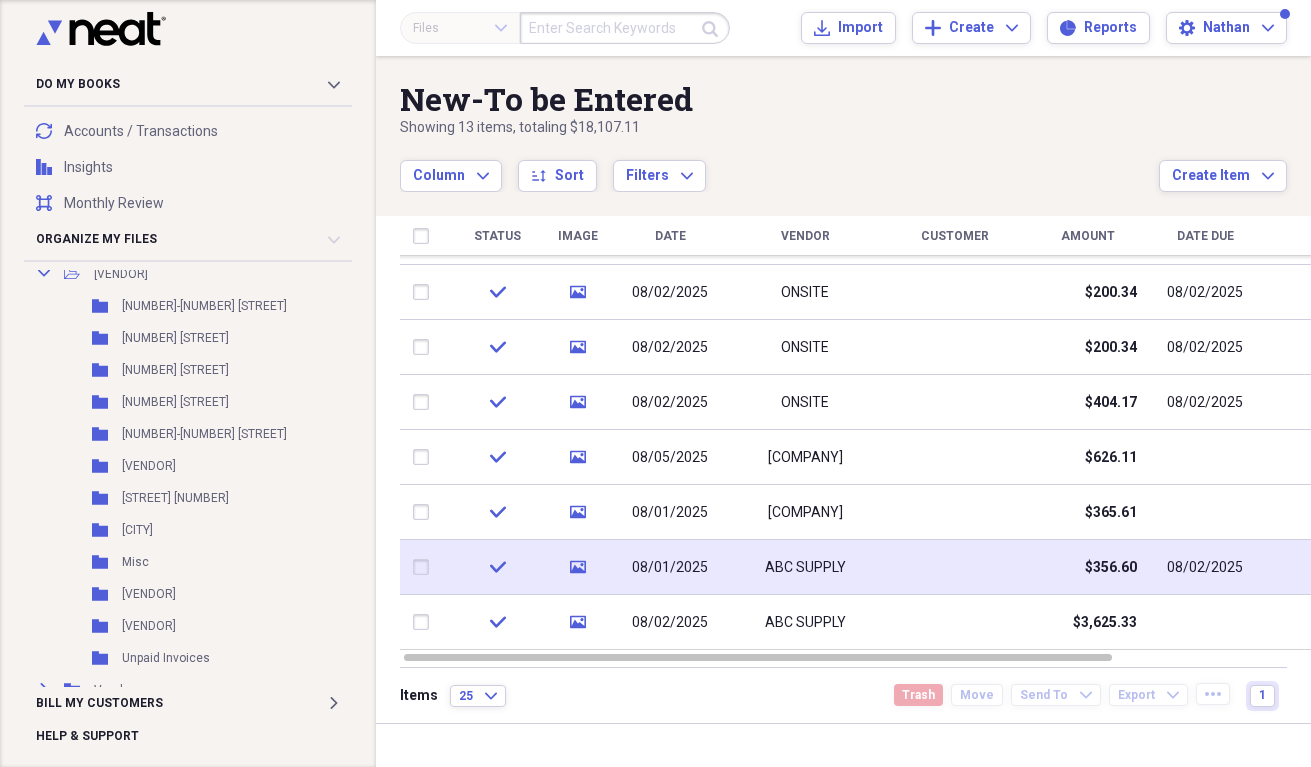 click at bounding box center [425, 567] 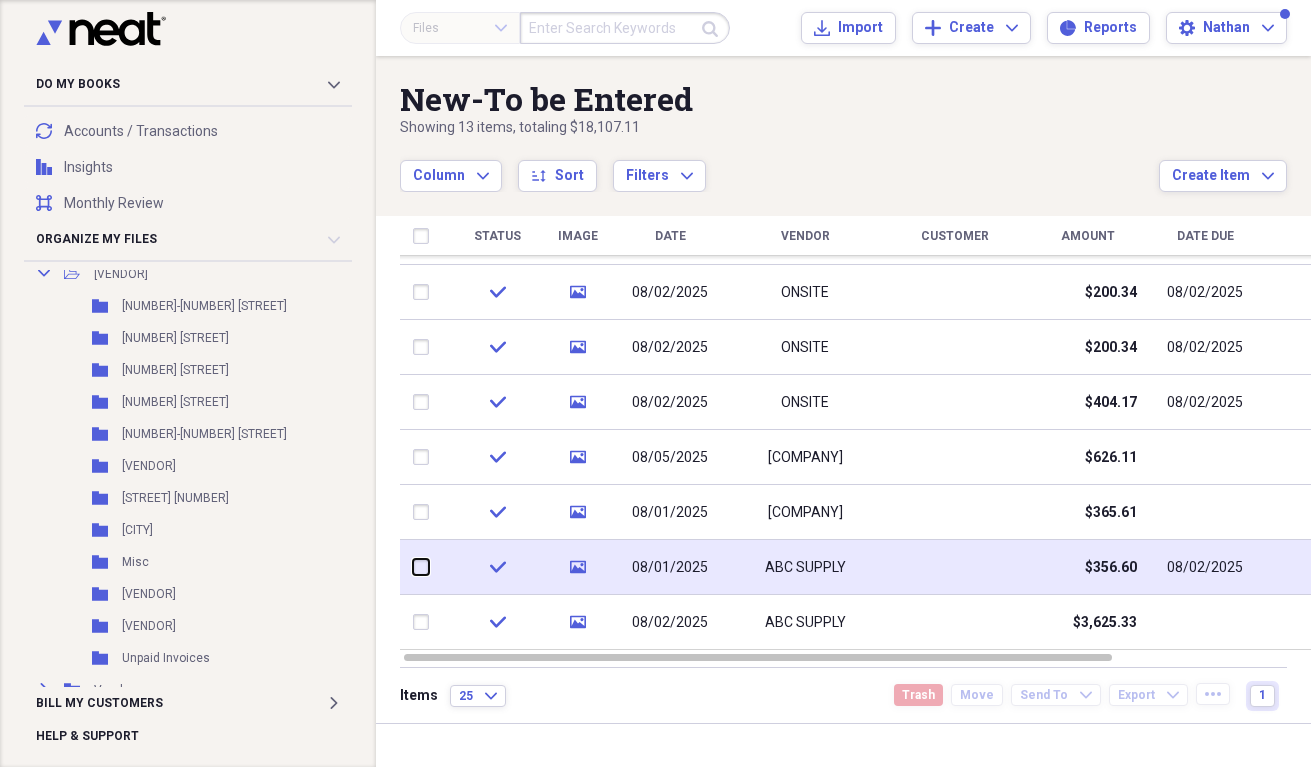 click at bounding box center [413, 567] 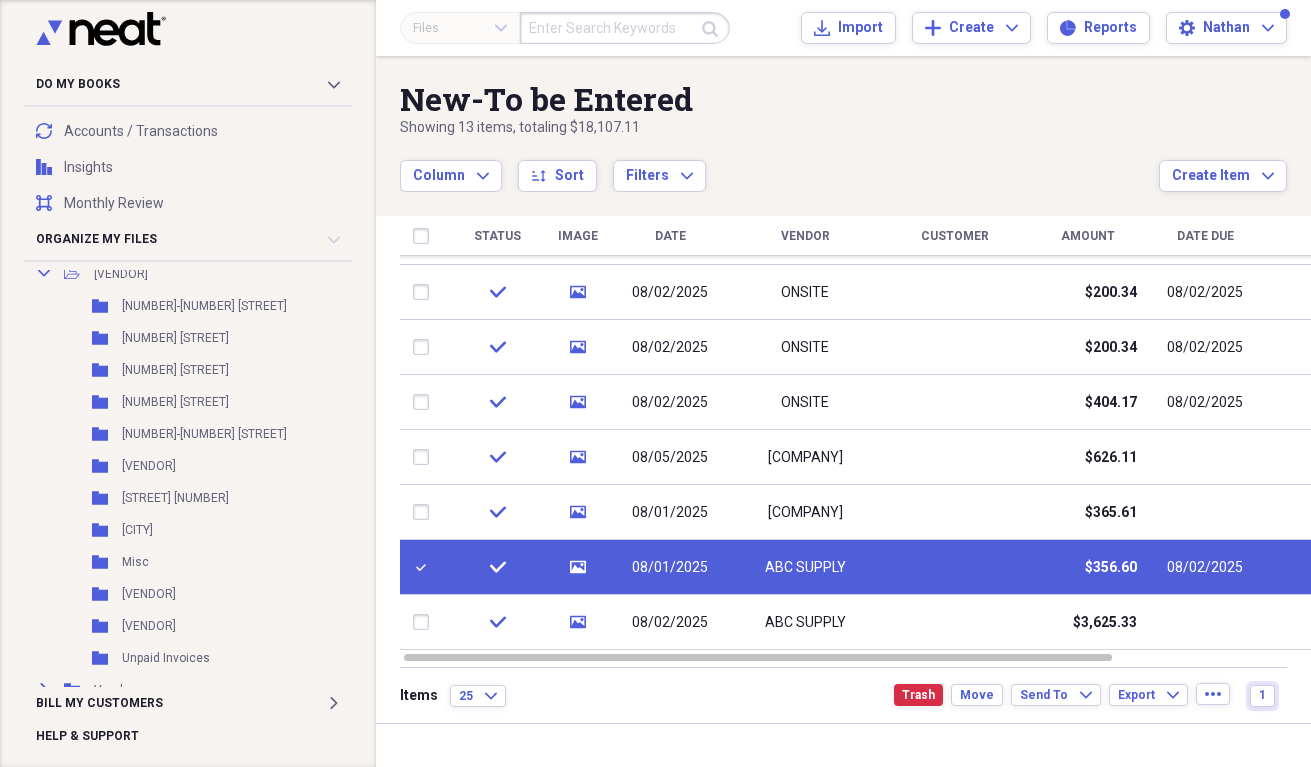 click at bounding box center [425, 567] 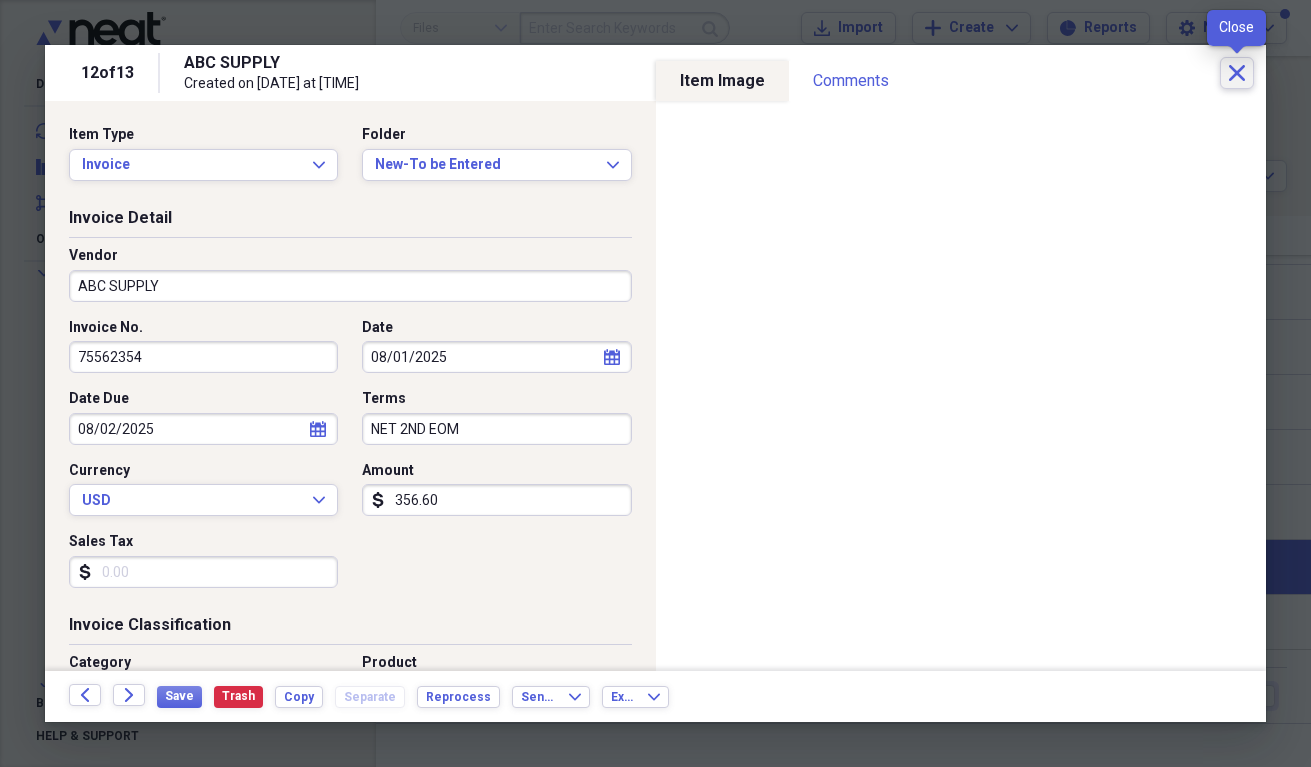 click 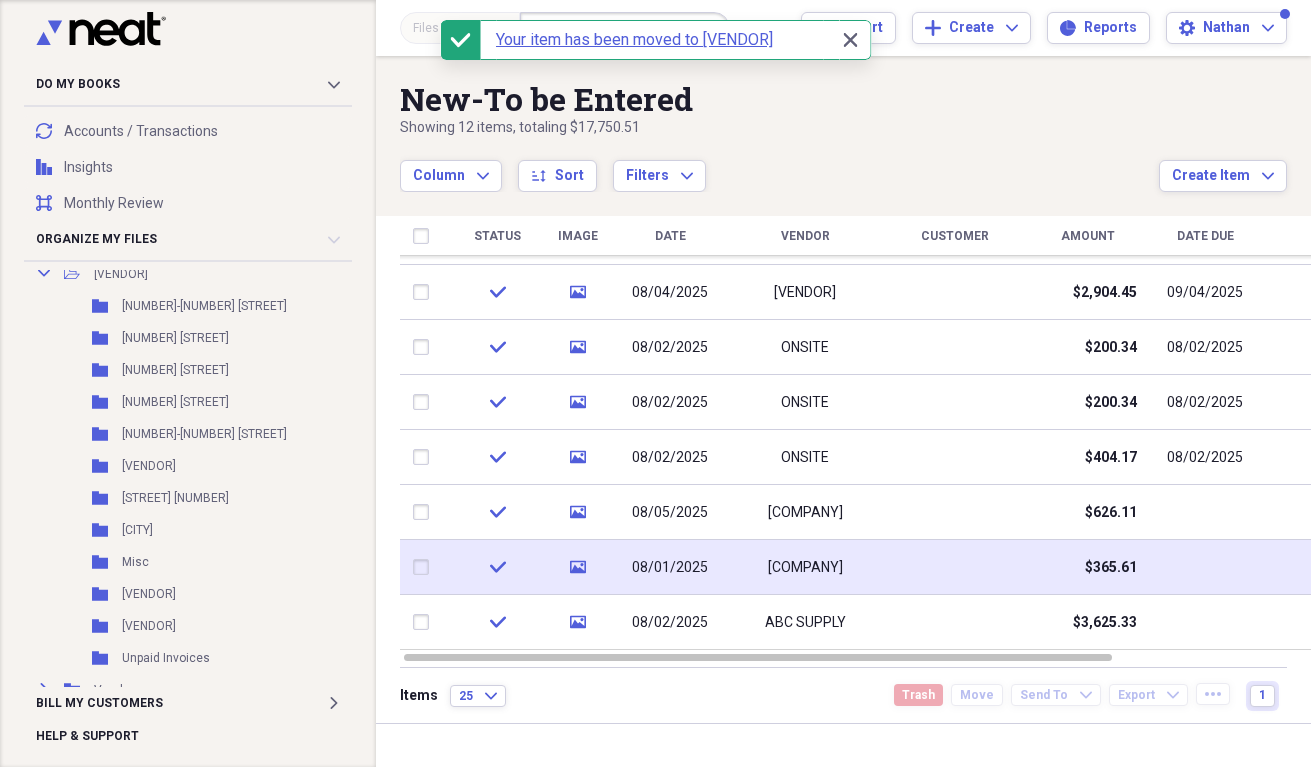 click at bounding box center (425, 567) 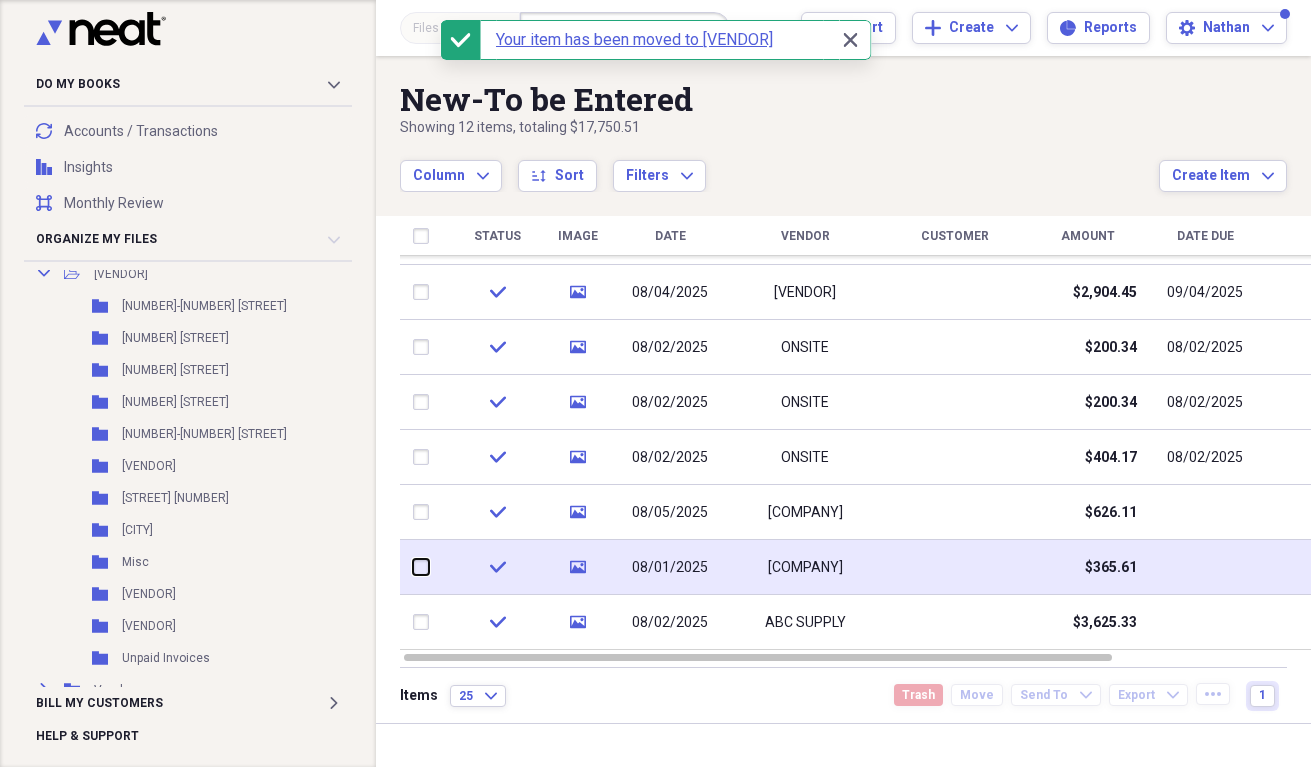 click at bounding box center [413, 567] 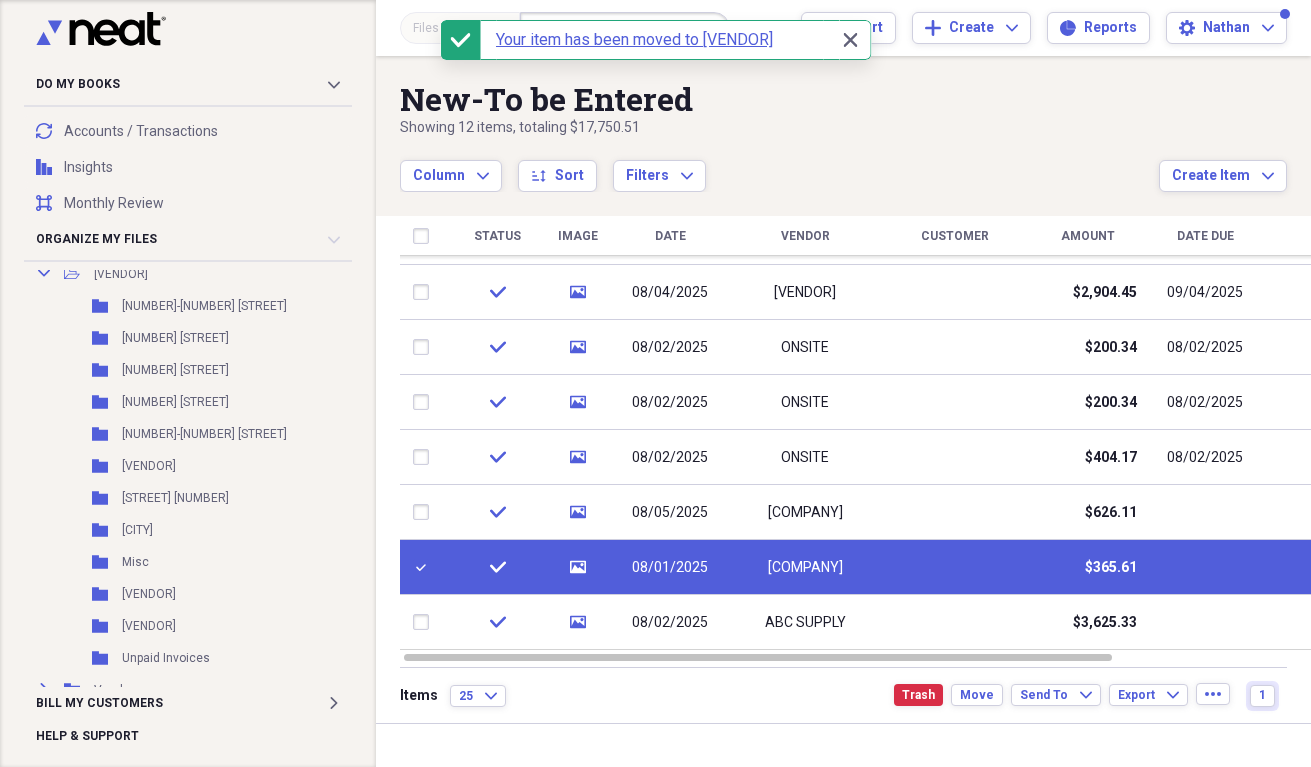 click on "check" at bounding box center (497, 567) 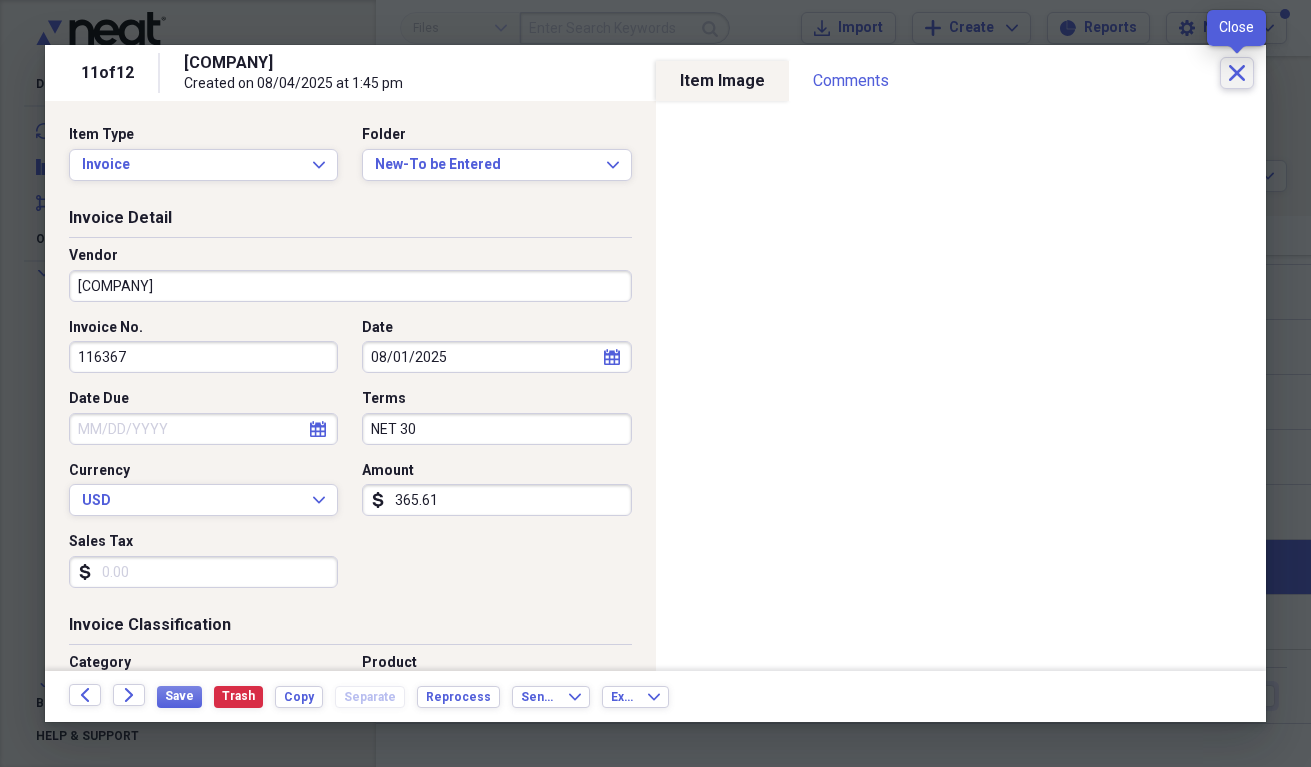 click on "Close" at bounding box center [1237, 73] 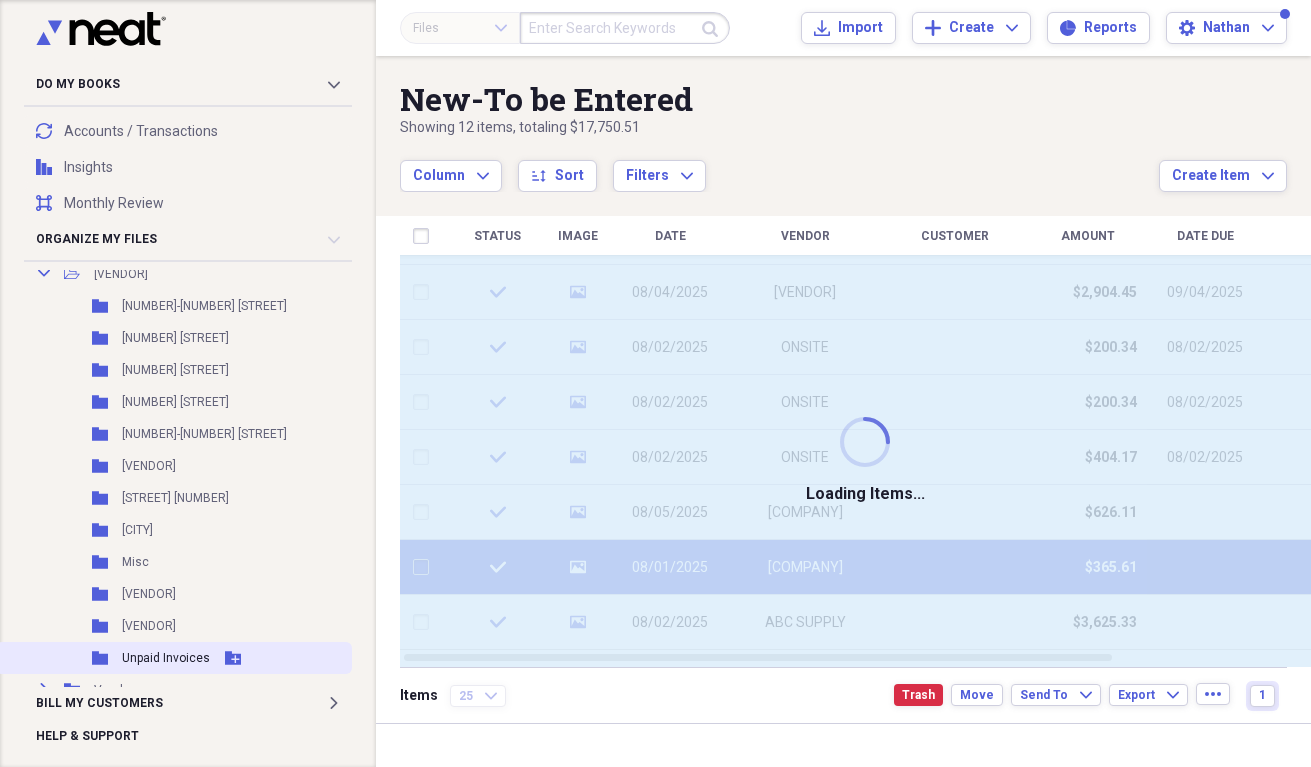 checkbox on "false" 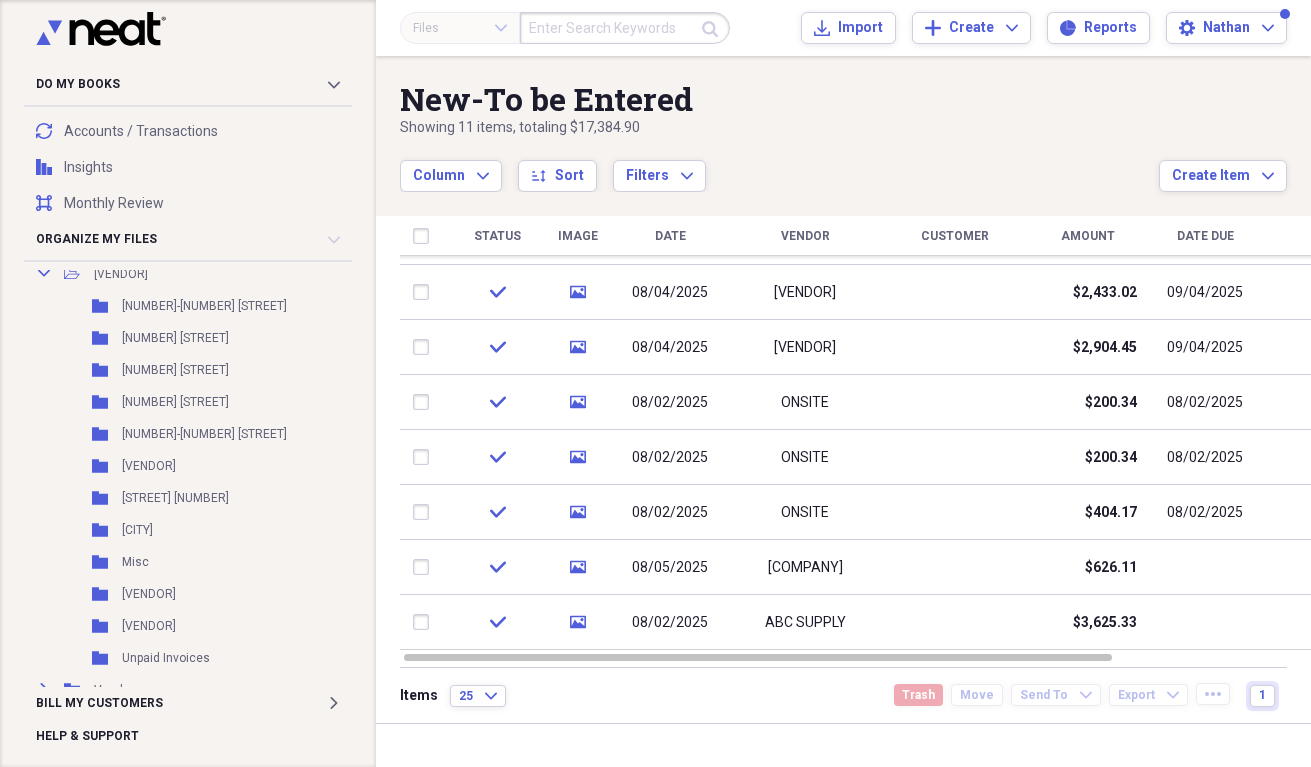 click on "Column Expand sort Sort Filters  Expand" at bounding box center [779, 165] 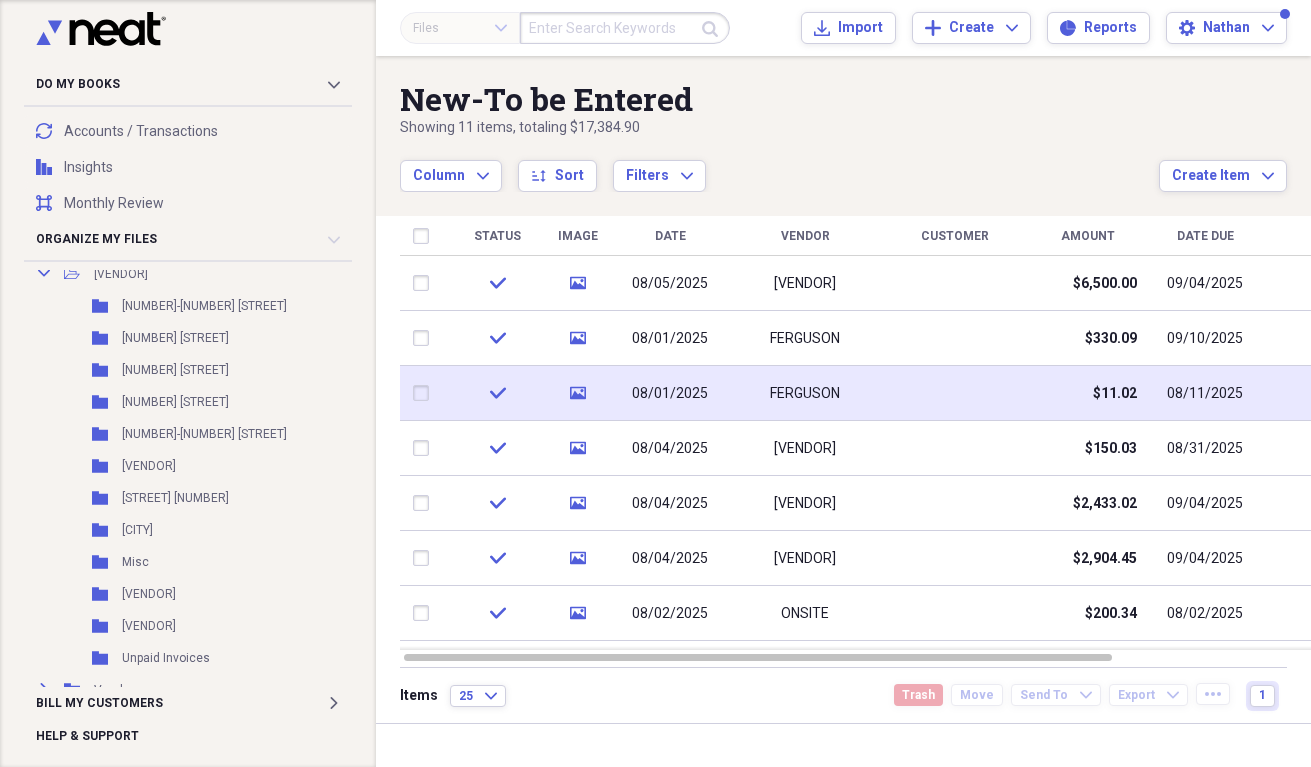 click at bounding box center (425, 393) 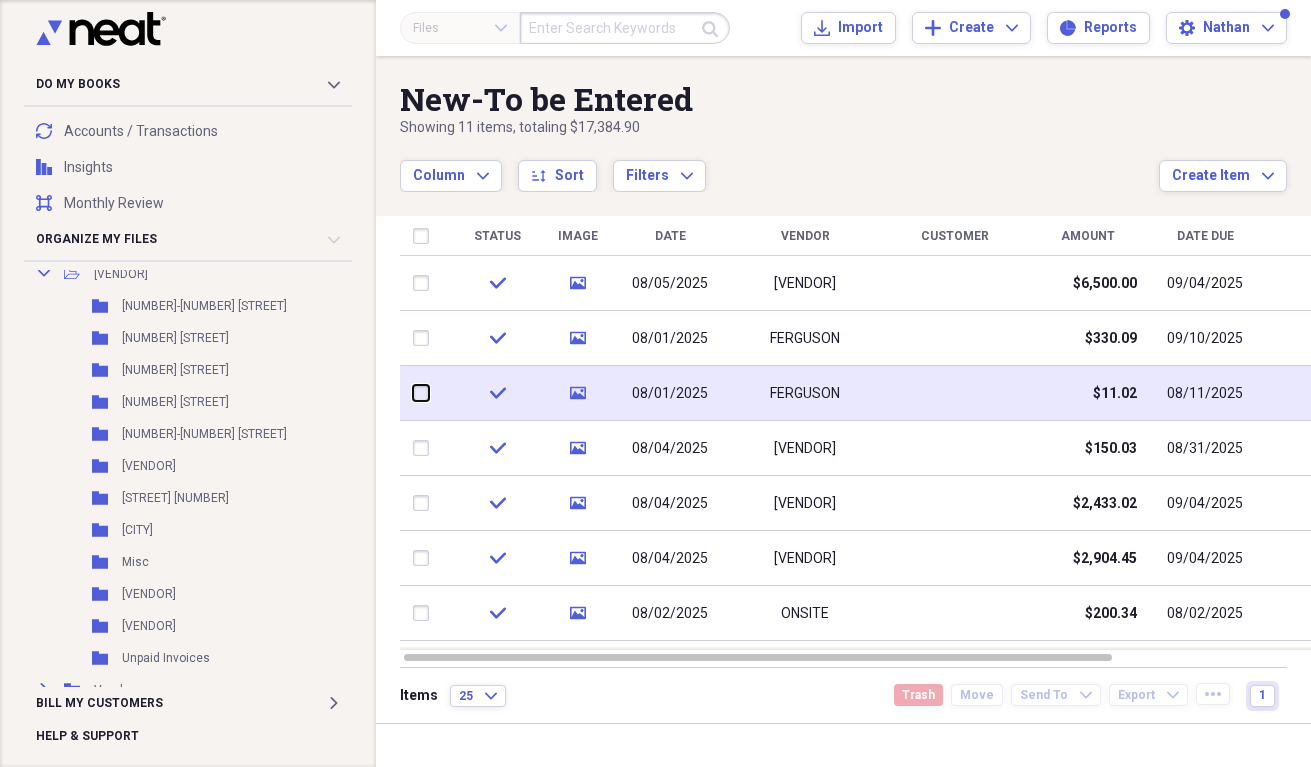 click at bounding box center (413, 393) 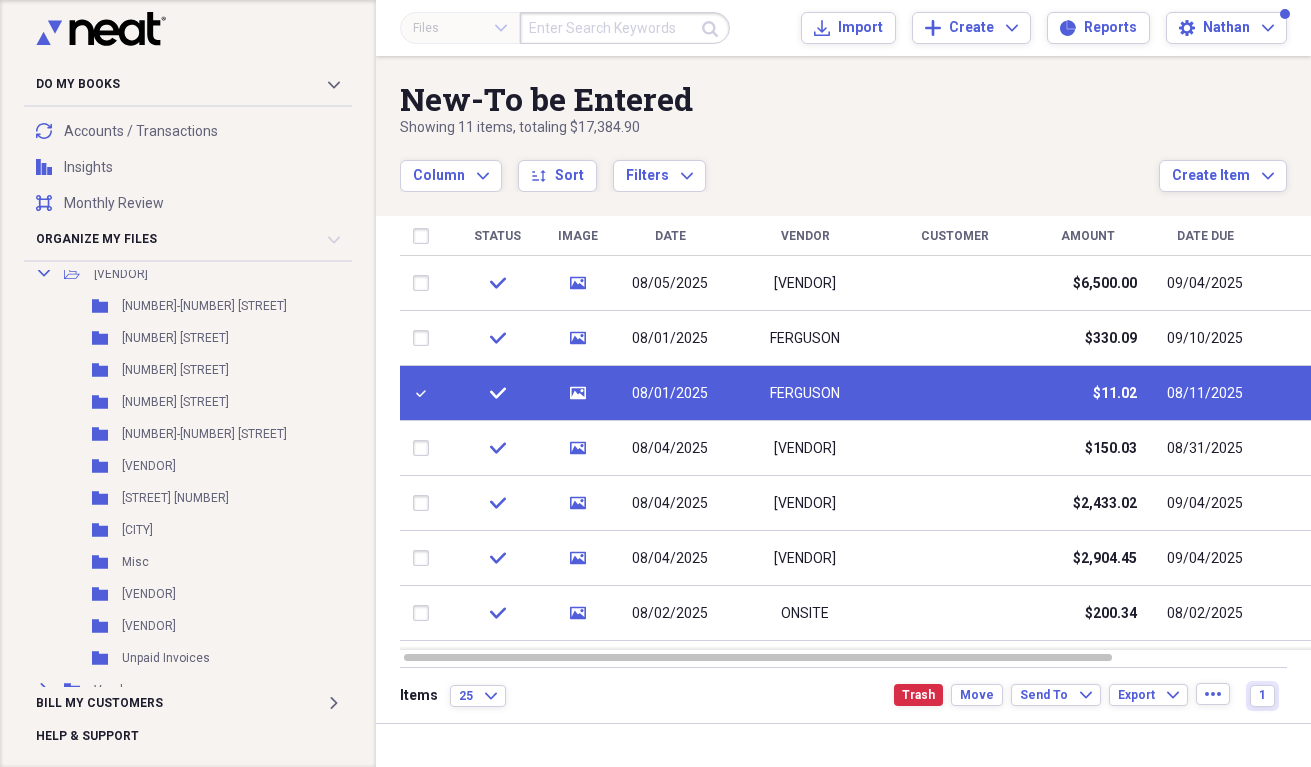 click at bounding box center (425, 393) 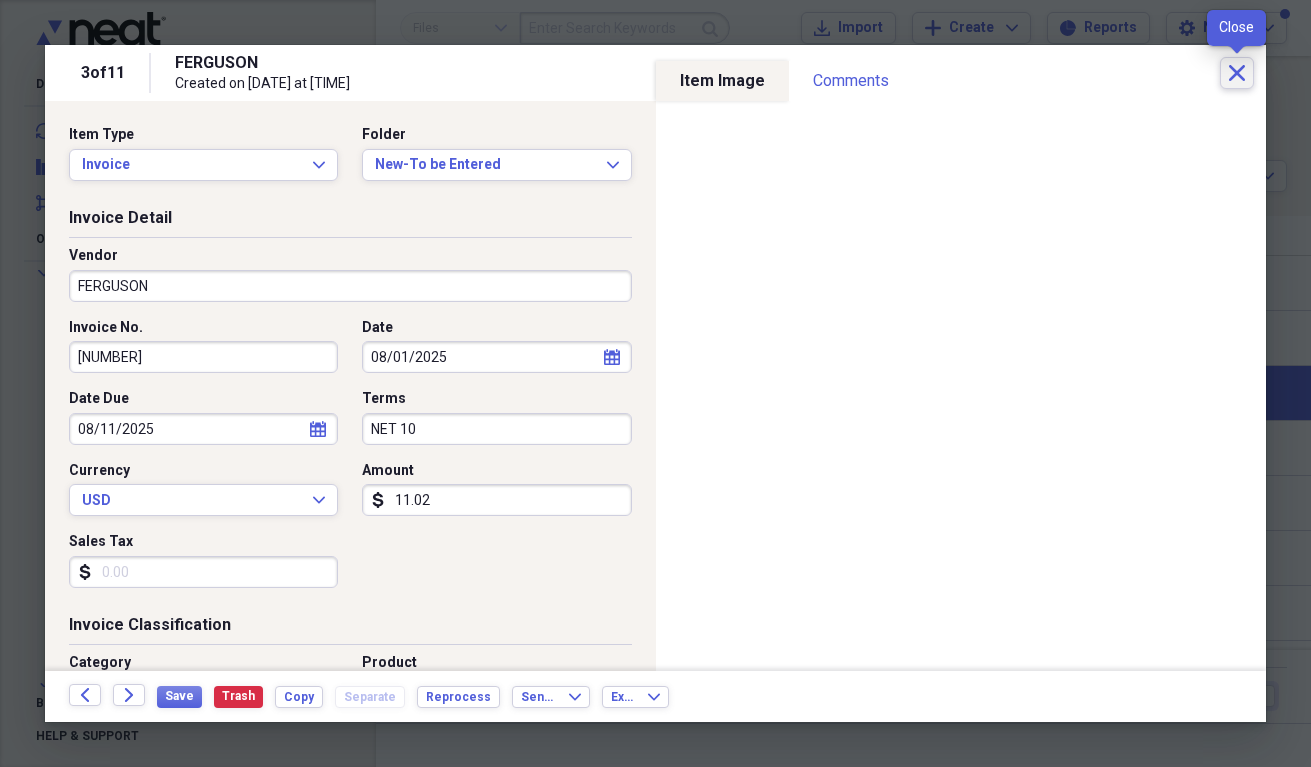click 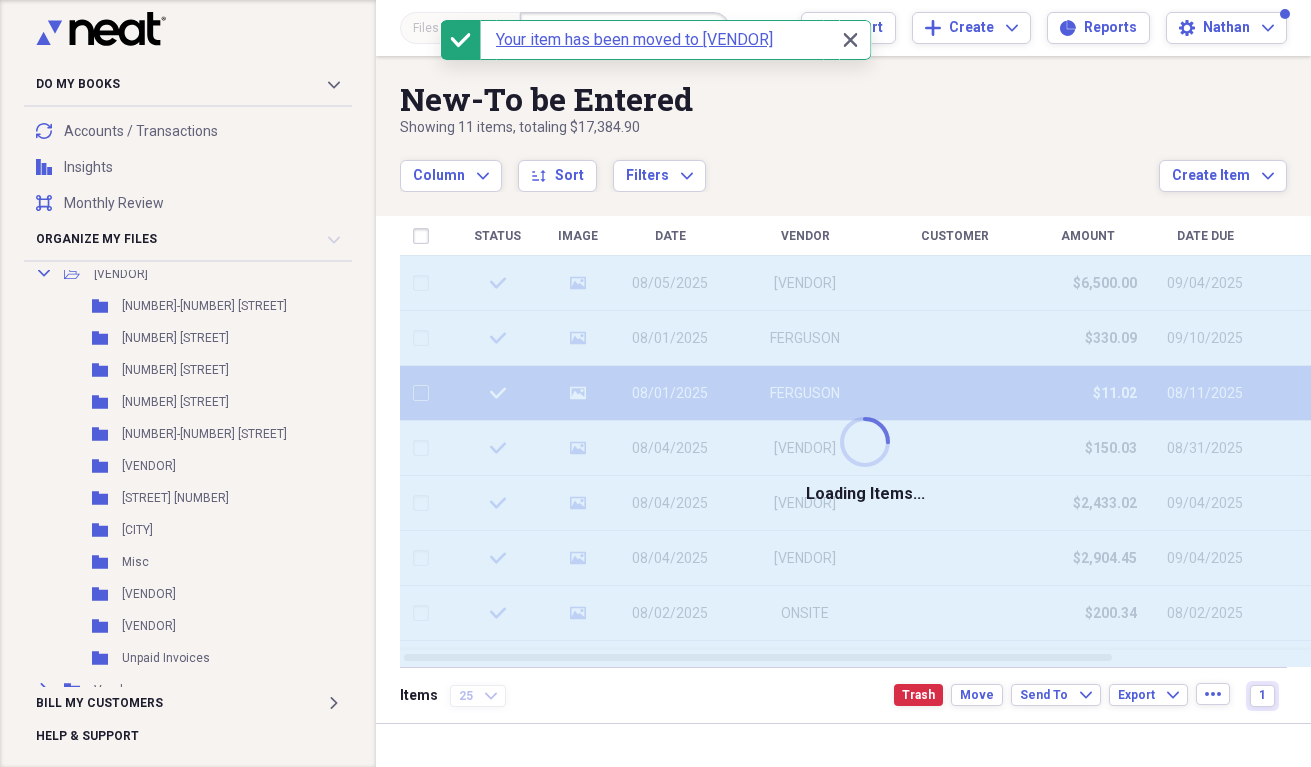 checkbox on "false" 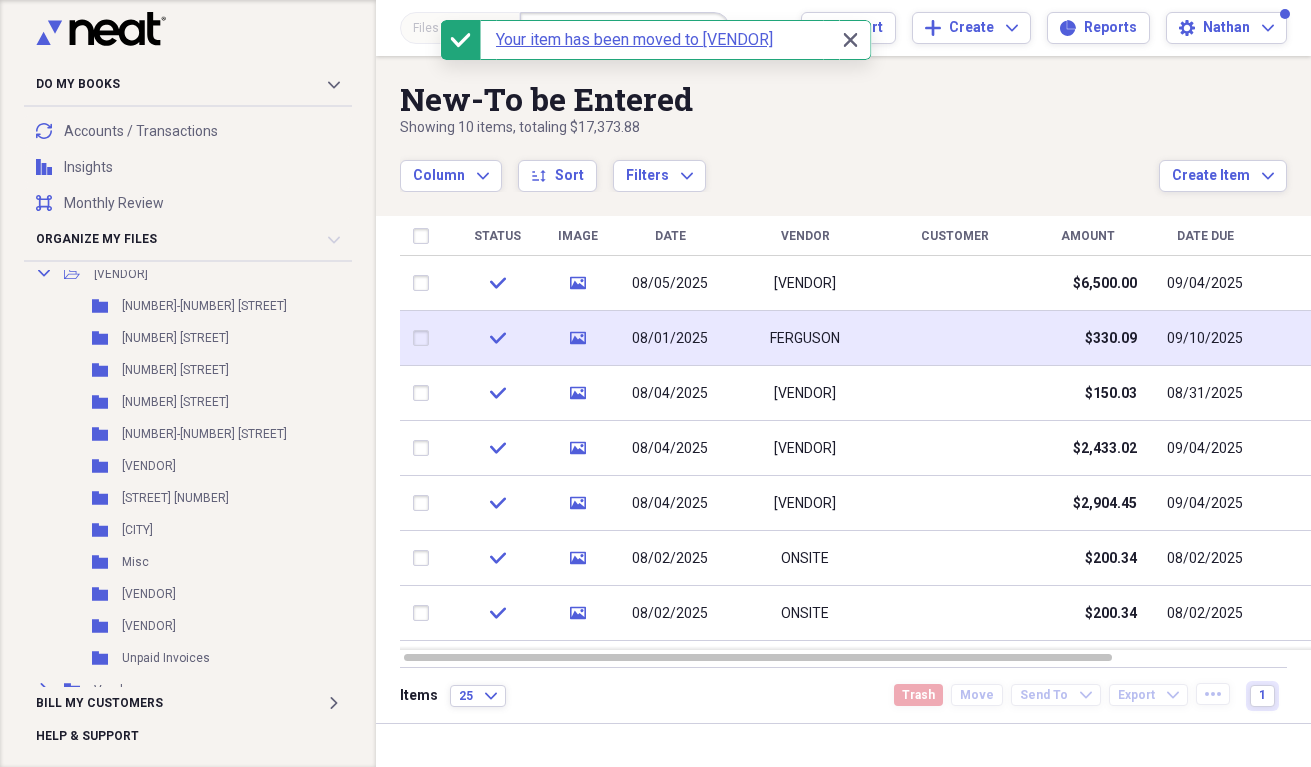 click at bounding box center [425, 338] 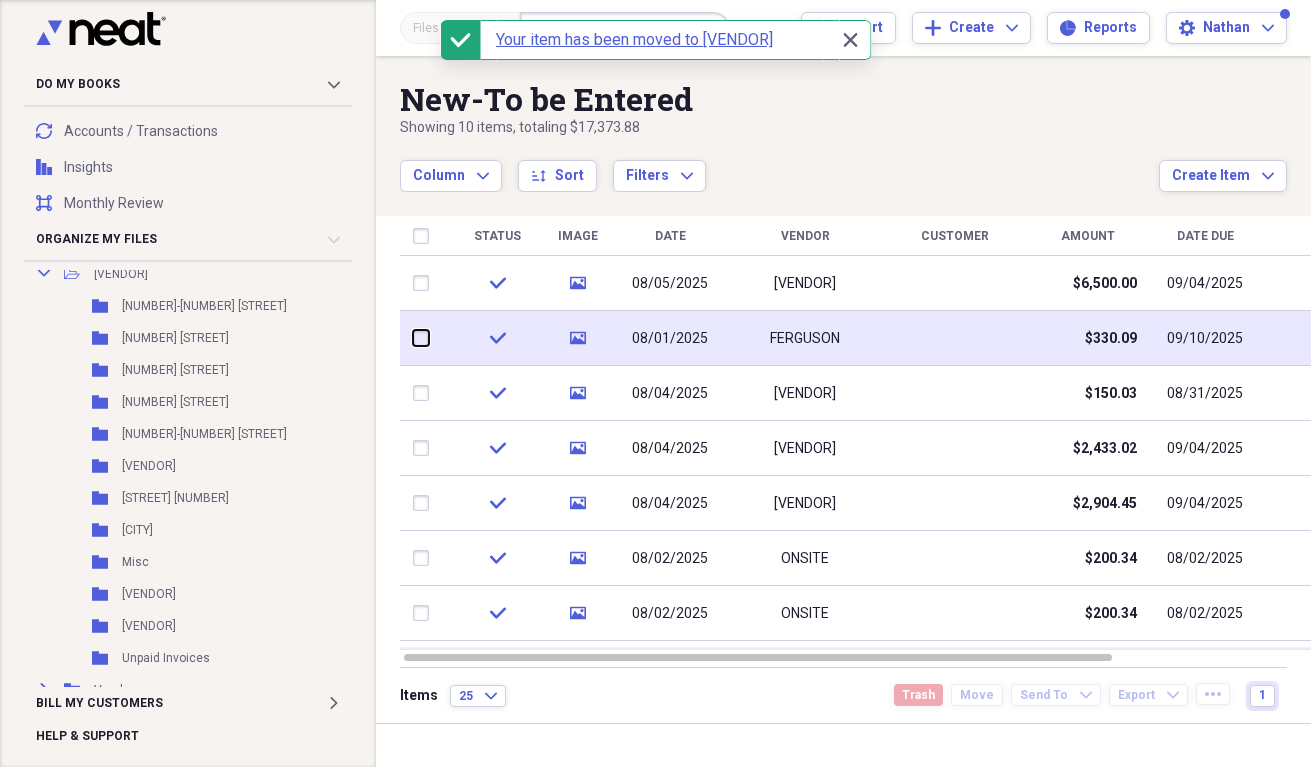 click at bounding box center [413, 338] 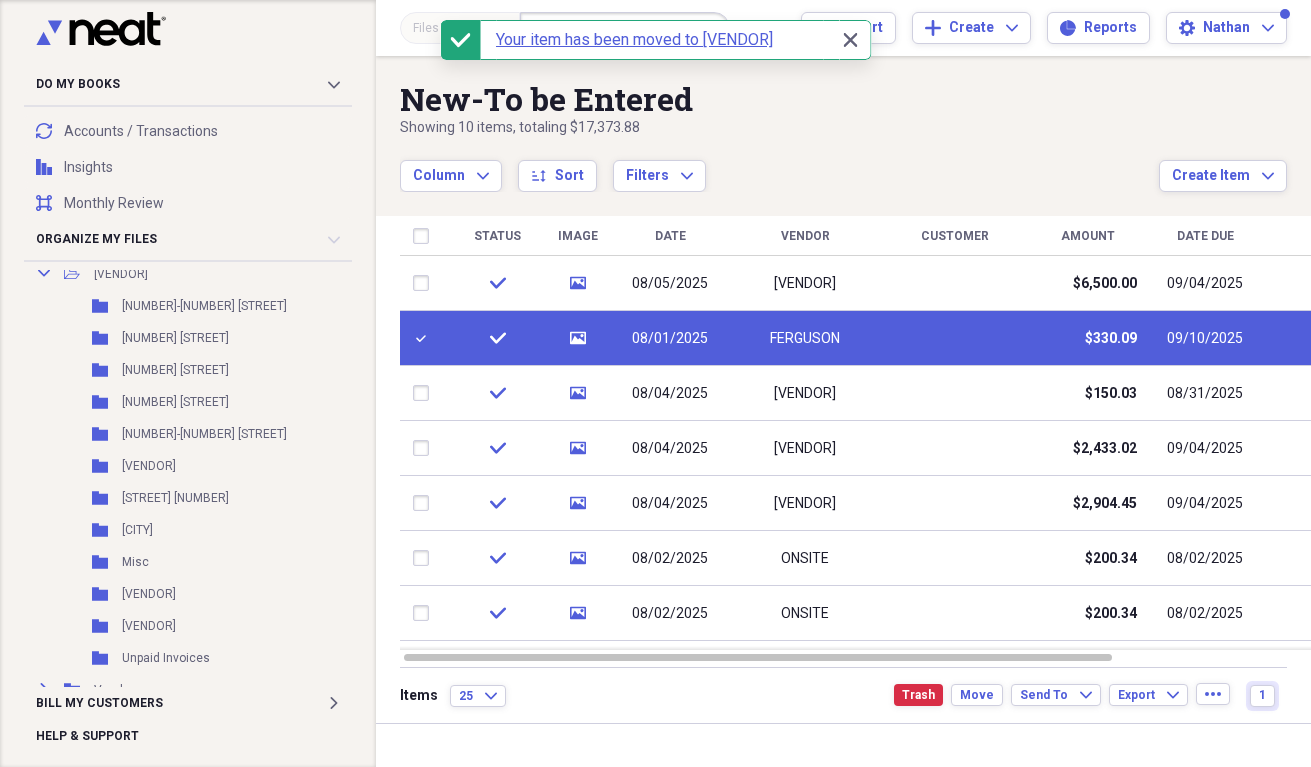 click on "check" at bounding box center (497, 338) 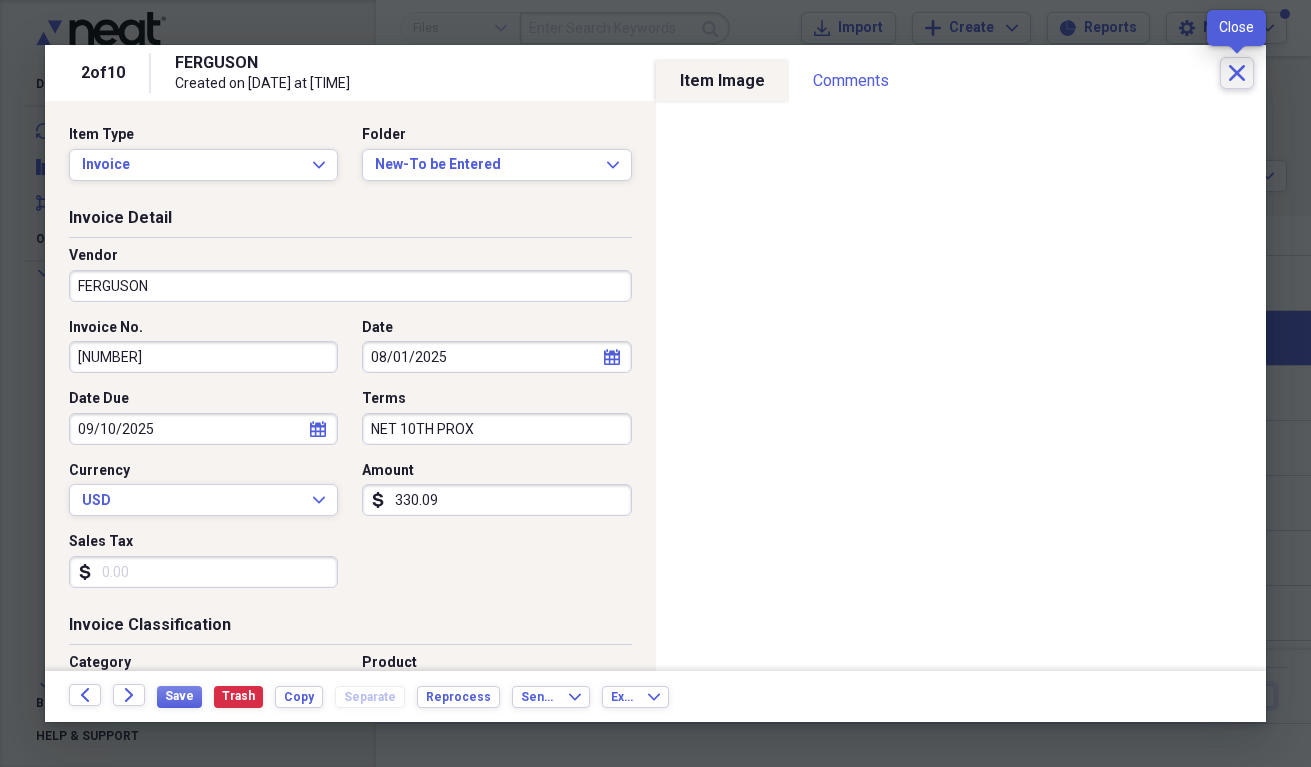 click on "Close" 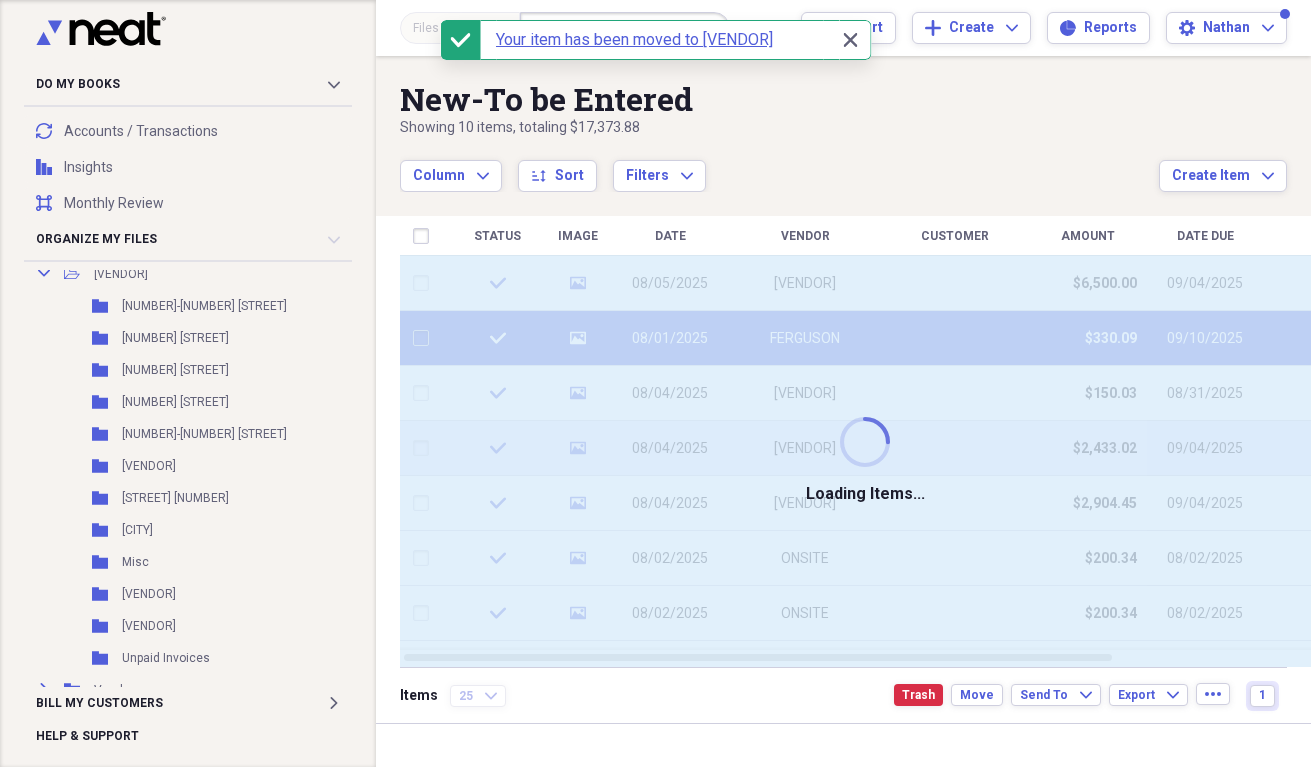 checkbox on "false" 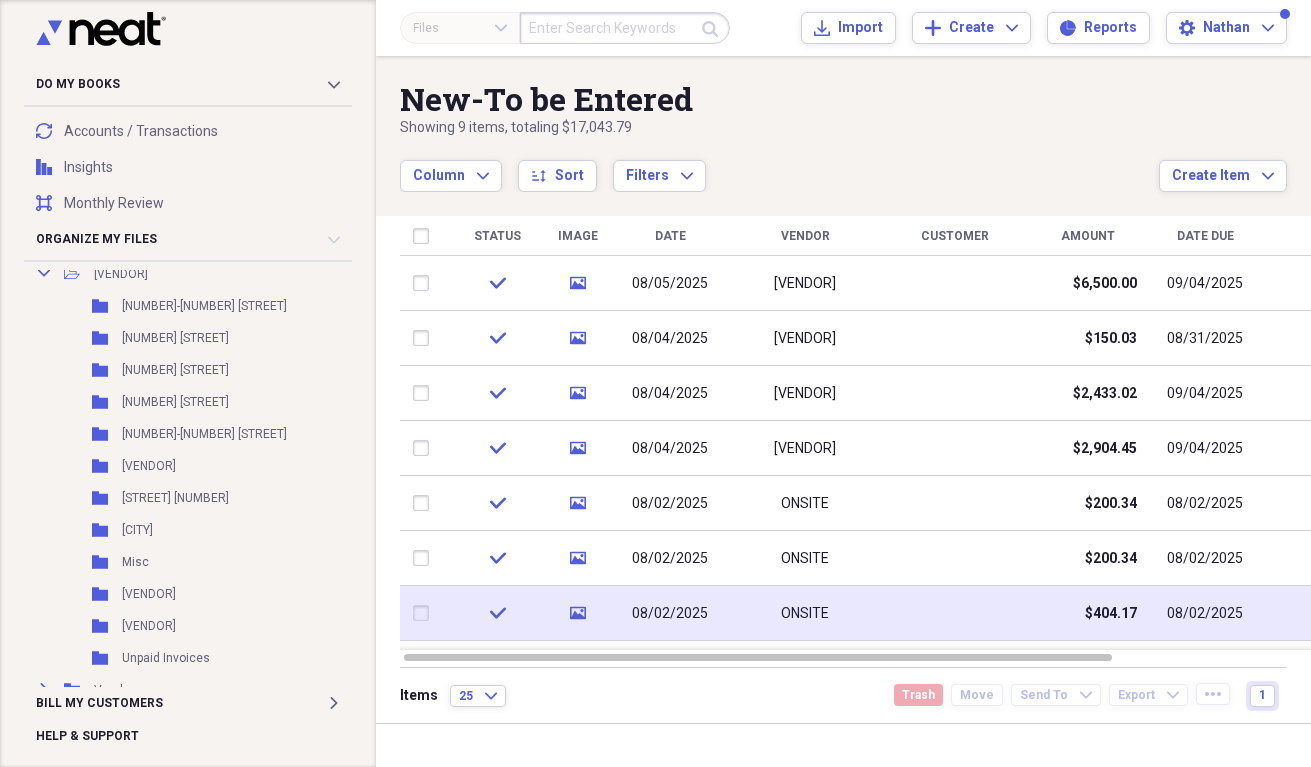 click at bounding box center (425, 613) 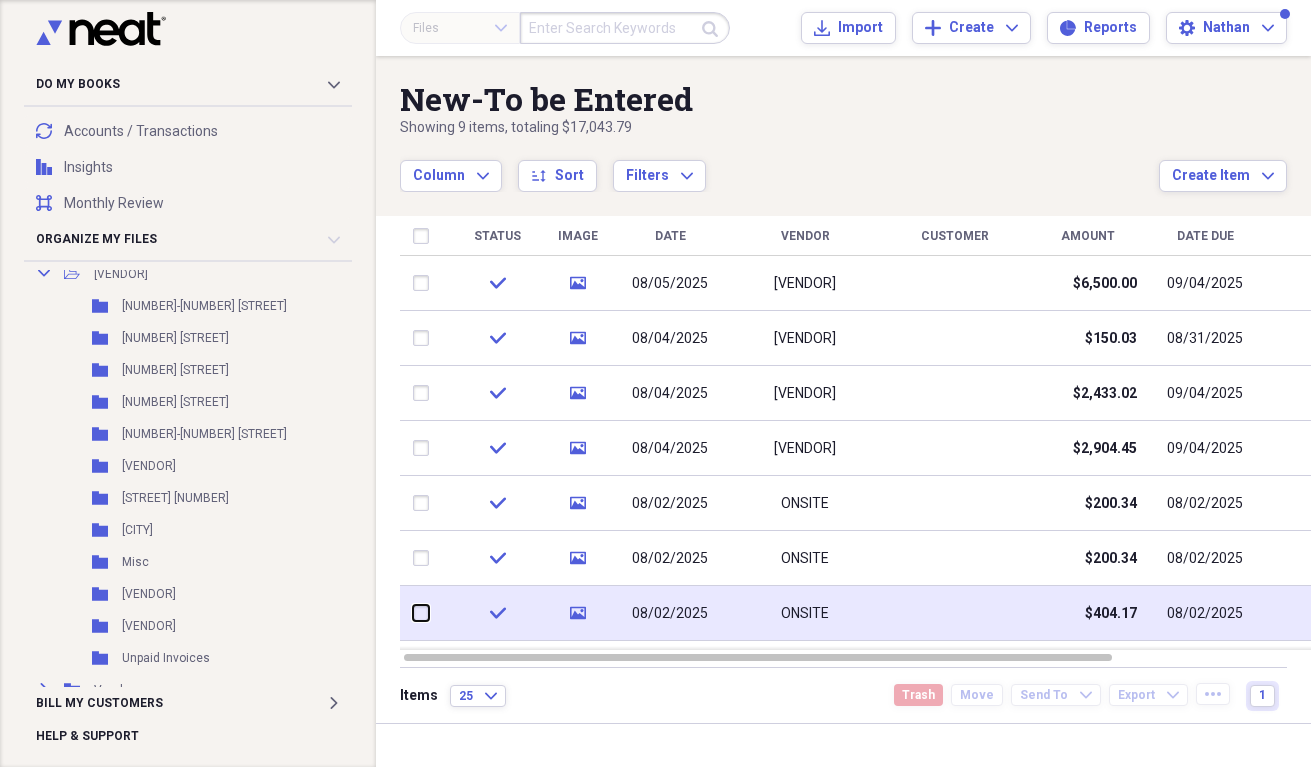 click at bounding box center (413, 613) 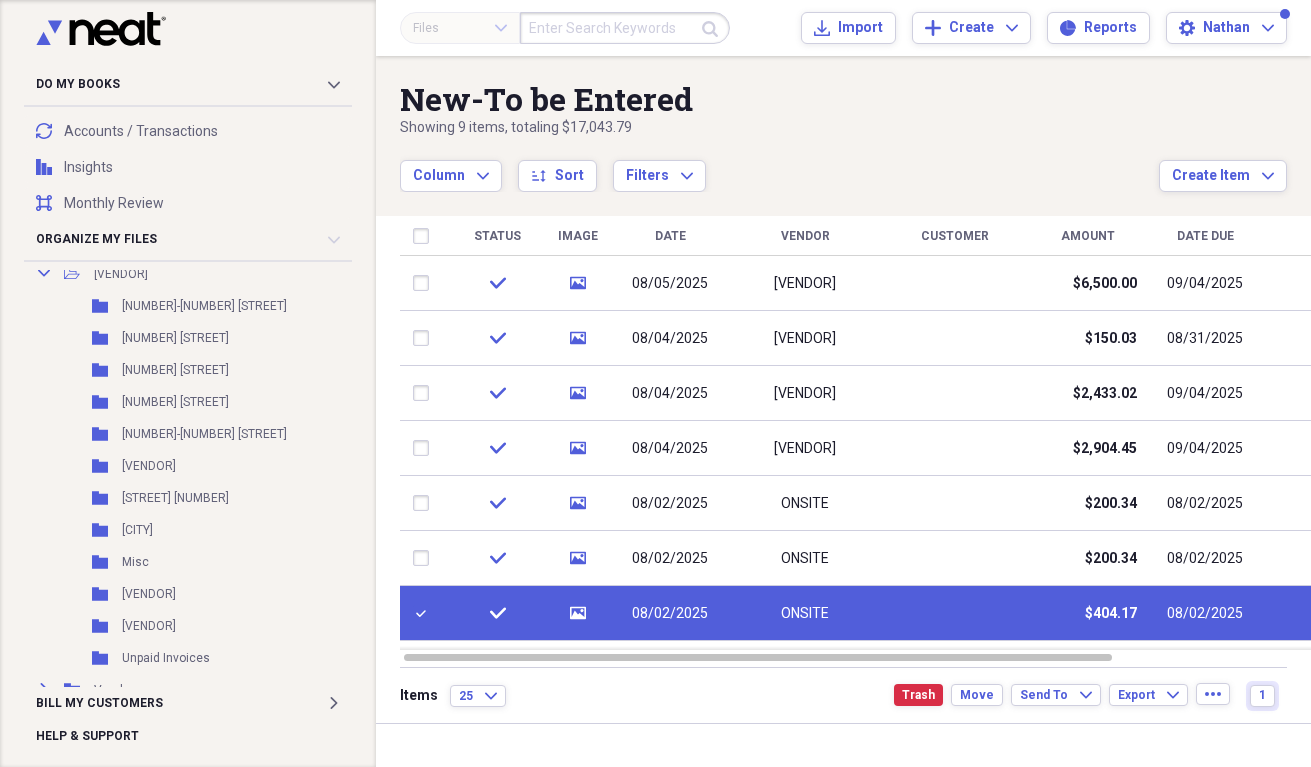 click on "check" at bounding box center [497, 613] 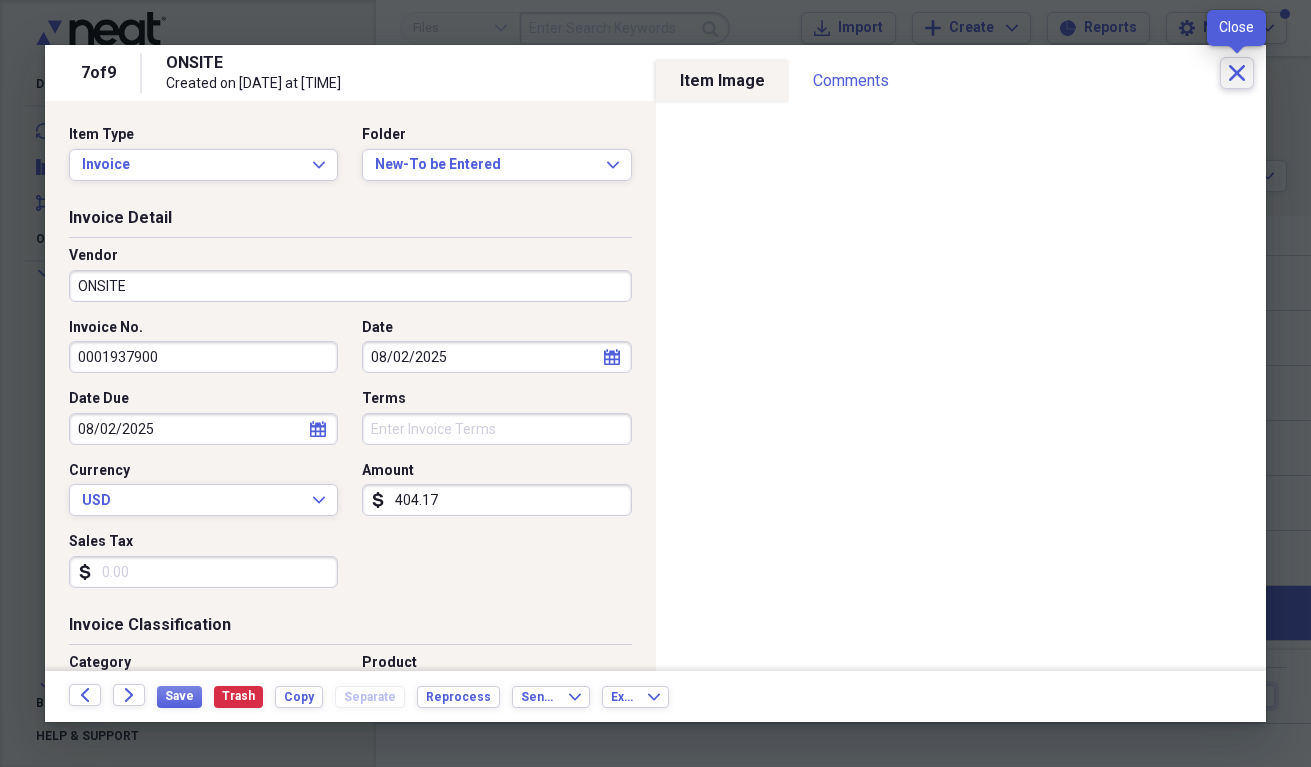click on "Close" 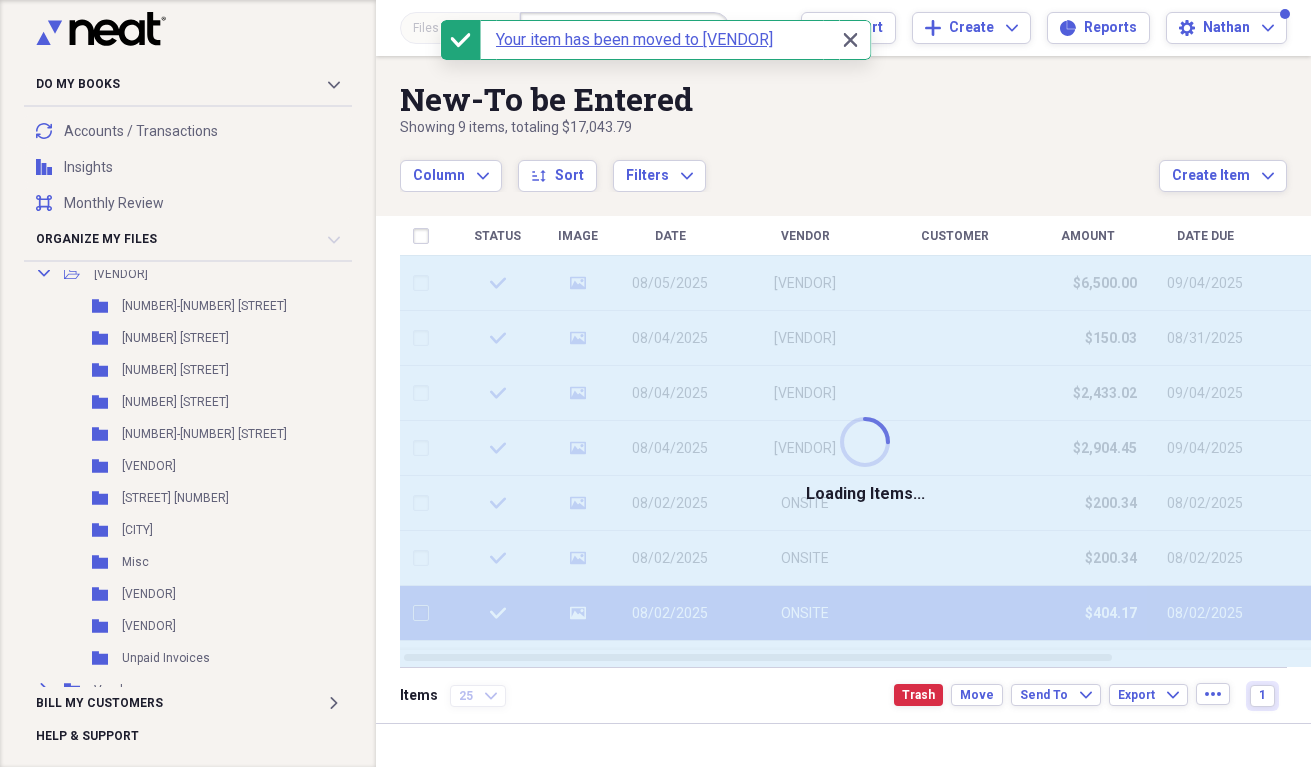 checkbox on "false" 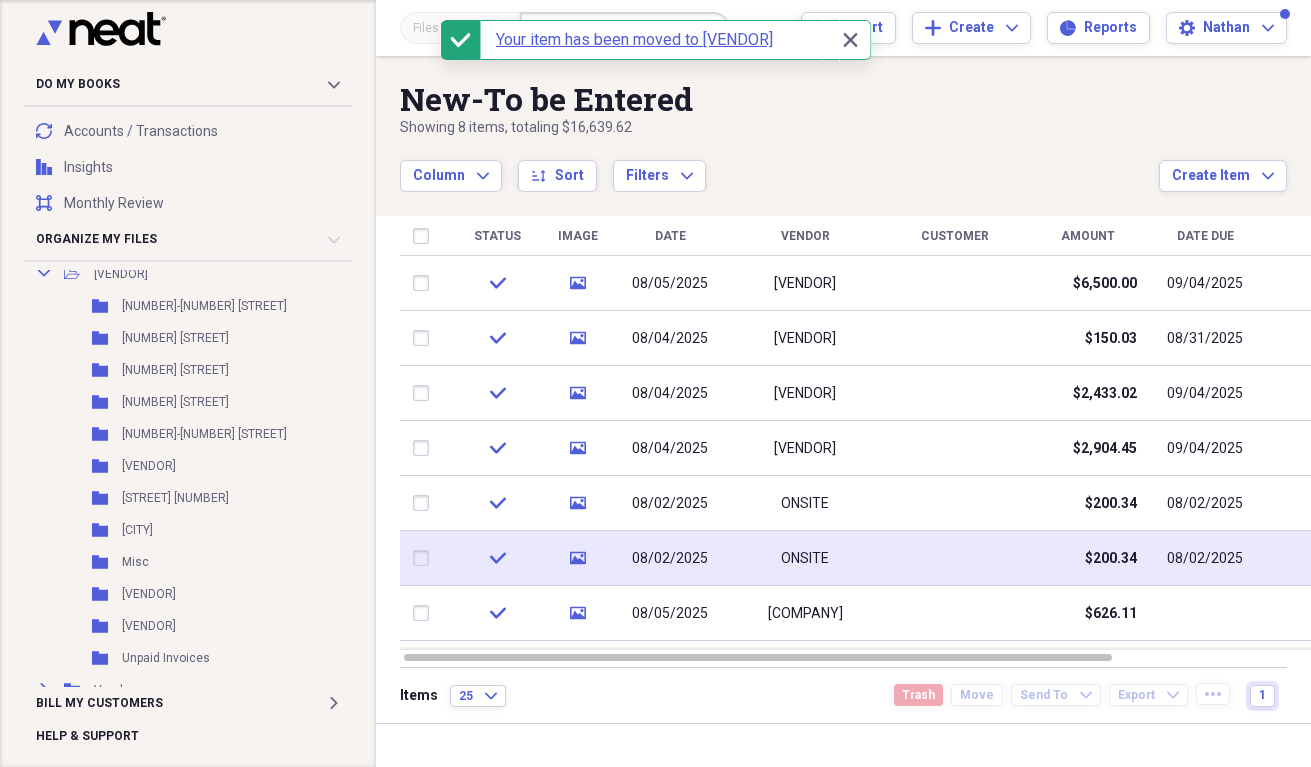 click at bounding box center (425, 558) 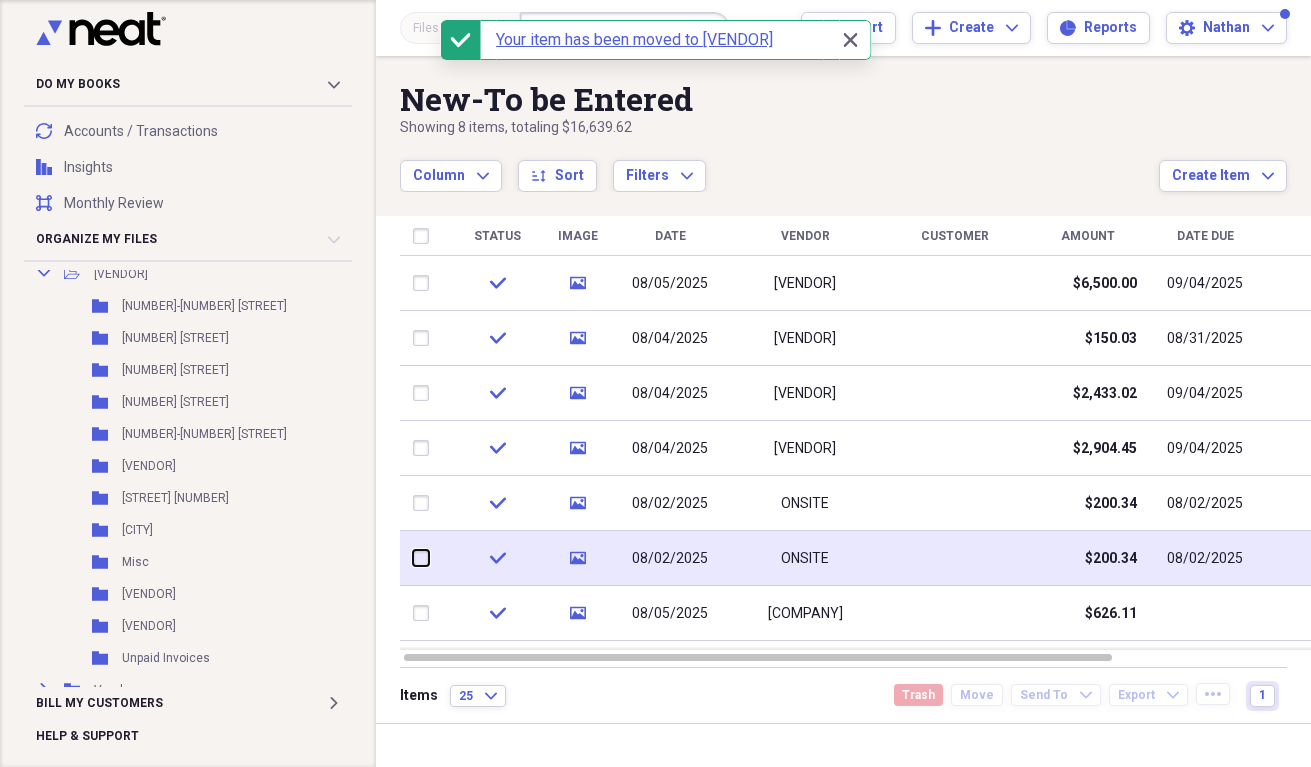 click at bounding box center (413, 558) 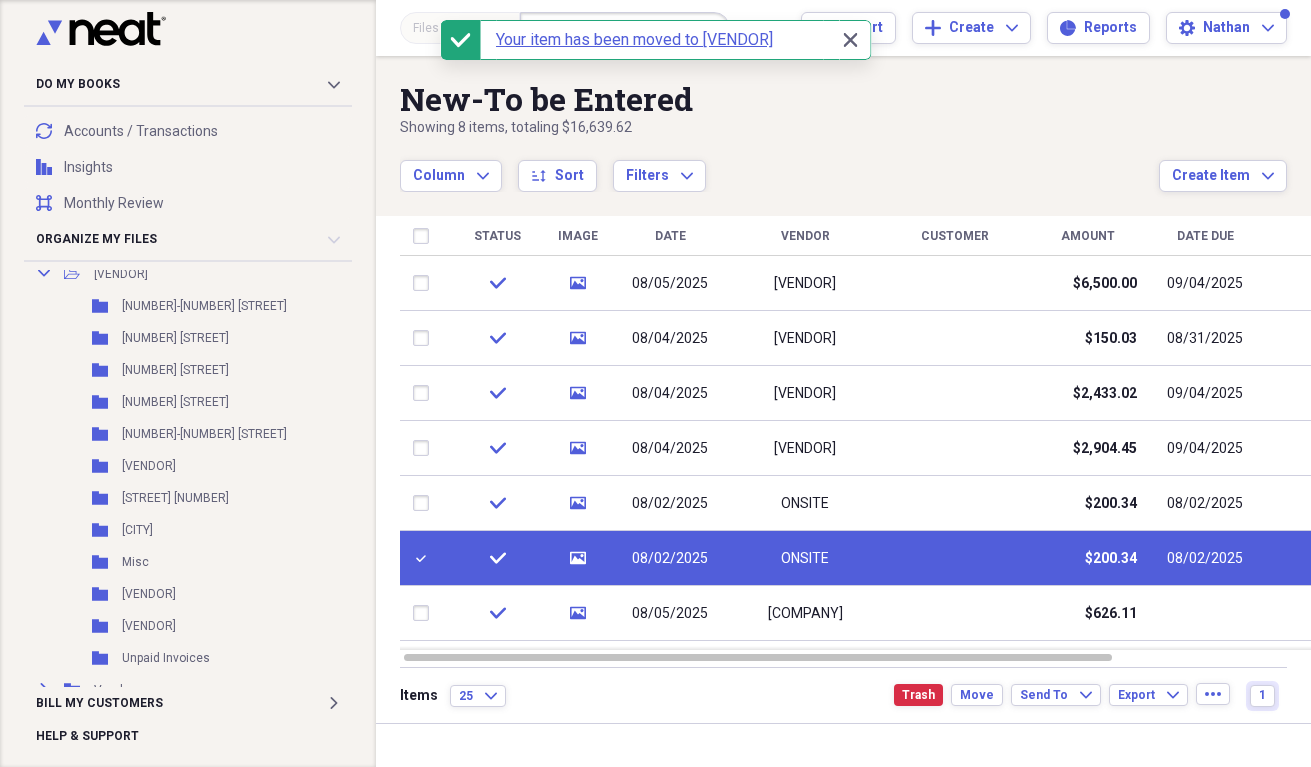 click on "check" at bounding box center [497, 558] 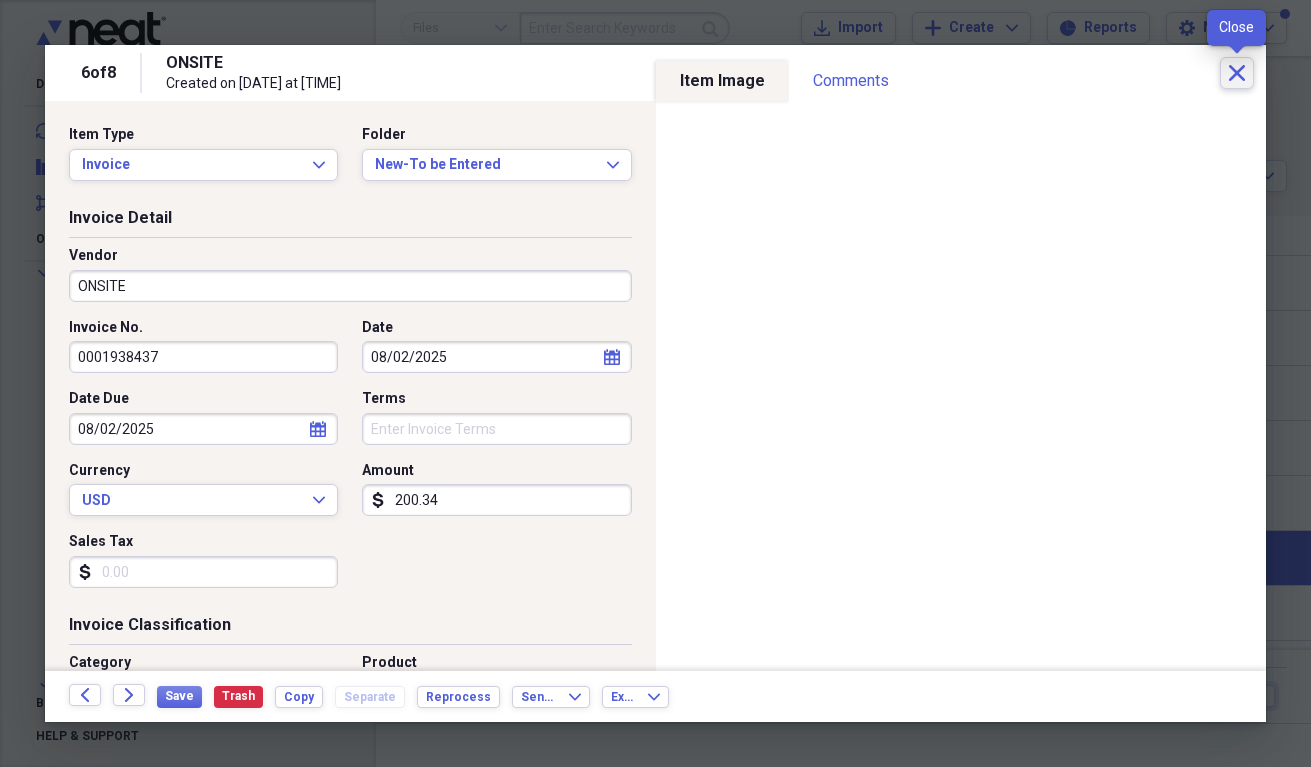 click on "Close" 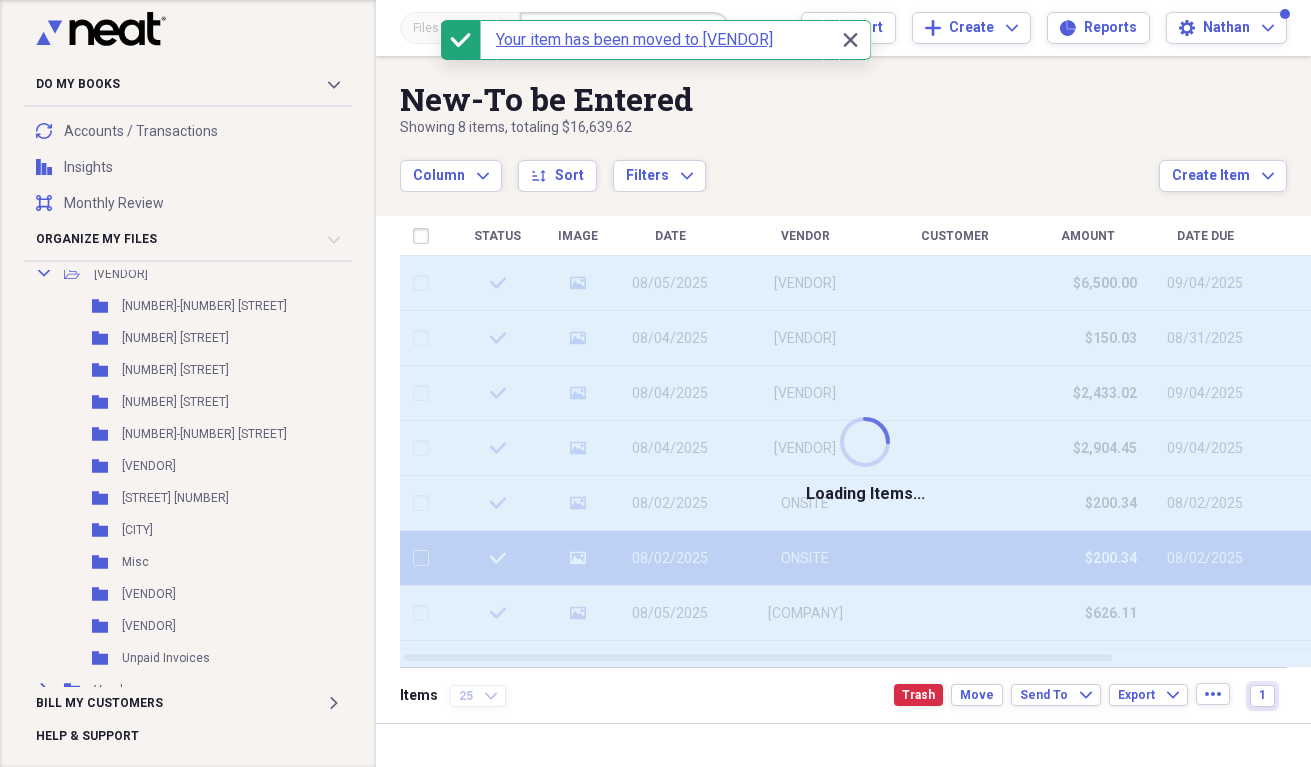 checkbox on "false" 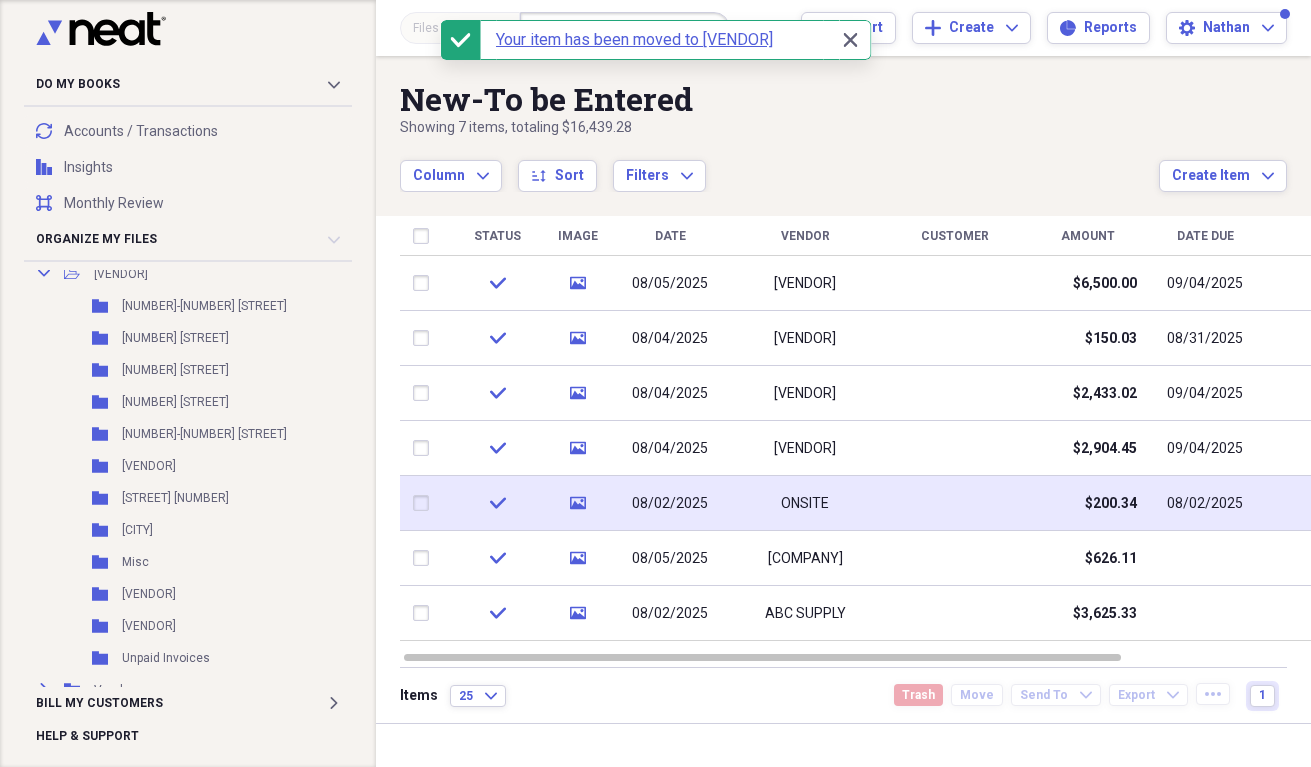 click at bounding box center (425, 503) 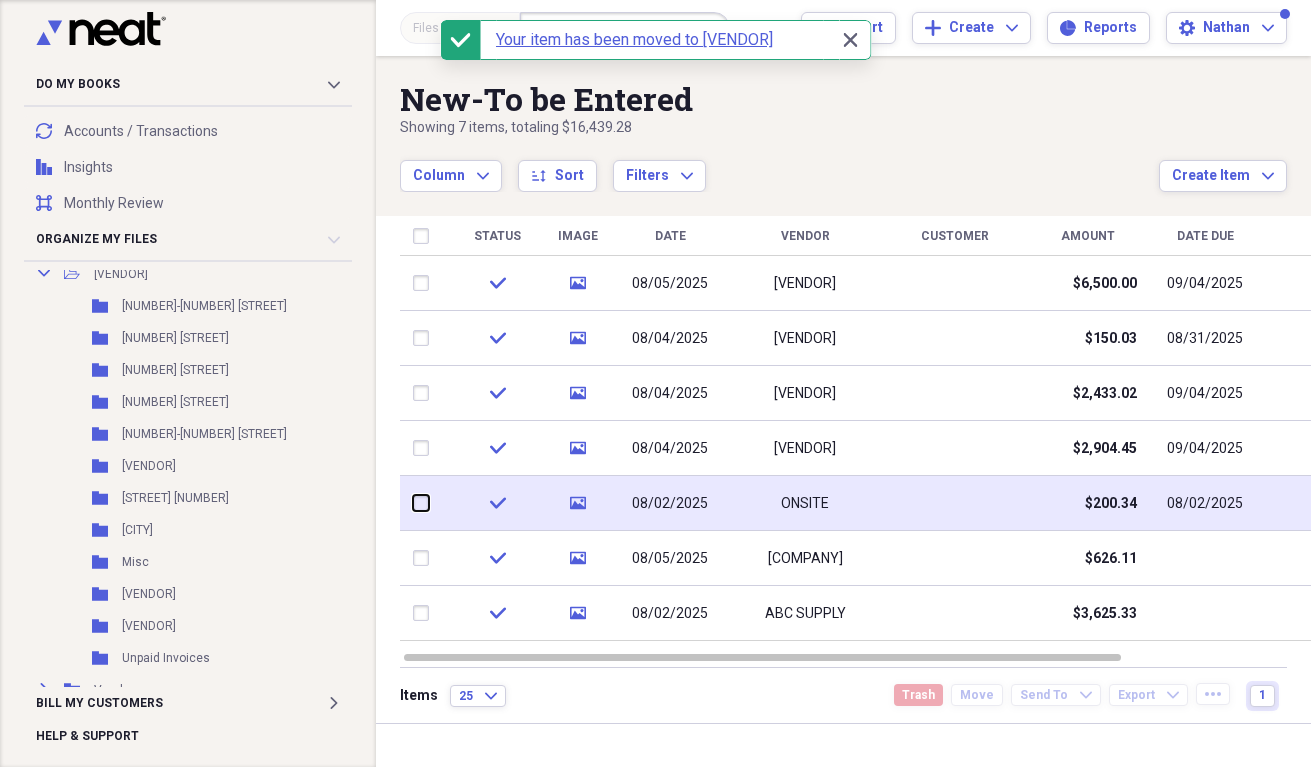 click at bounding box center [413, 503] 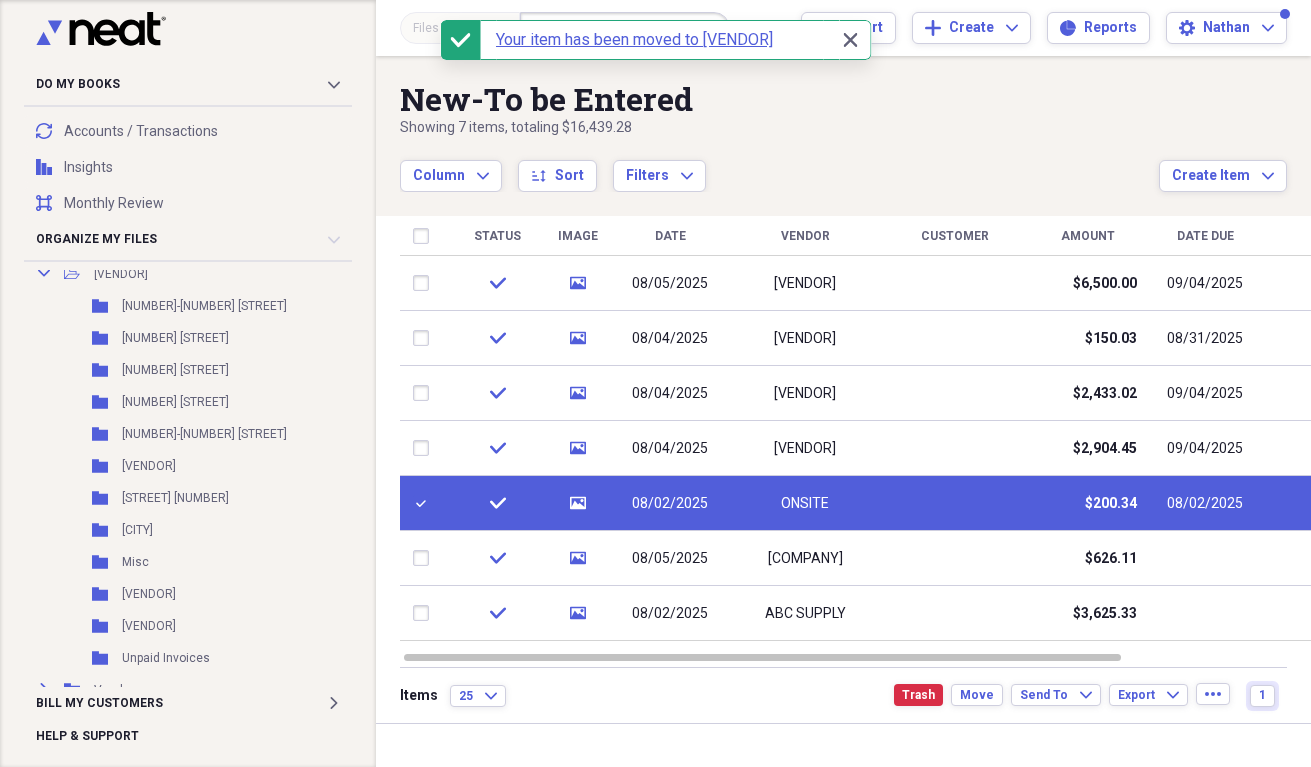 click at bounding box center (425, 503) 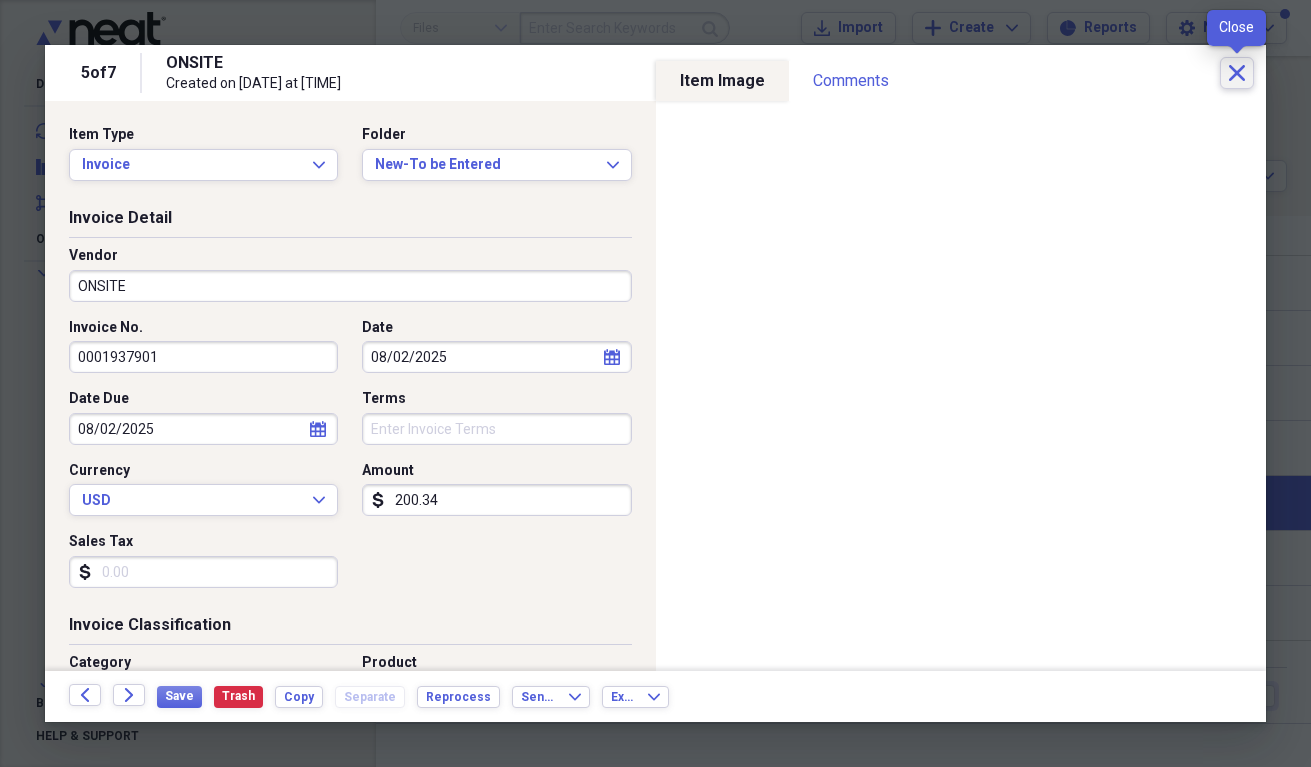 click on "Close" 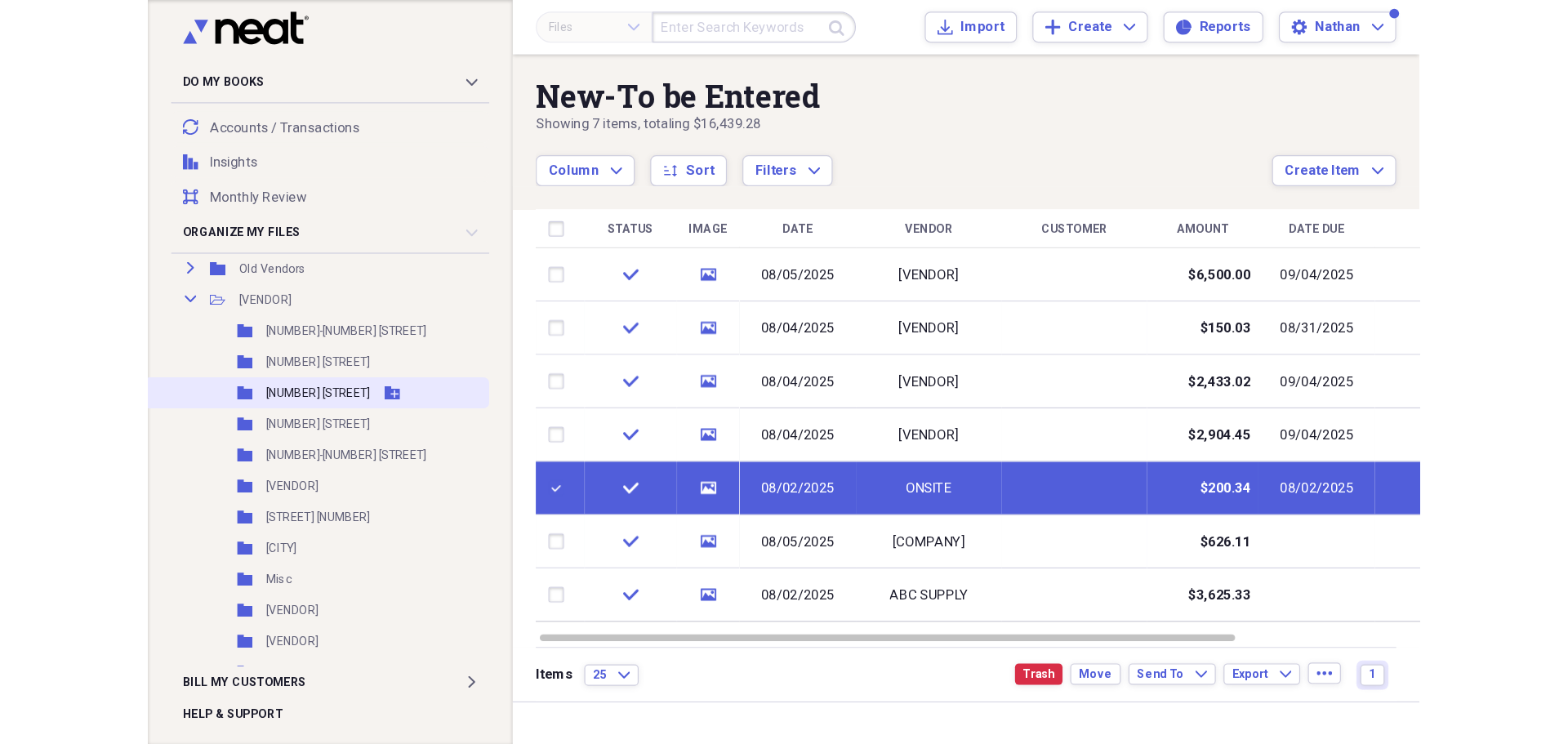 scroll, scrollTop: 245, scrollLeft: 0, axis: vertical 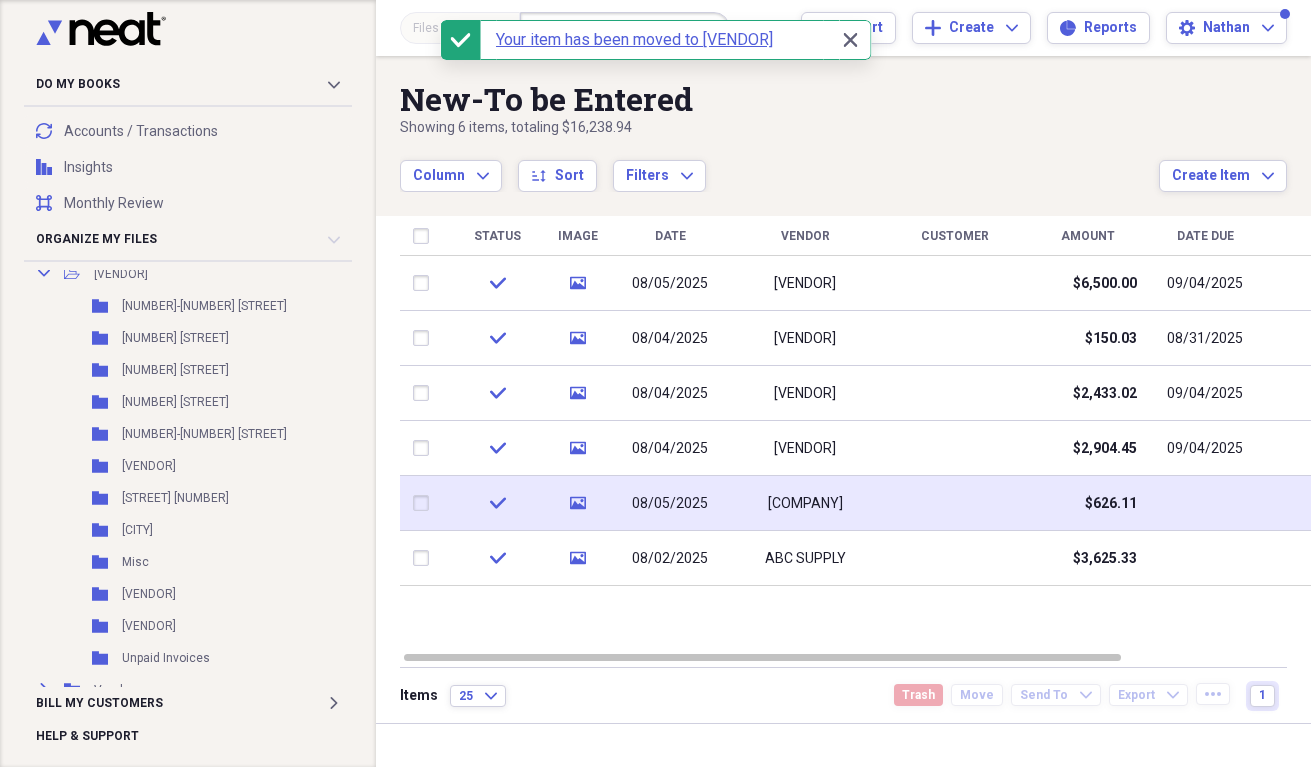 click at bounding box center (425, 503) 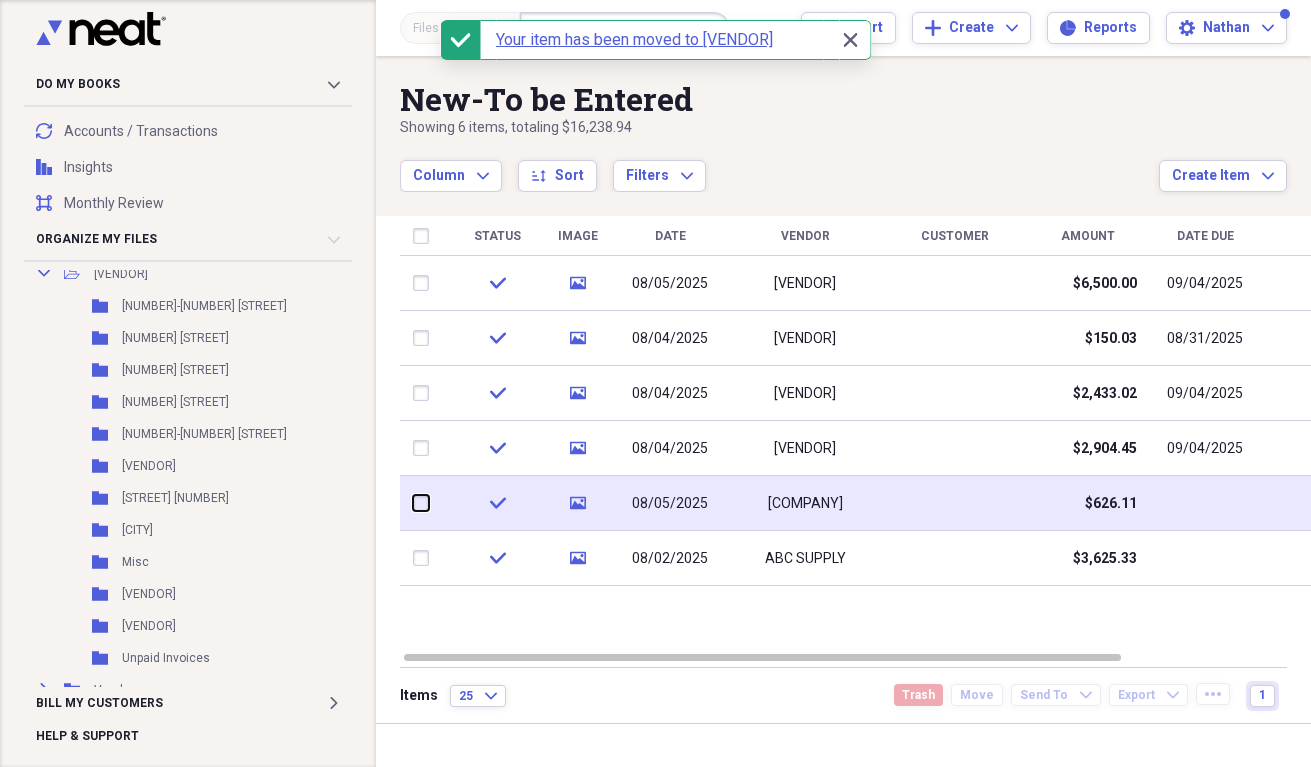 click at bounding box center [413, 503] 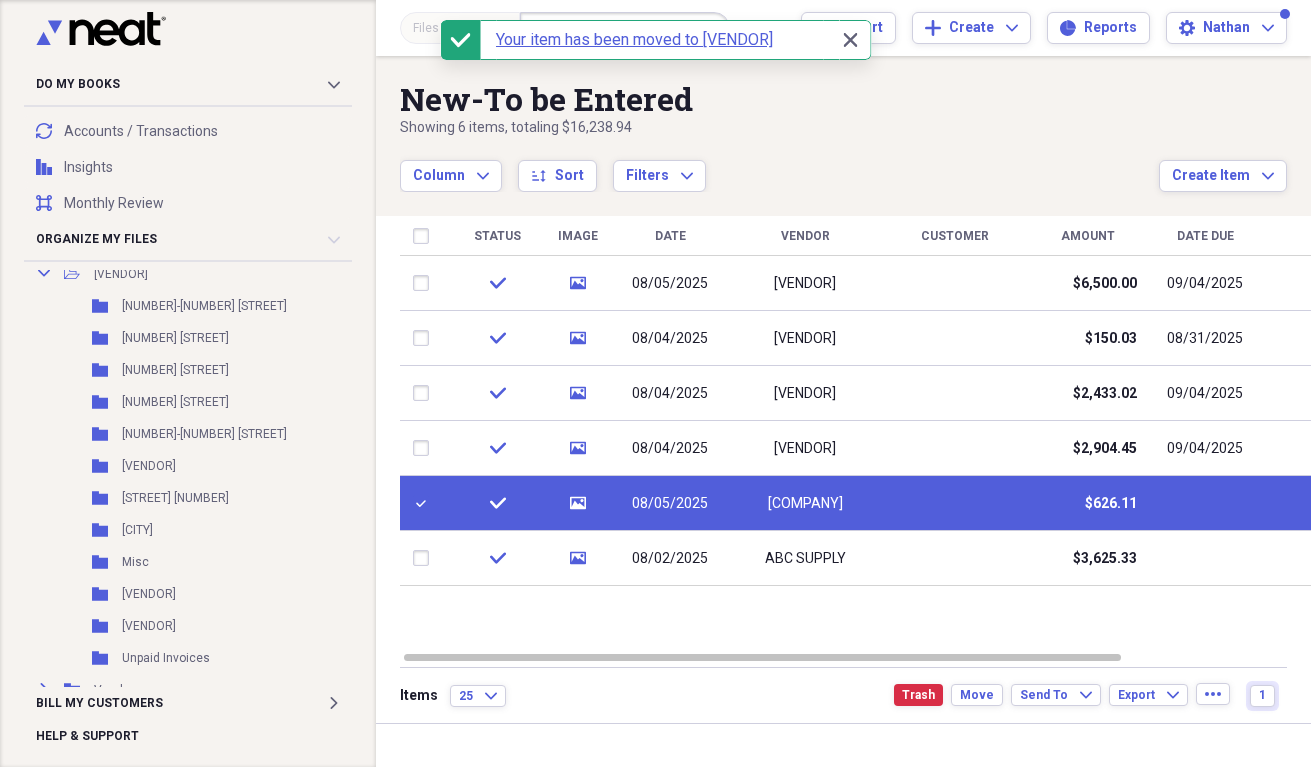 click at bounding box center (425, 503) 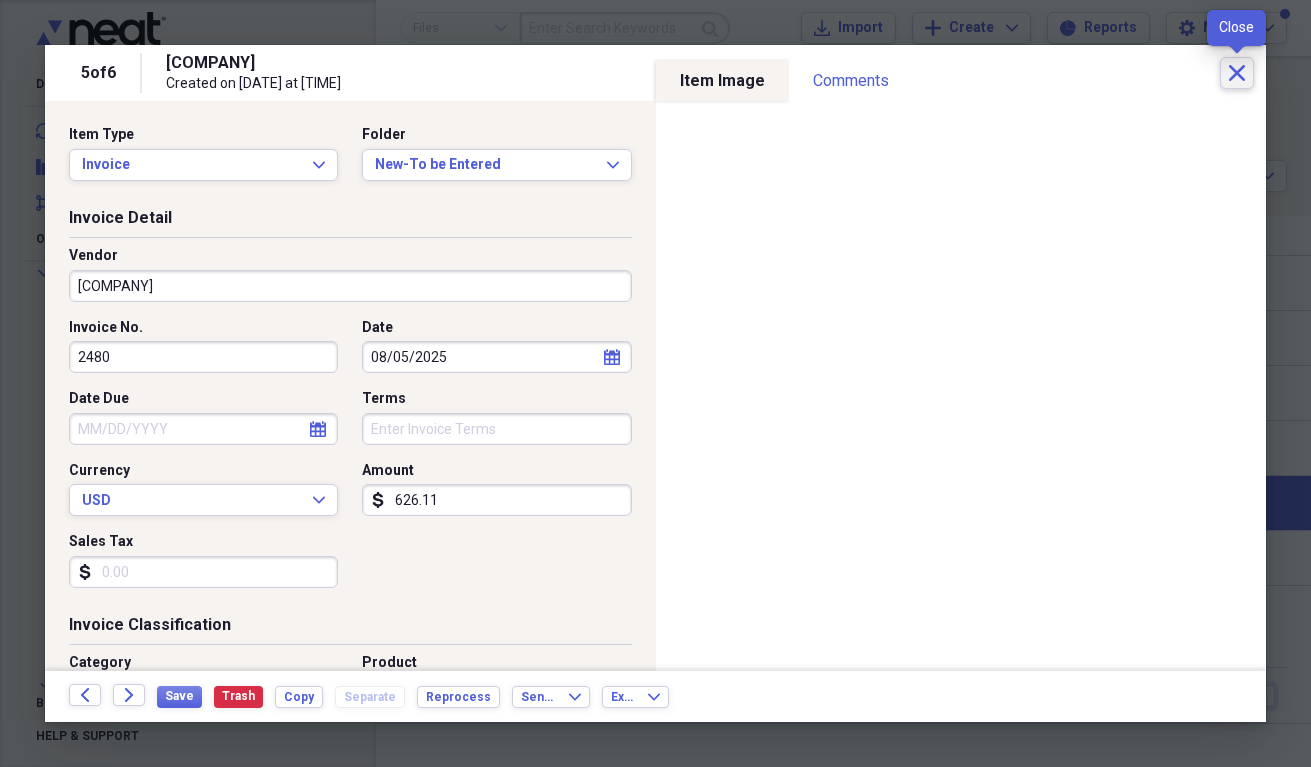click on "Close" 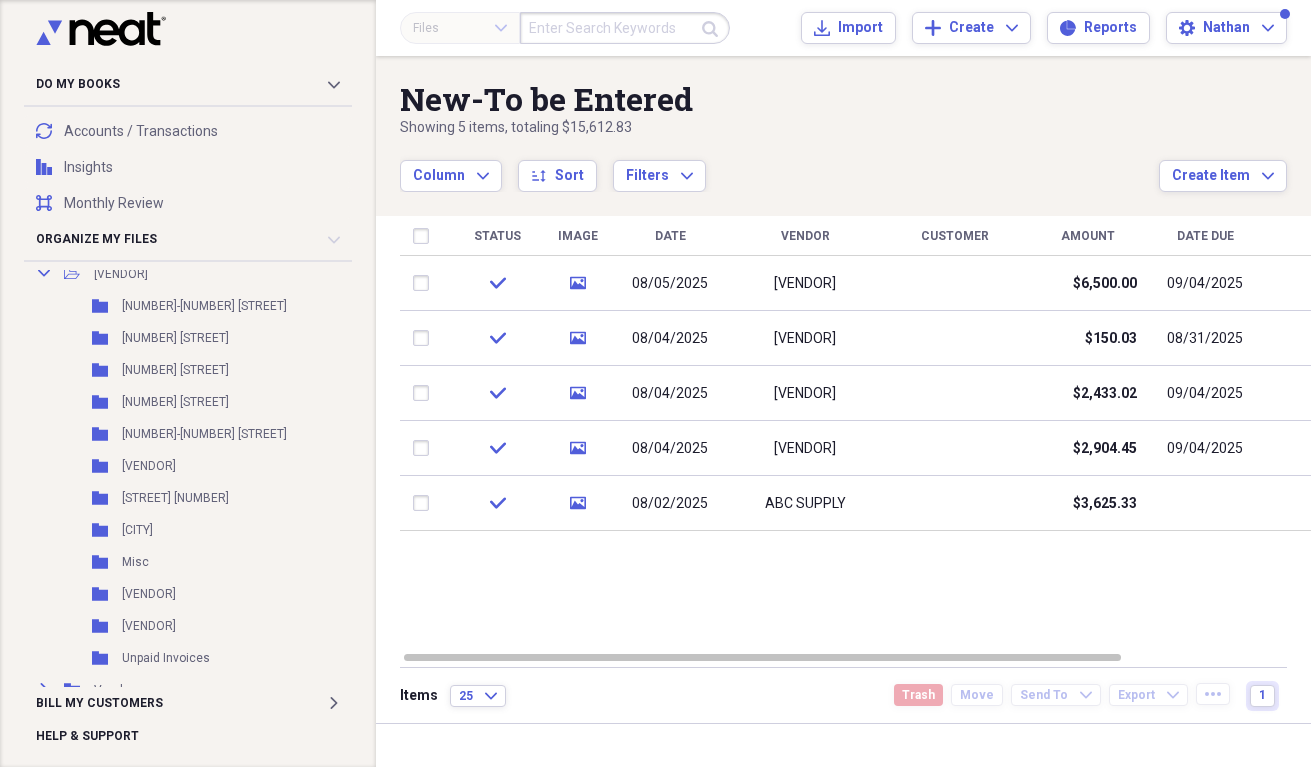 click on "Showing 5 items , totaling [PRICE]" at bounding box center [779, 128] 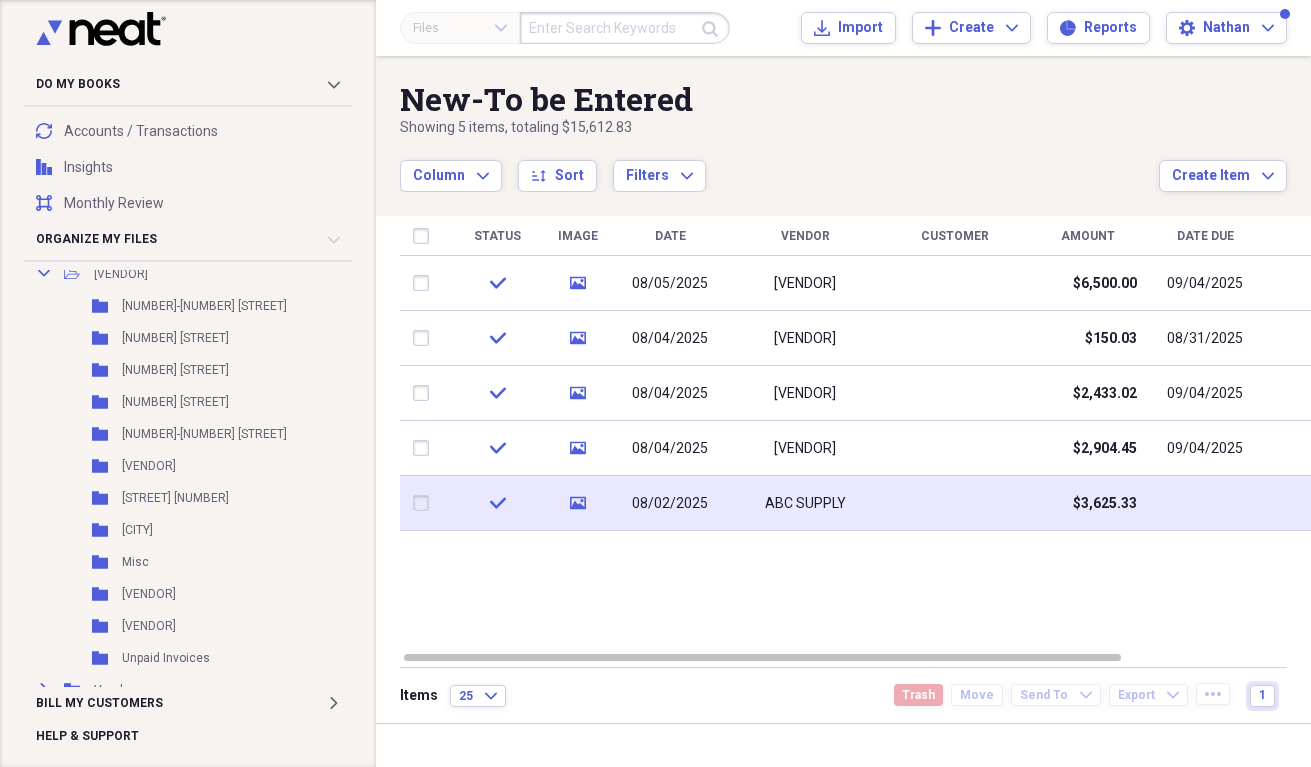 click at bounding box center [425, 503] 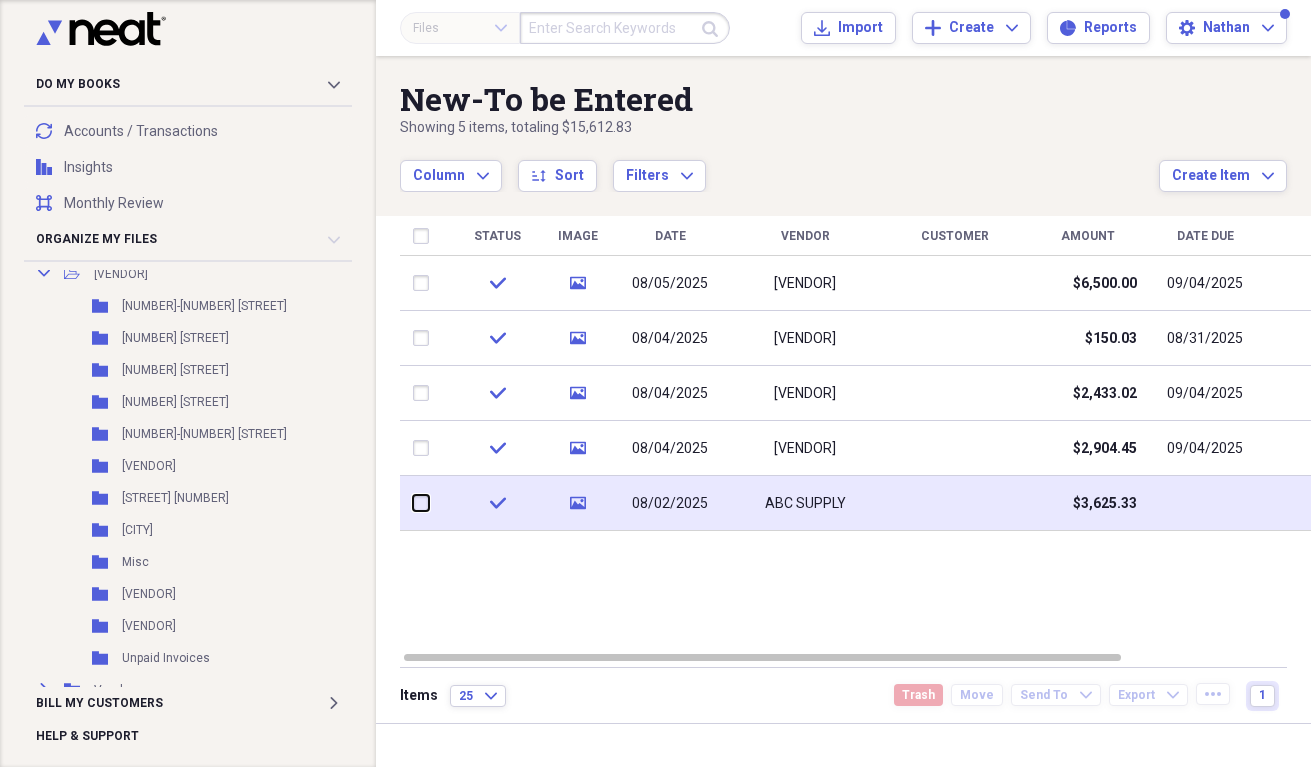 click at bounding box center [413, 503] 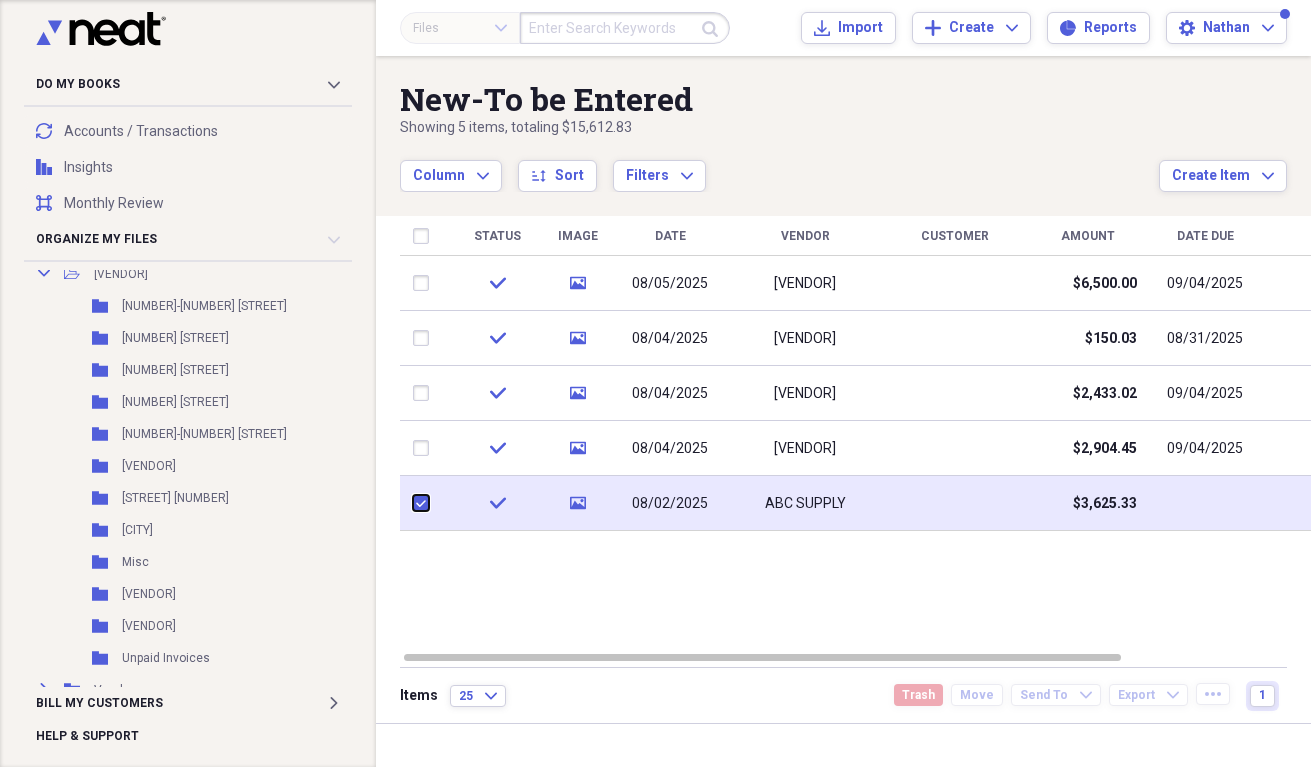 checkbox on "true" 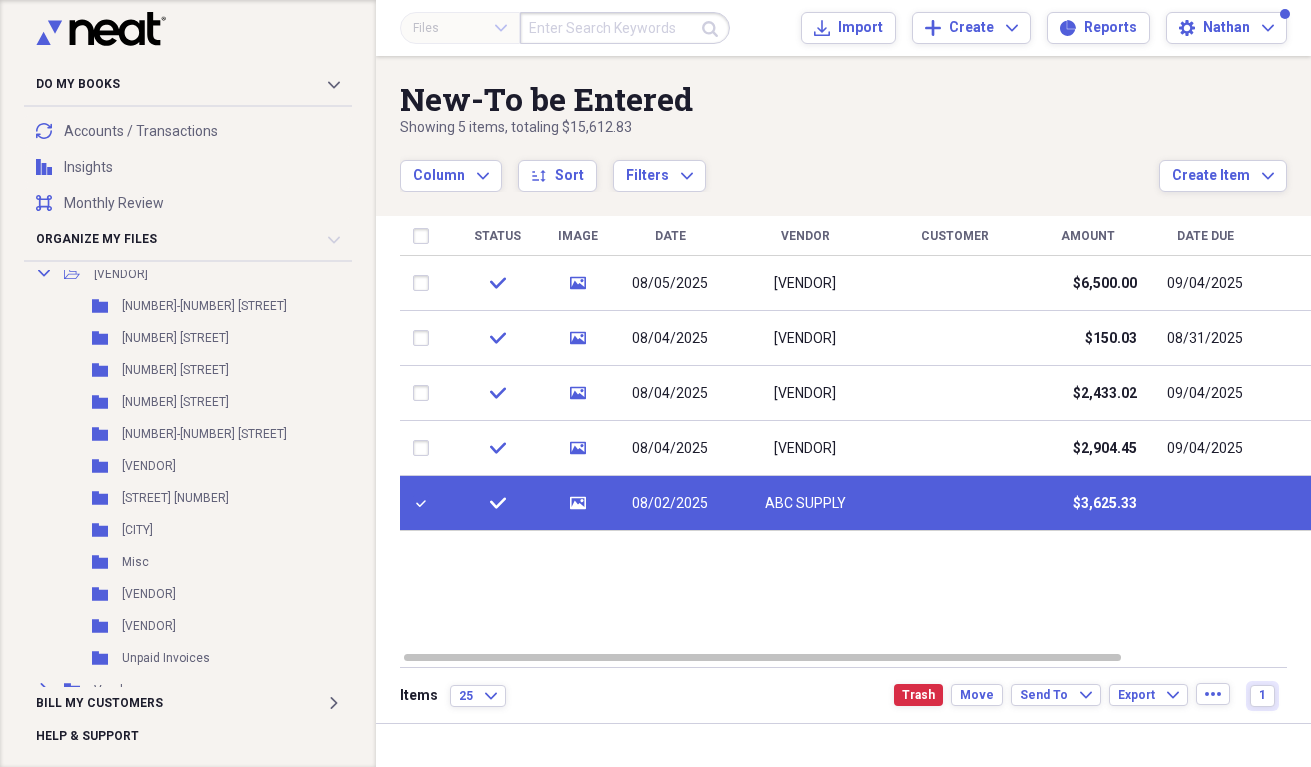 click at bounding box center (425, 503) 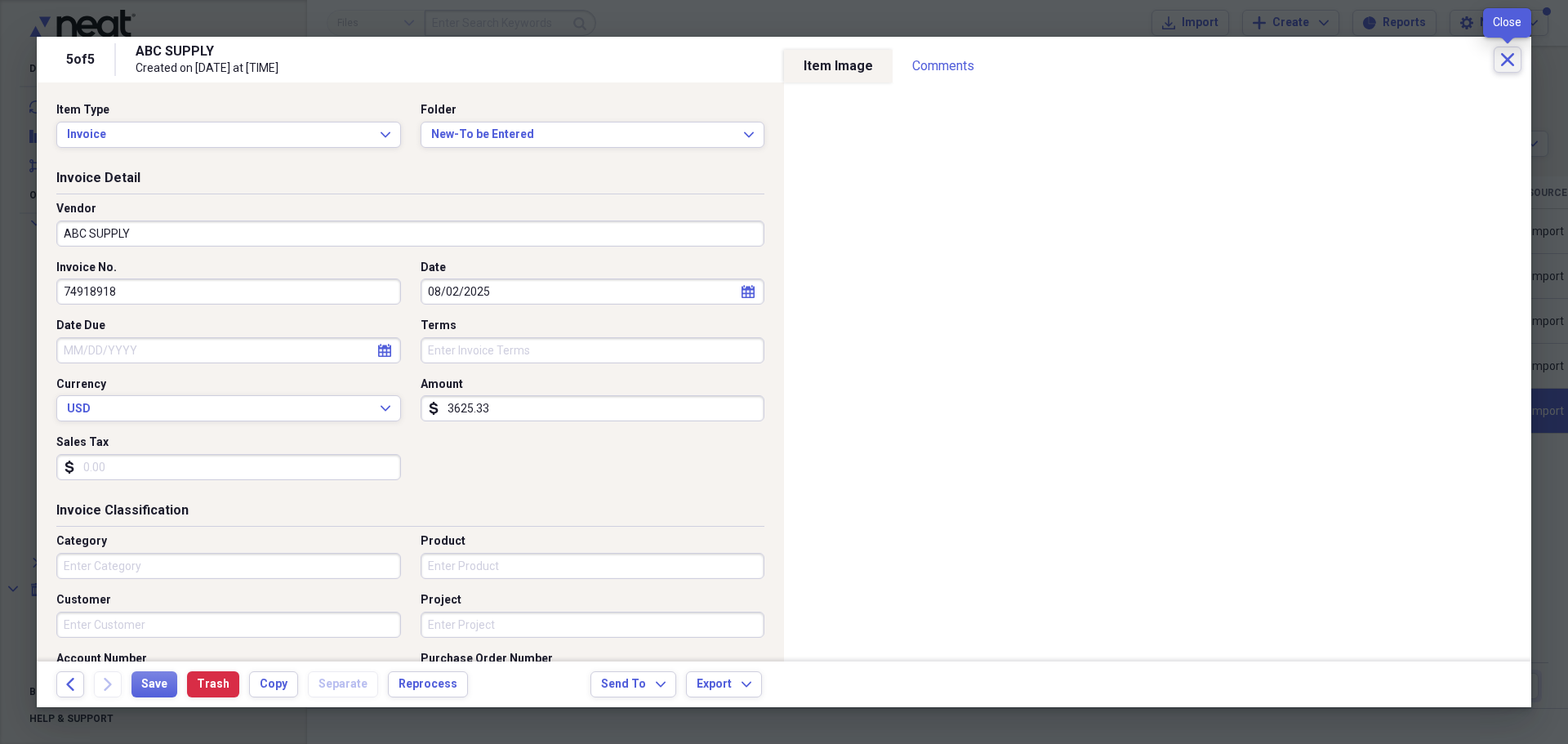 click on "Close" at bounding box center [1508, 60] 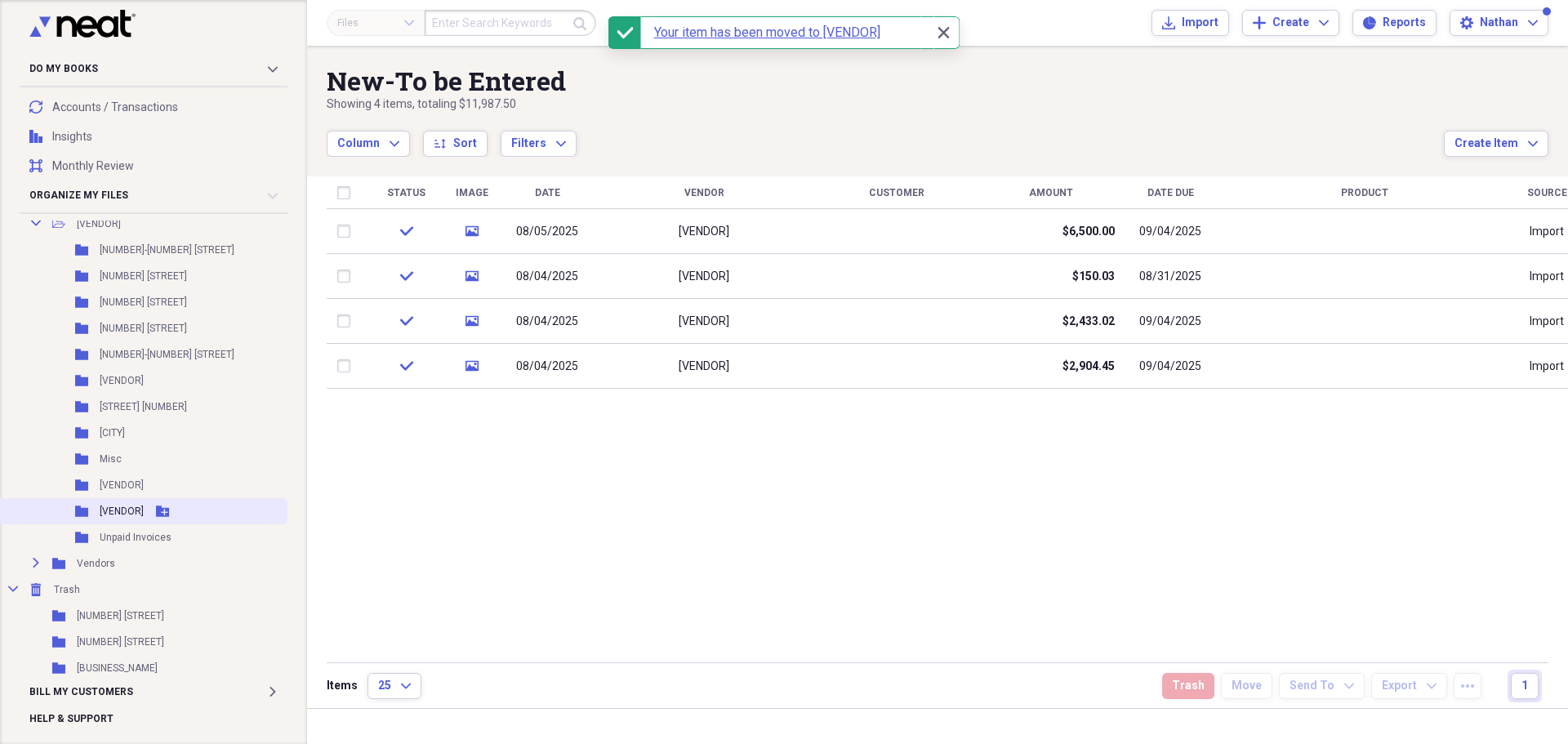 click on "[VENDOR]" at bounding box center [122, 511] 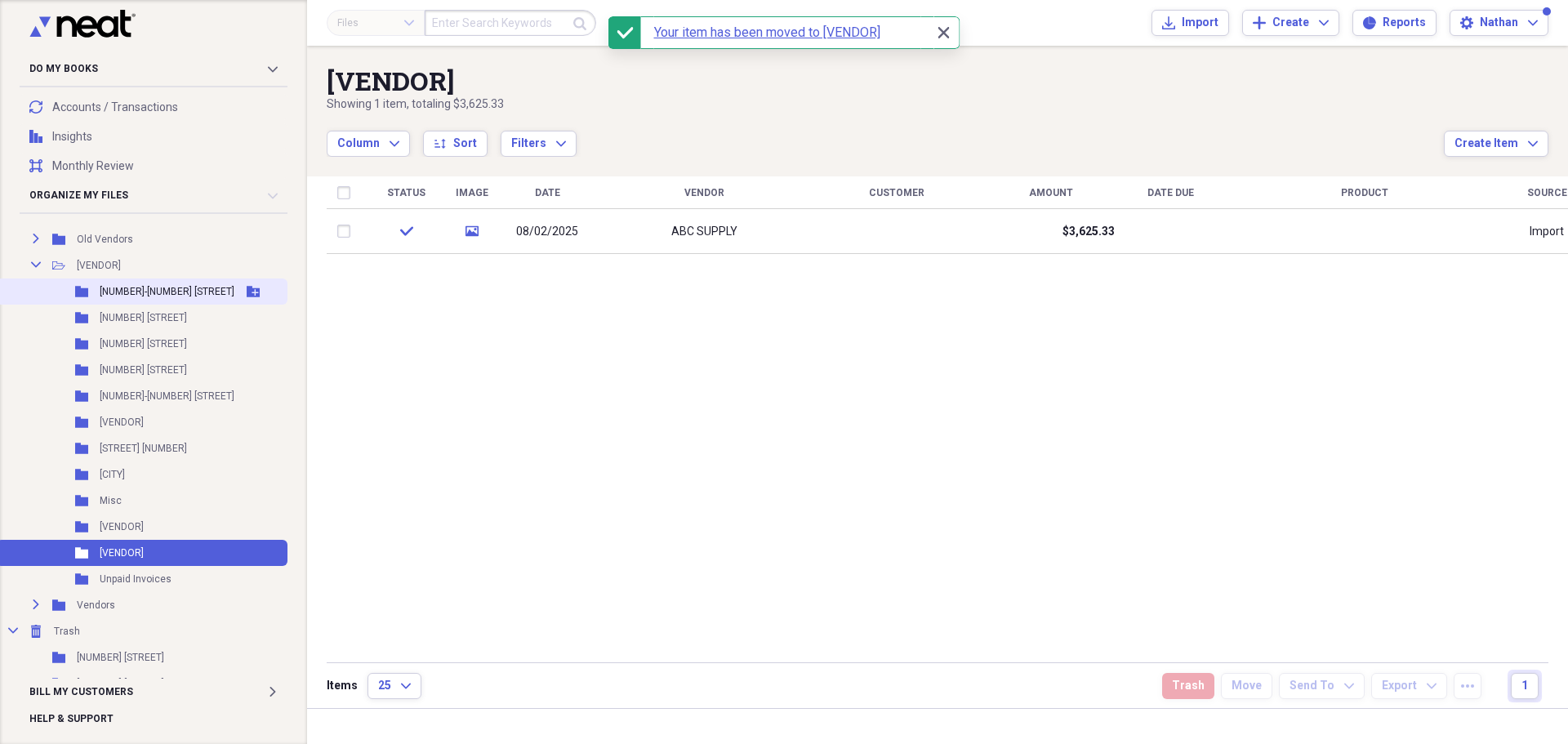 scroll, scrollTop: 163, scrollLeft: 0, axis: vertical 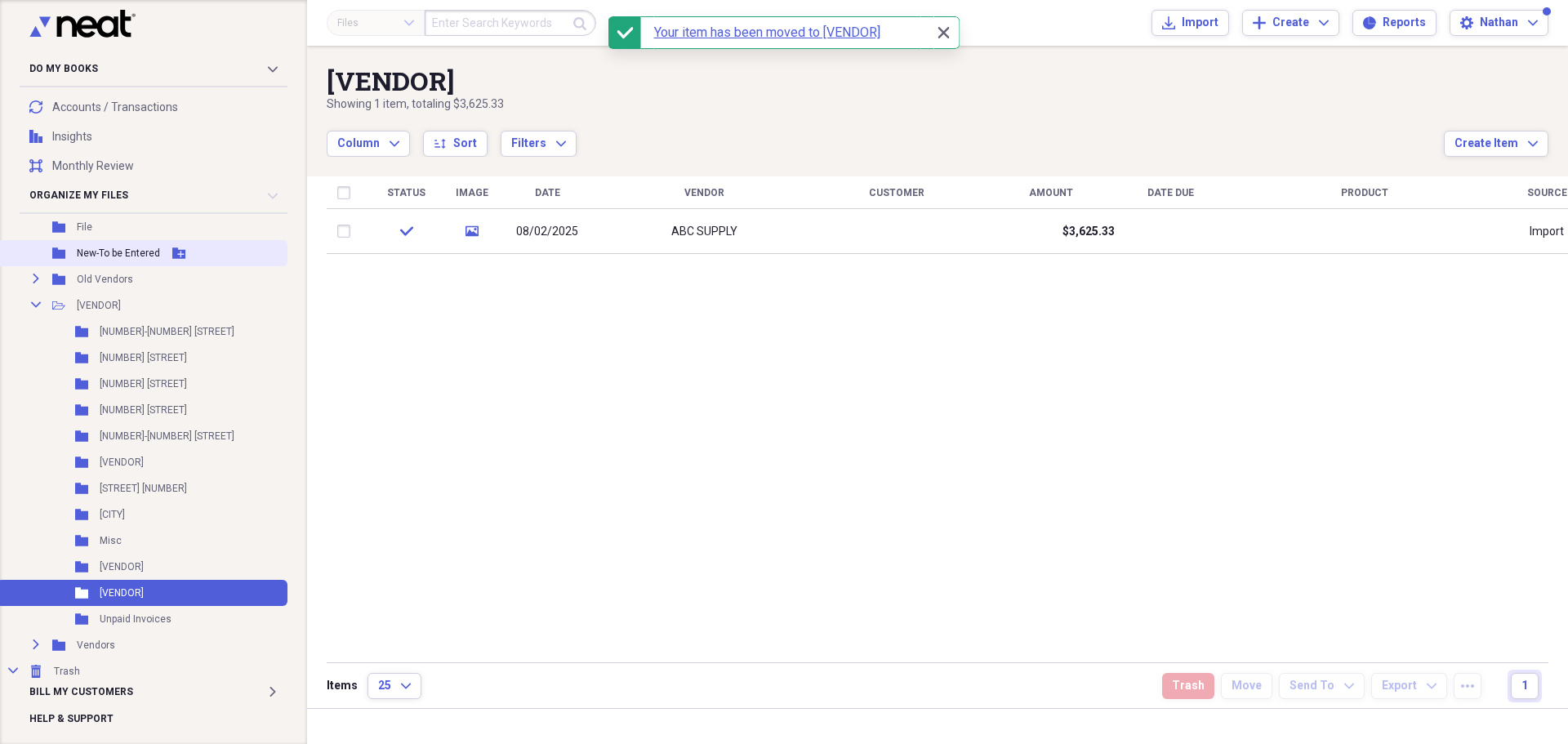 click on "Folder [VENDOR] Add Folder" at bounding box center (142, 253) 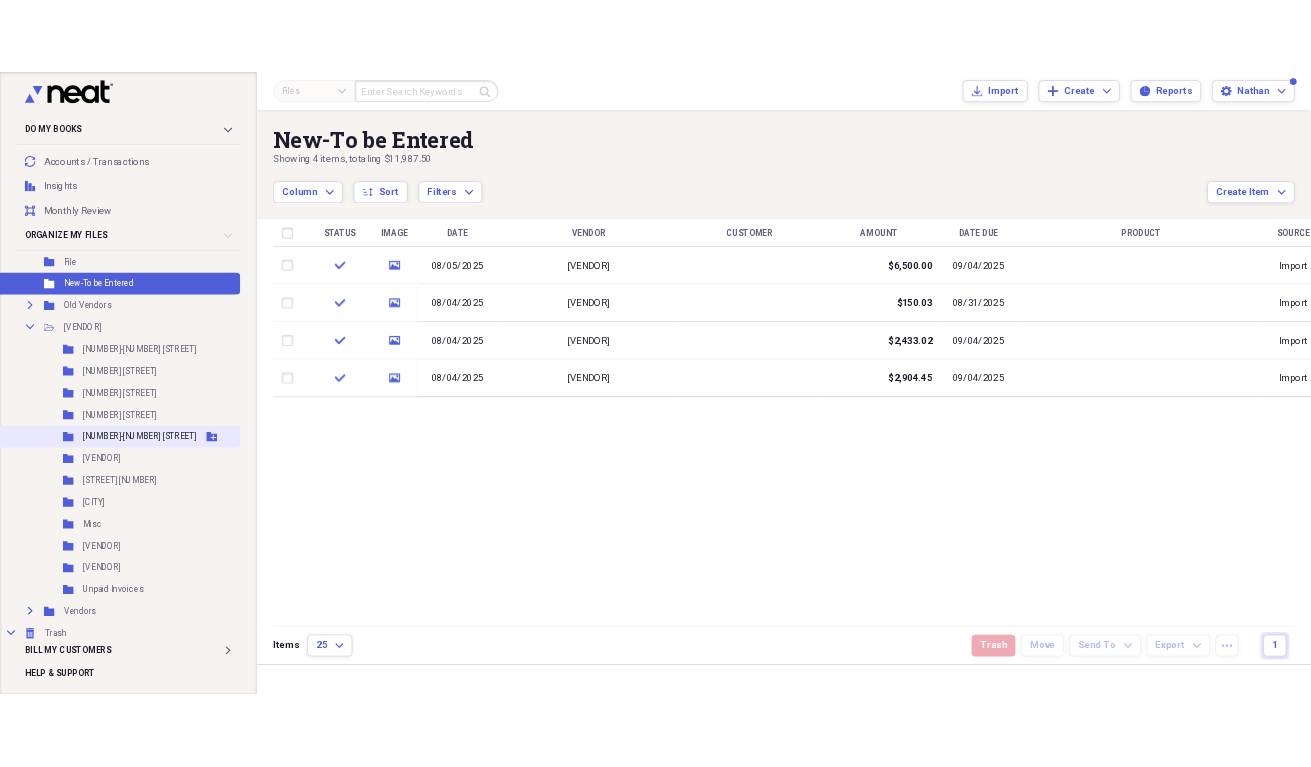 scroll, scrollTop: 300, scrollLeft: 0, axis: vertical 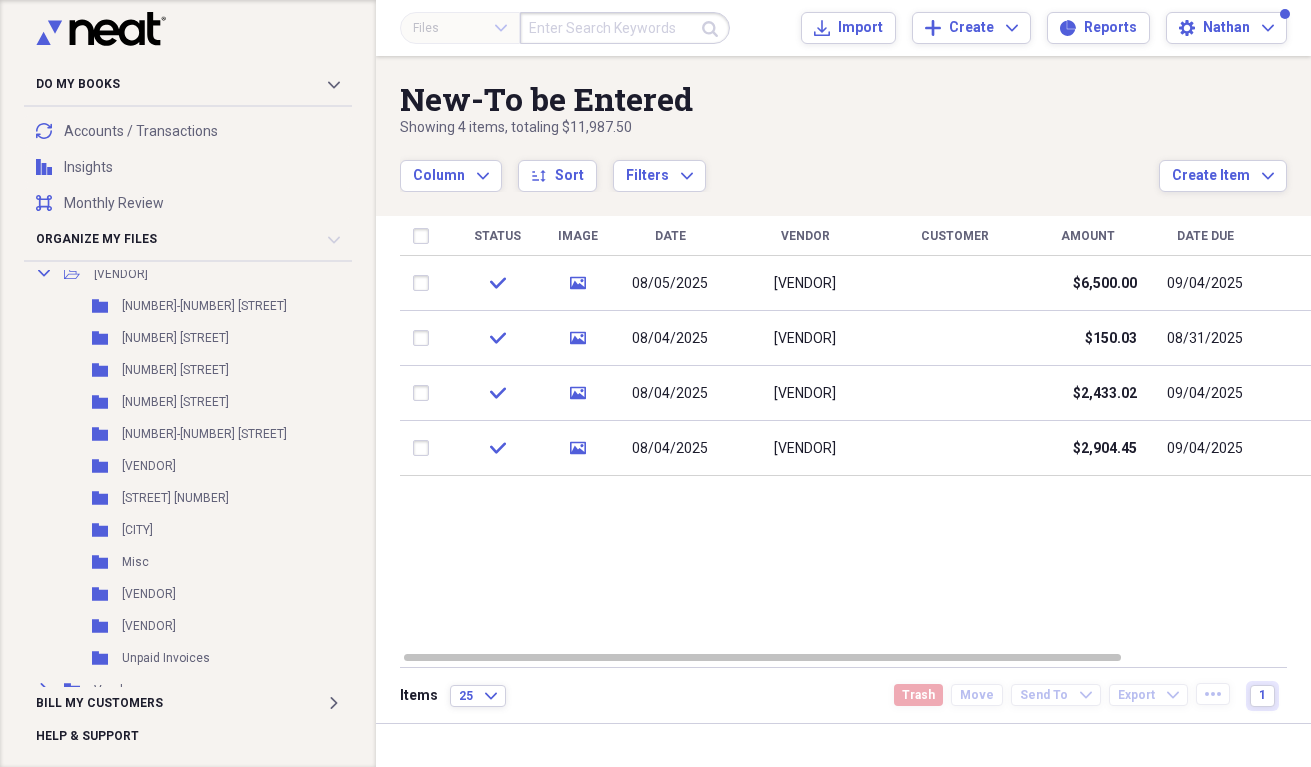 click on "Showing 4 items , totaling $11,987.50" at bounding box center (779, 128) 